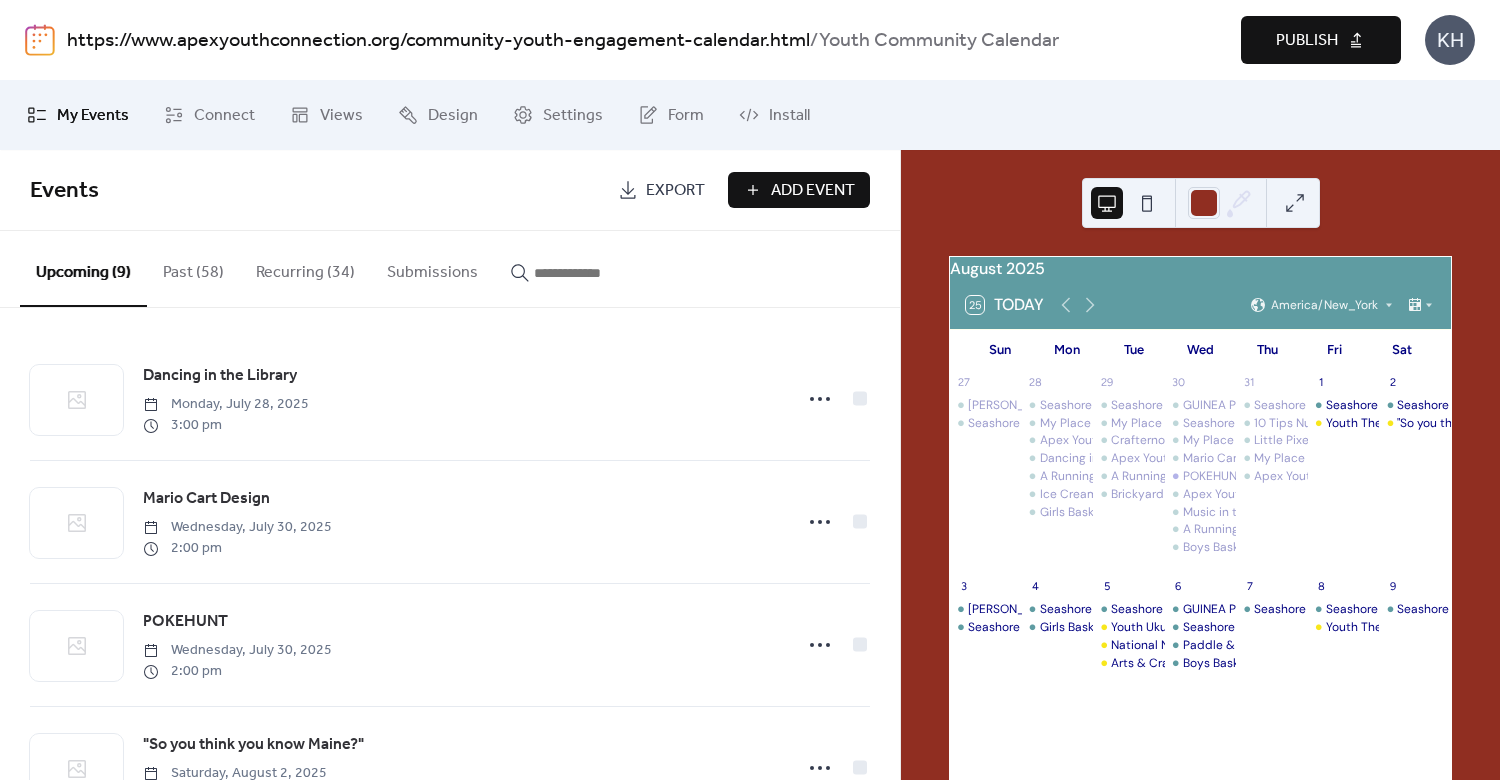 scroll, scrollTop: 0, scrollLeft: 0, axis: both 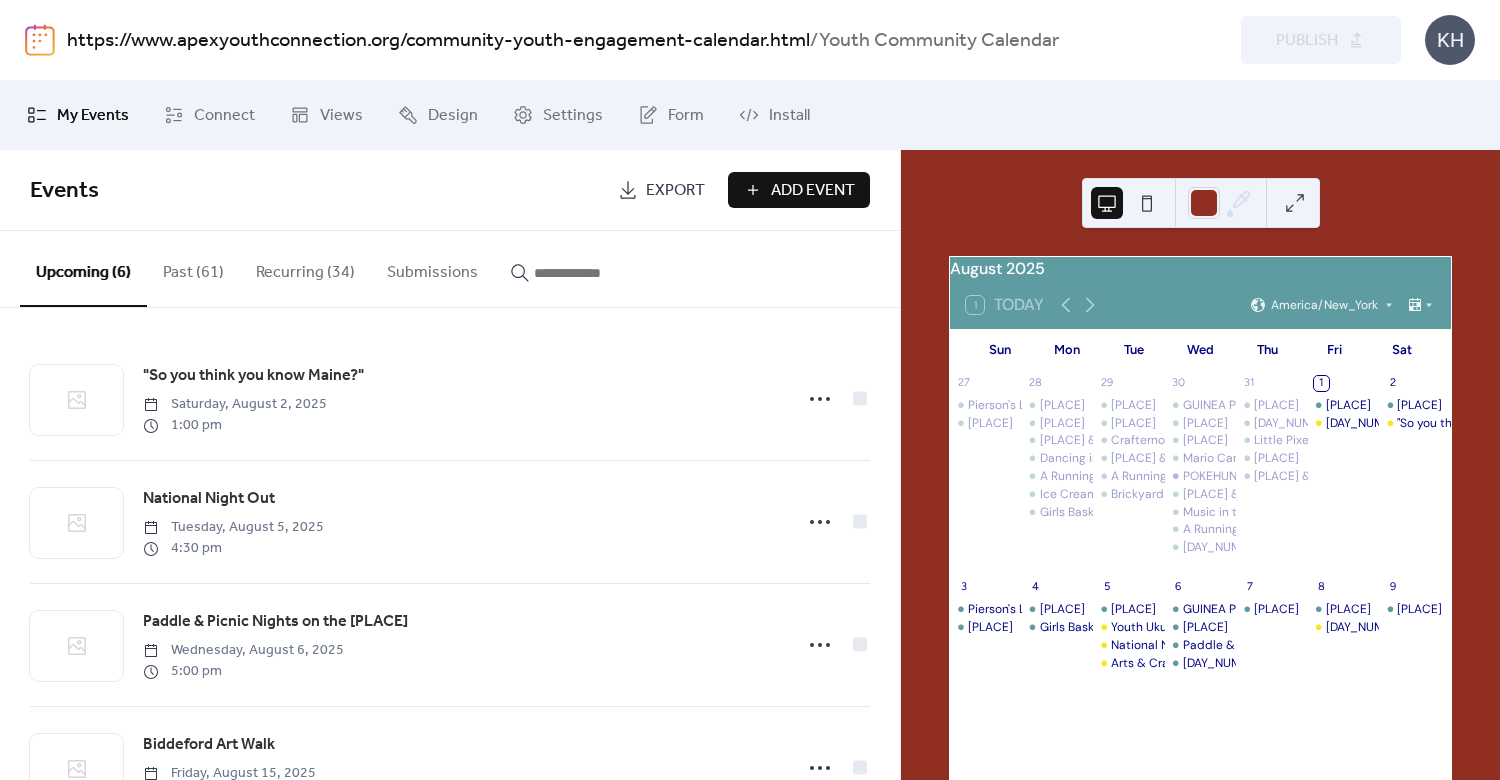 click at bounding box center [594, 273] 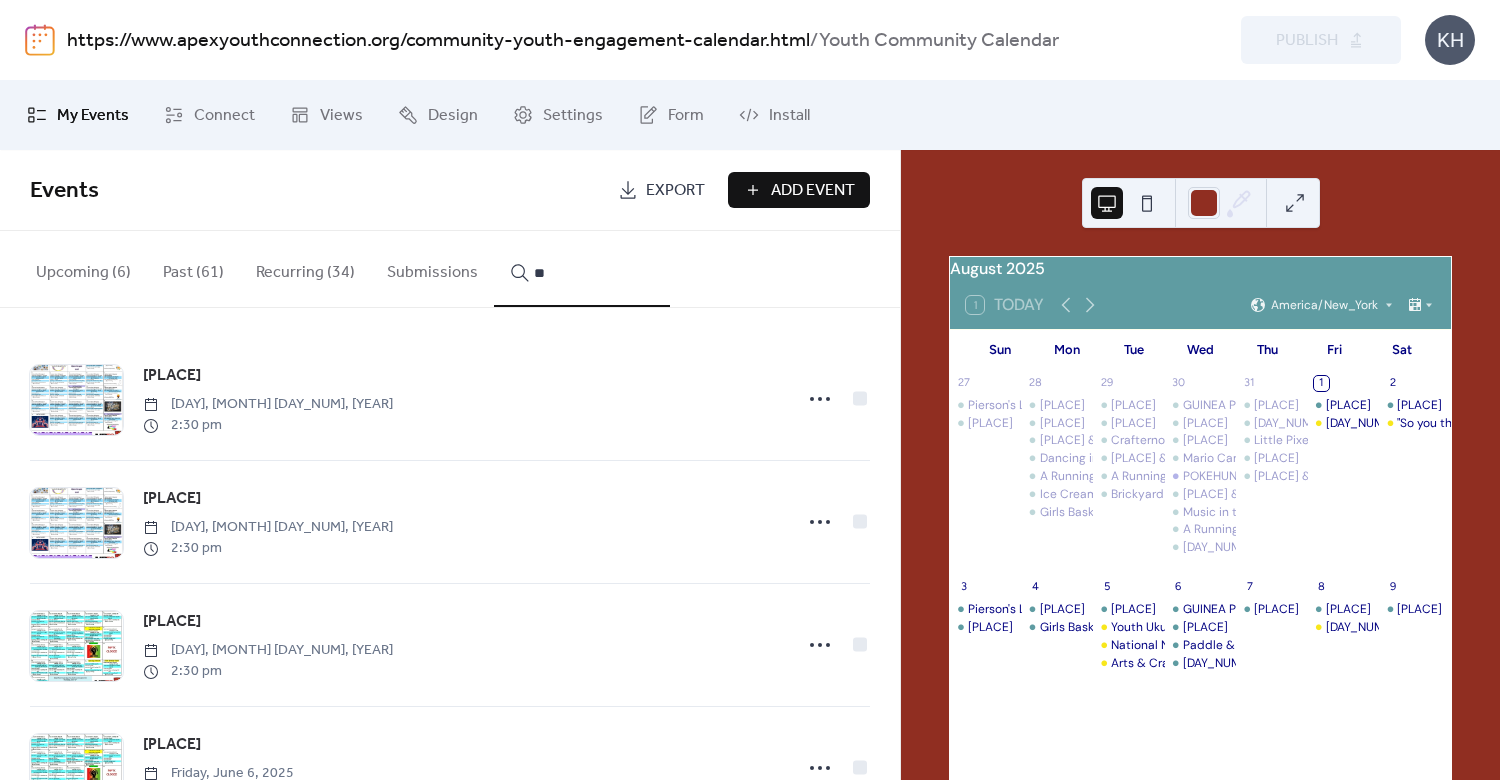 type on "**" 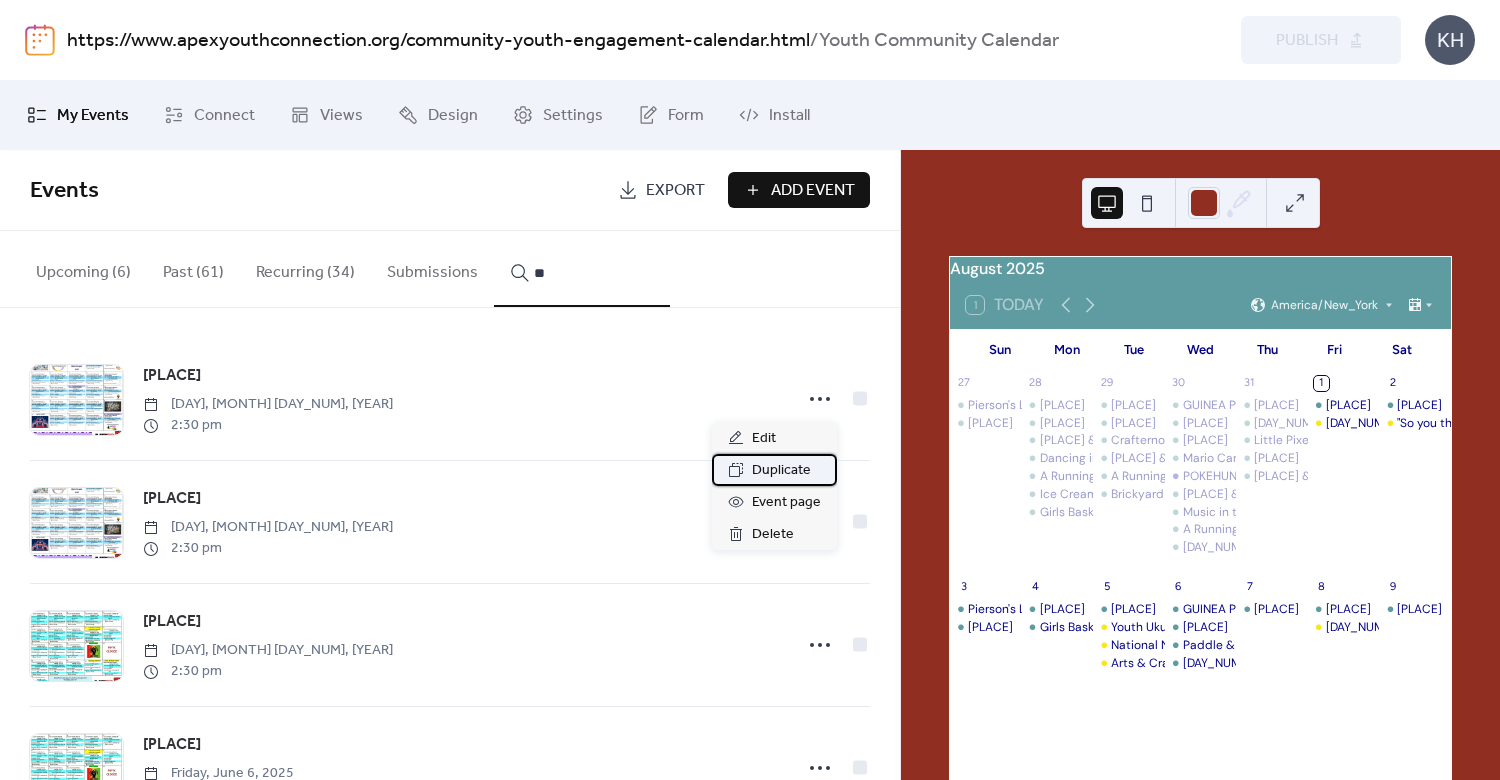 click on "Duplicate" at bounding box center (781, 471) 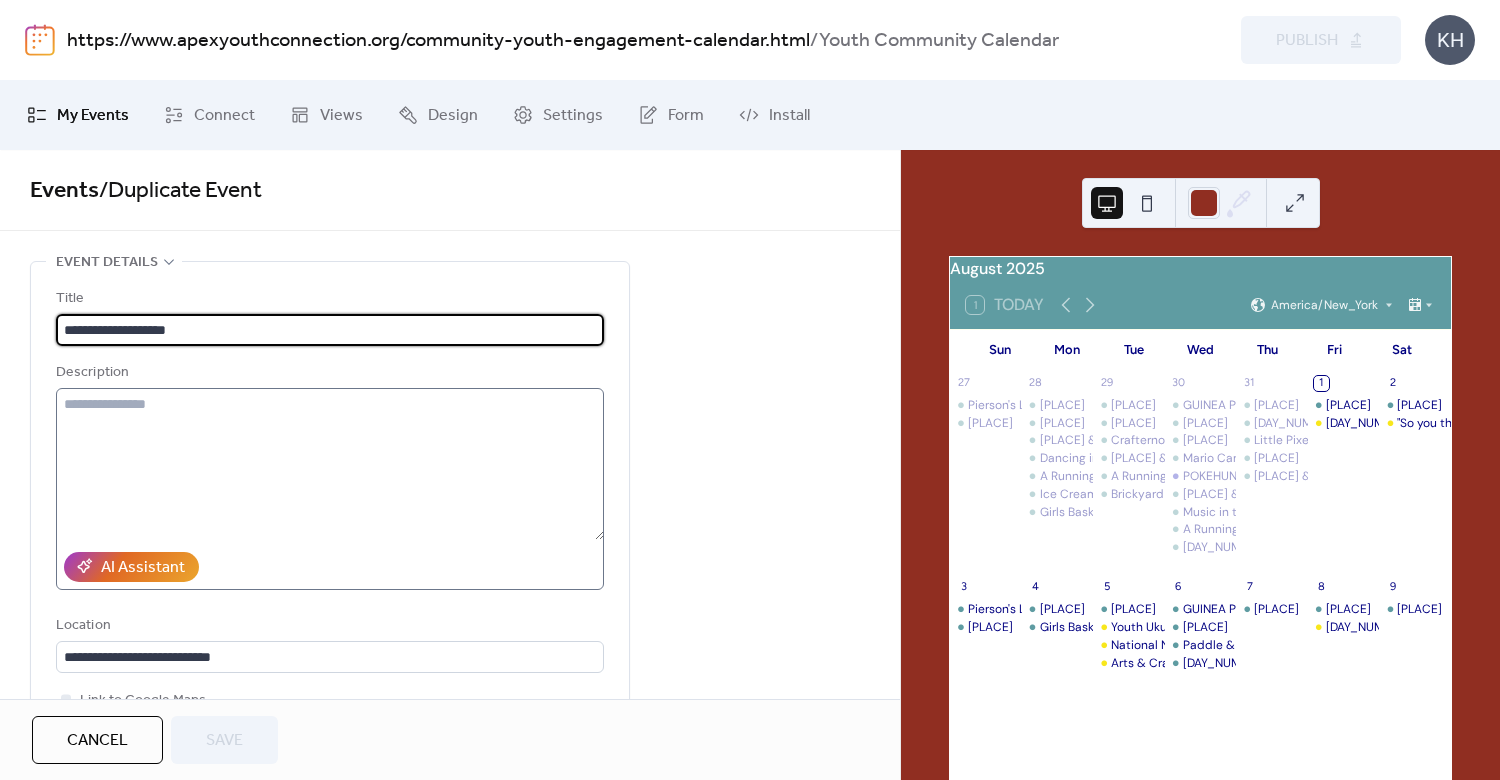 scroll, scrollTop: 480, scrollLeft: 0, axis: vertical 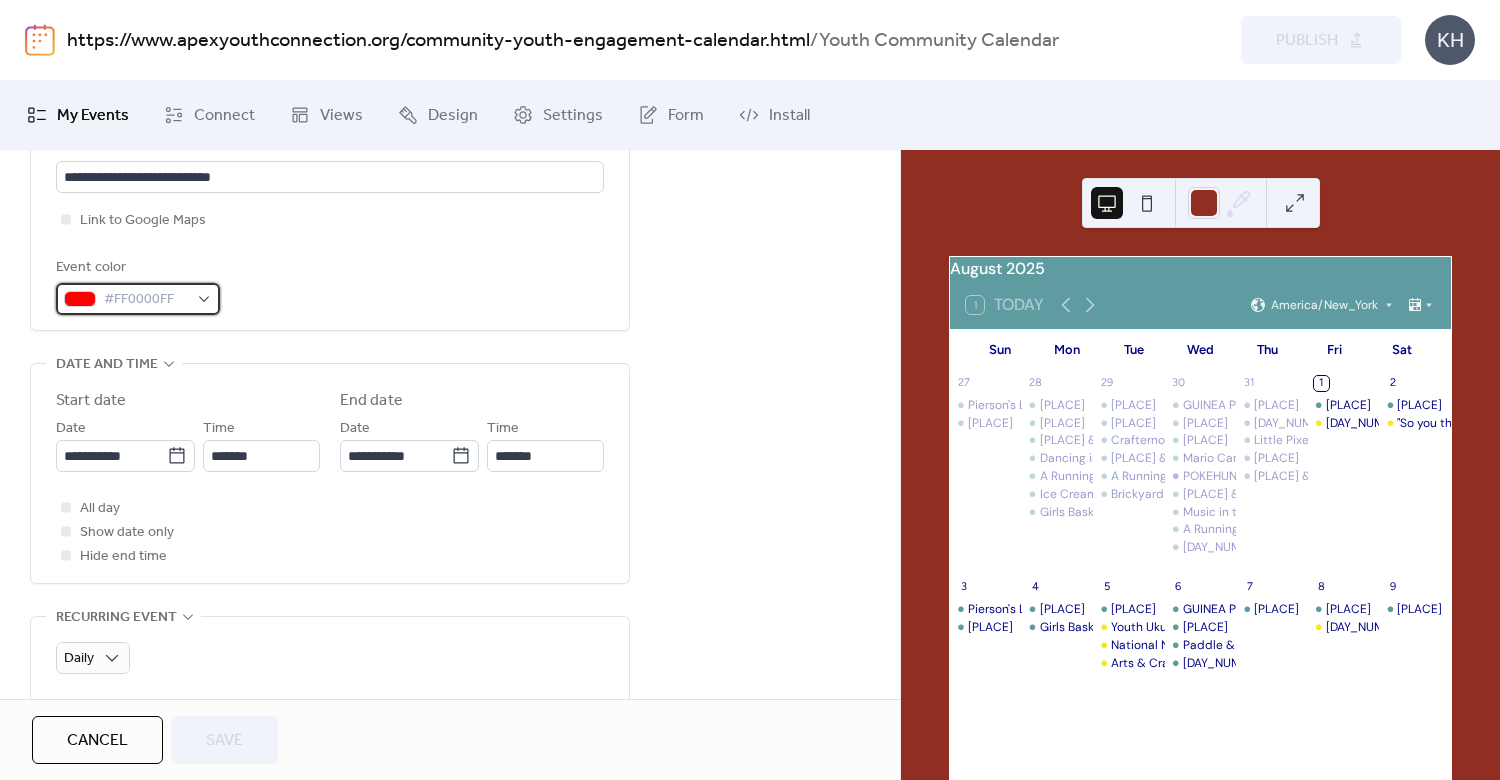 click on "#FF0000FF" at bounding box center [138, 299] 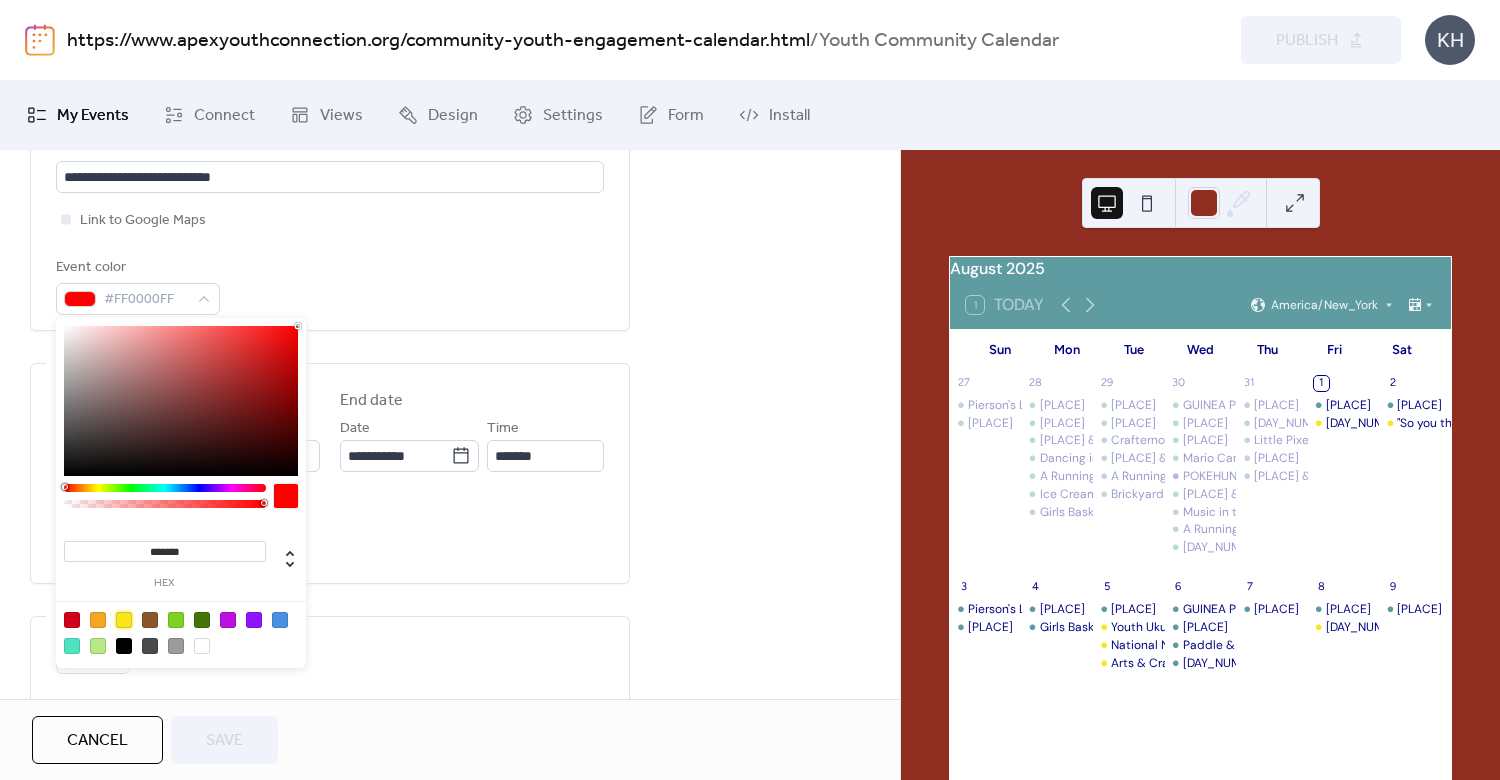 click at bounding box center (124, 620) 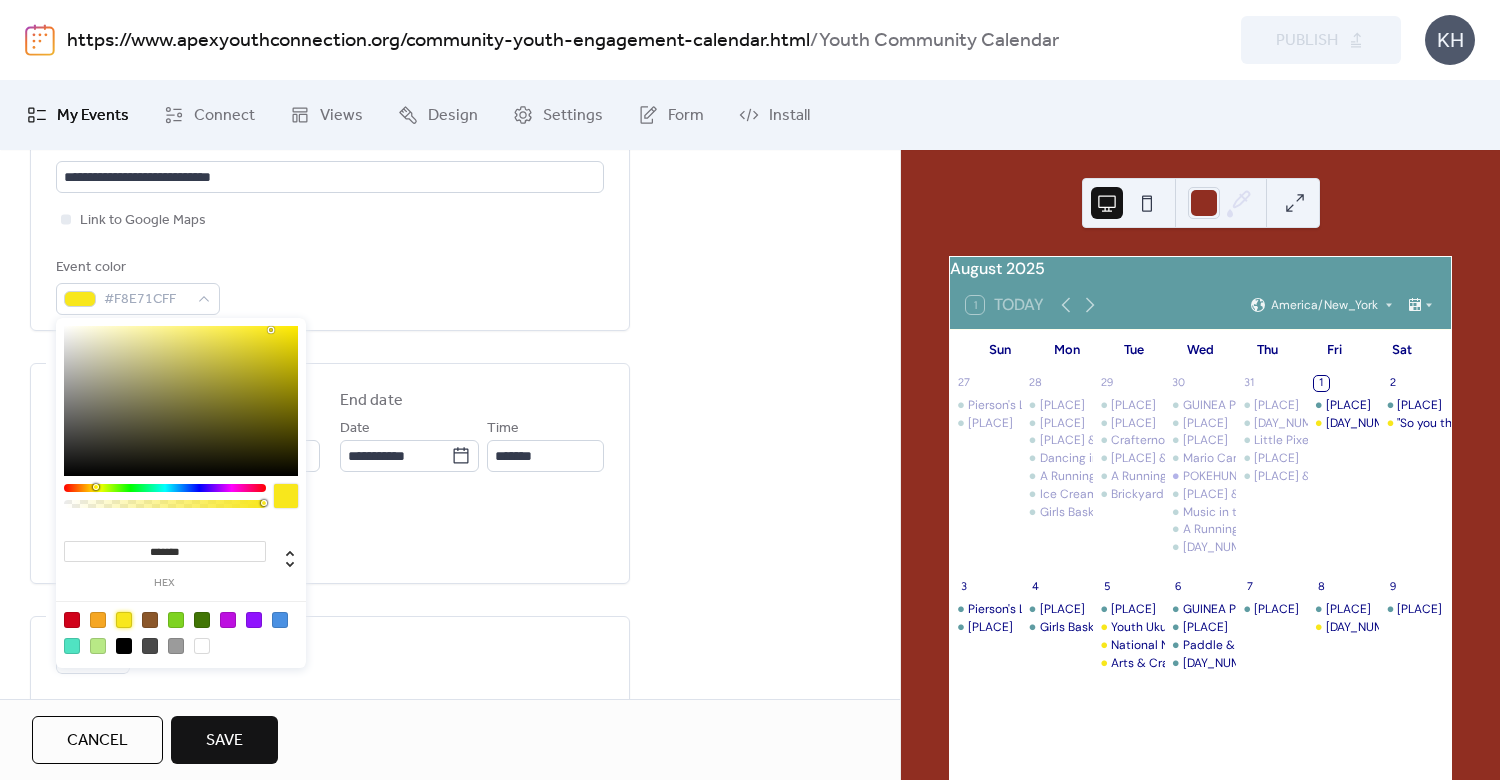 click at bounding box center [124, 620] 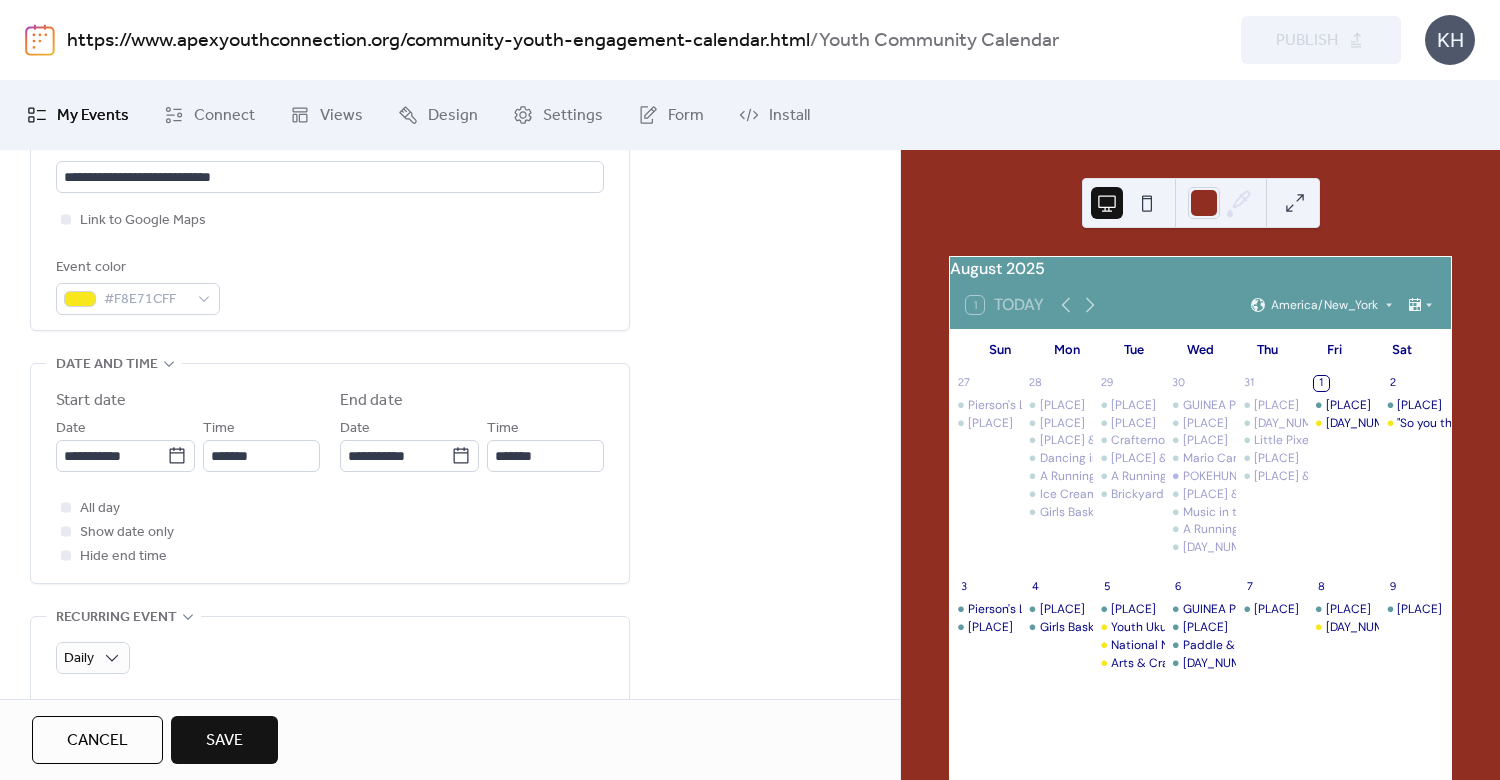 click on "All day Show date only Hide end time" at bounding box center (330, 532) 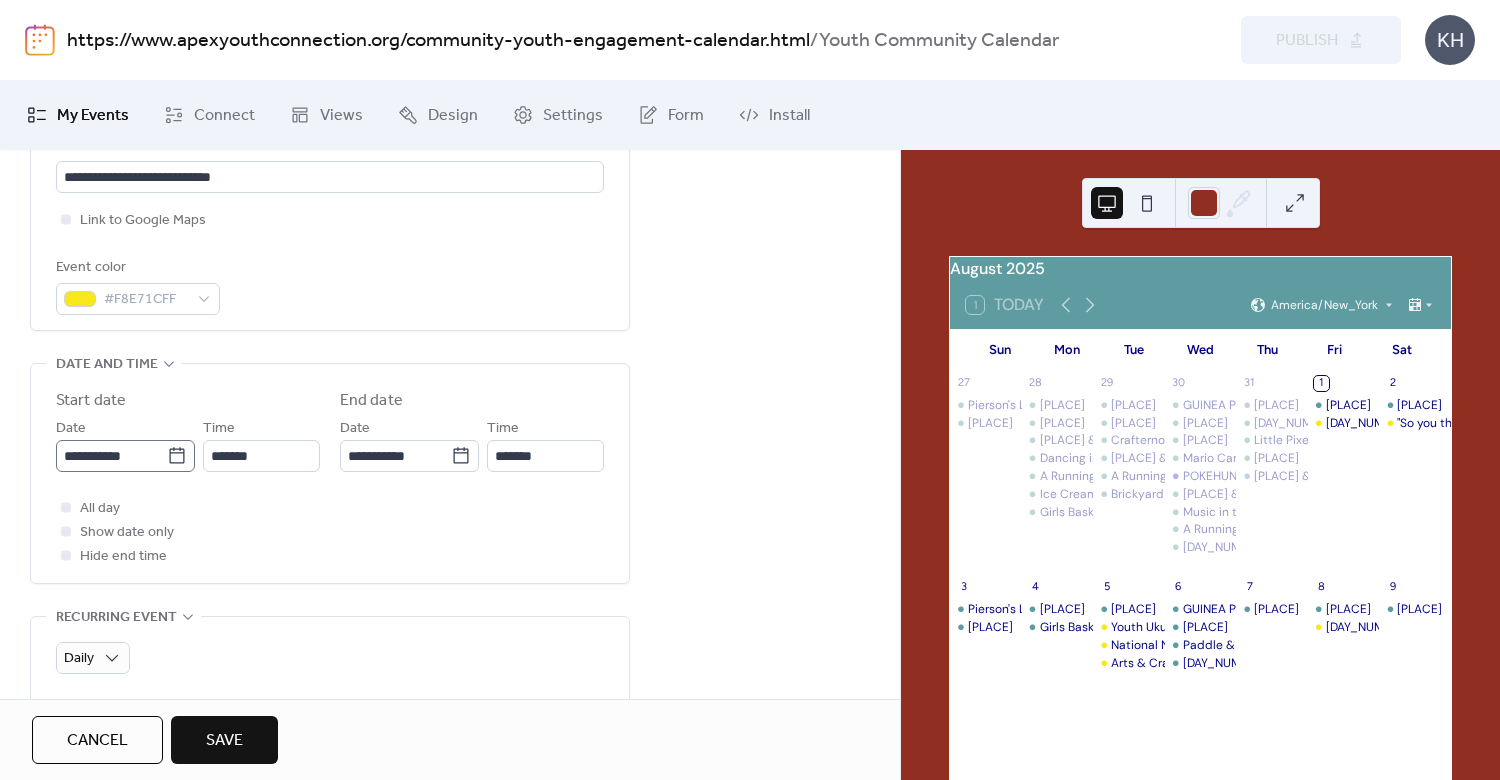 click 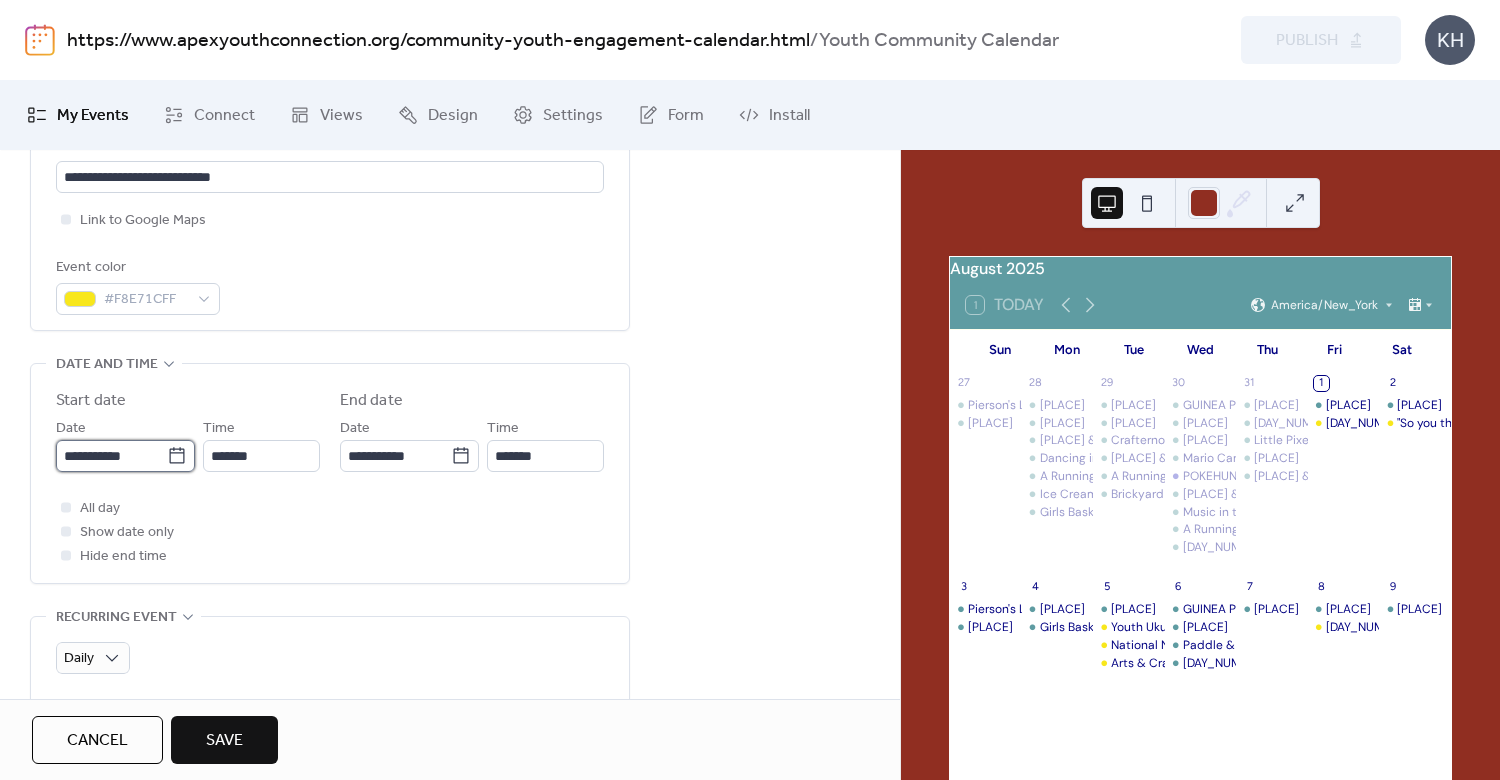 click on "**********" at bounding box center [111, 456] 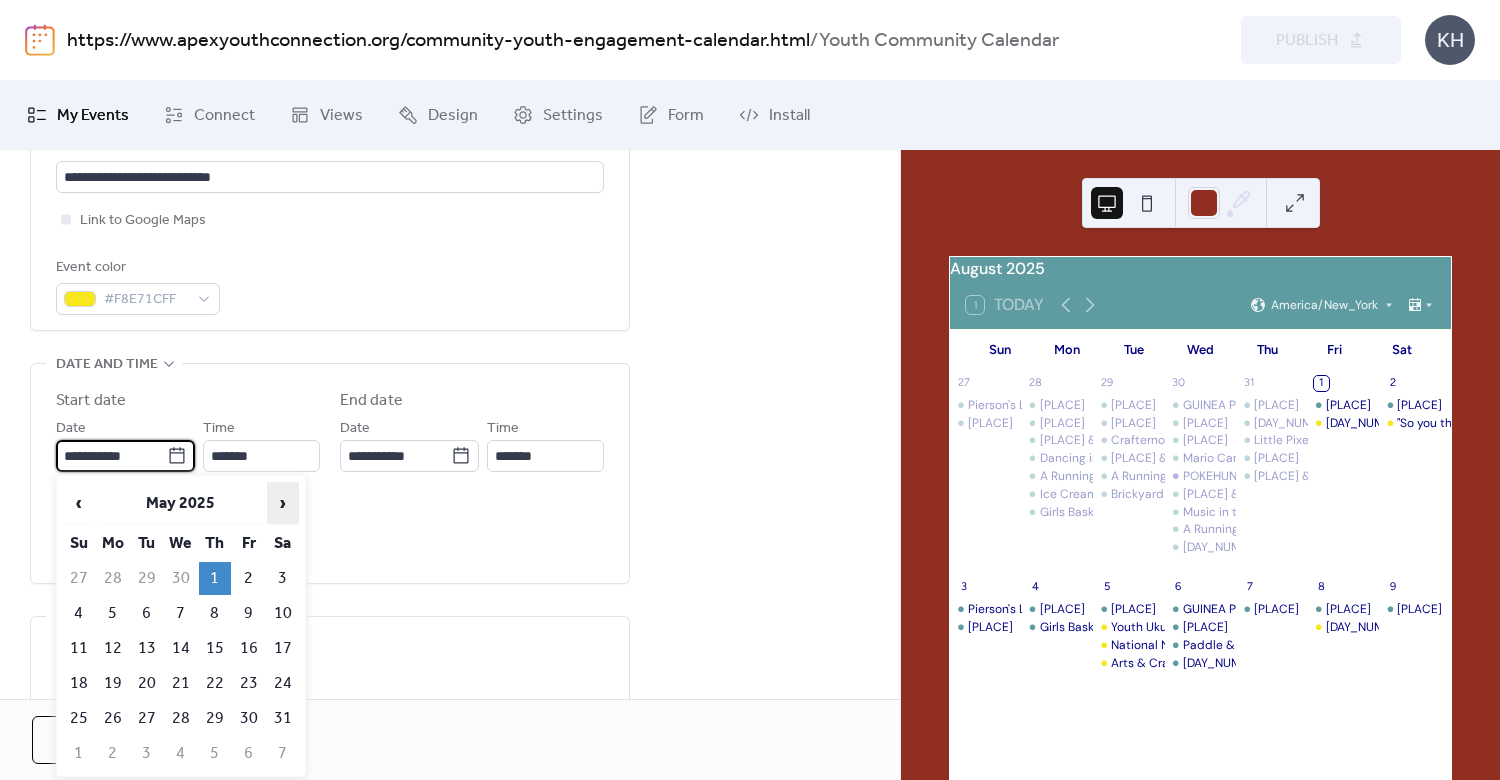 click on "›" at bounding box center [283, 503] 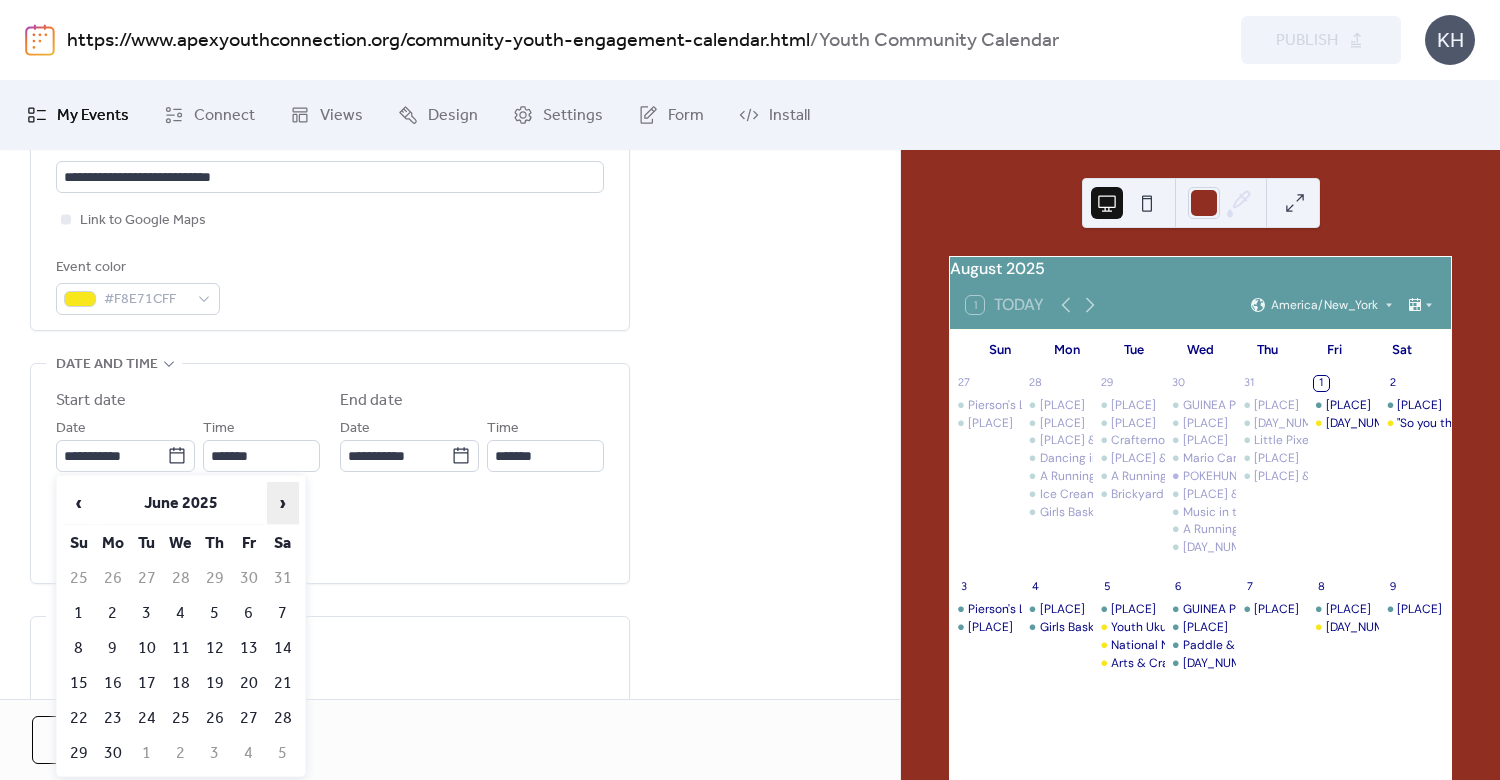 click on "›" at bounding box center (283, 503) 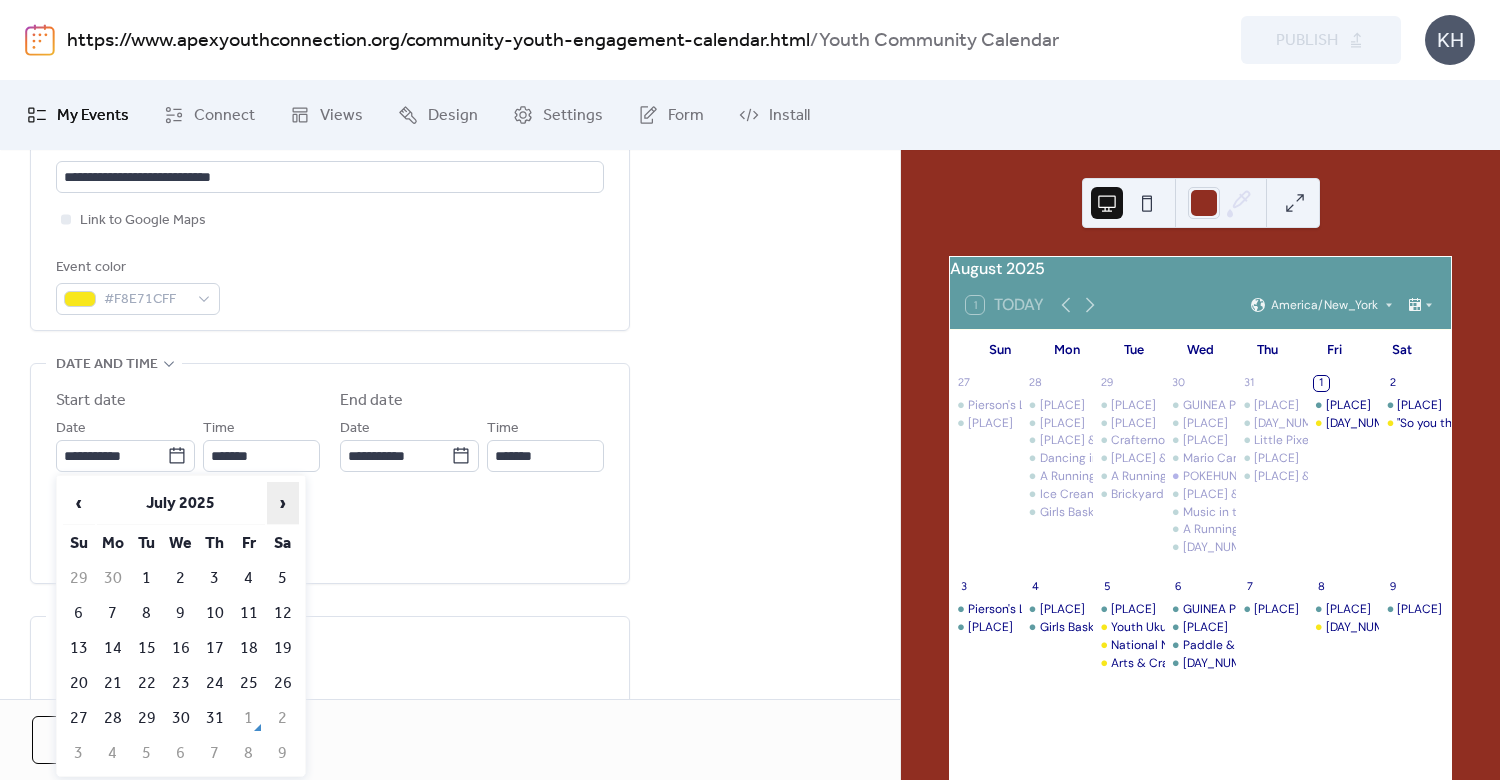 click on "›" at bounding box center [283, 503] 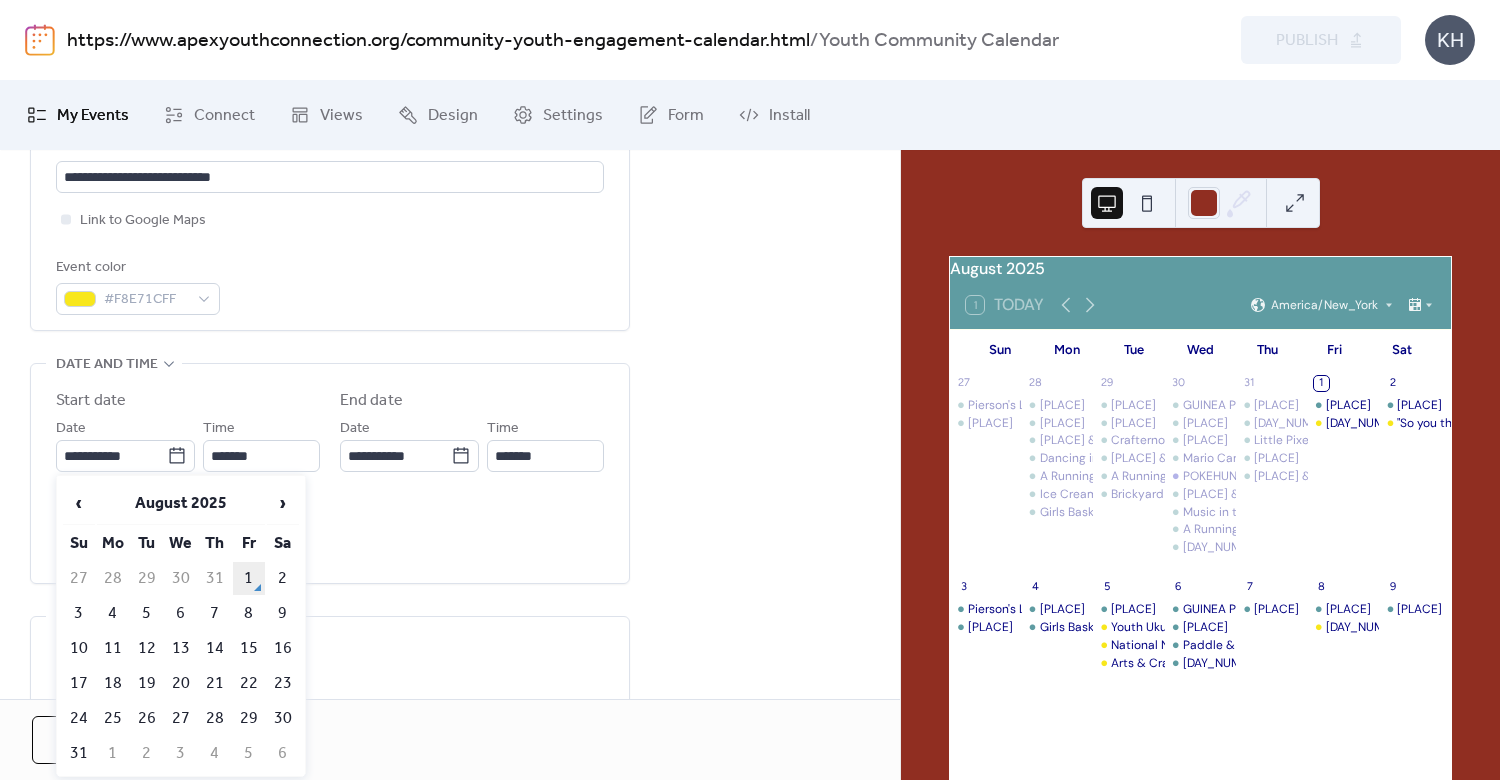 click on "1" at bounding box center (249, 578) 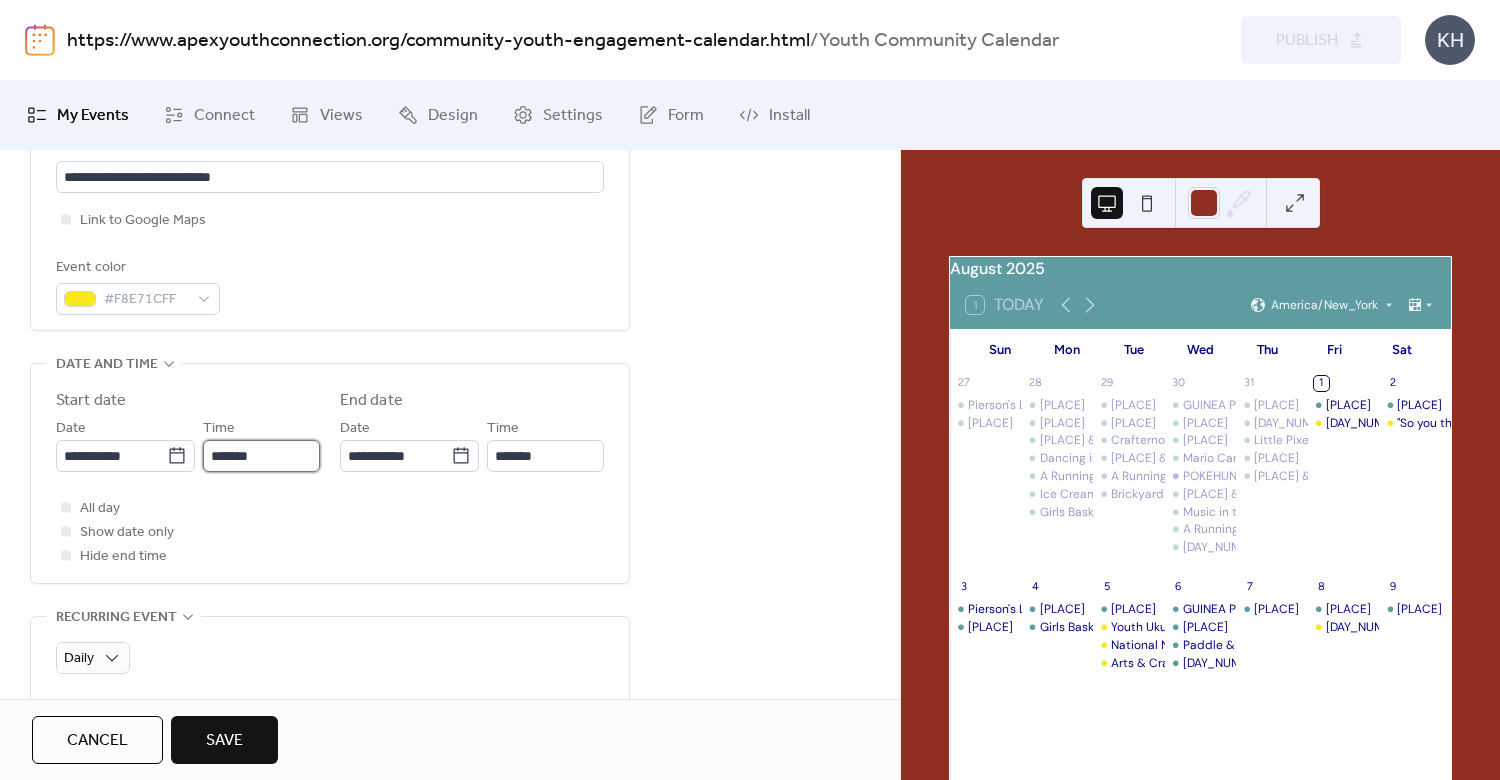 click on "*******" at bounding box center [261, 456] 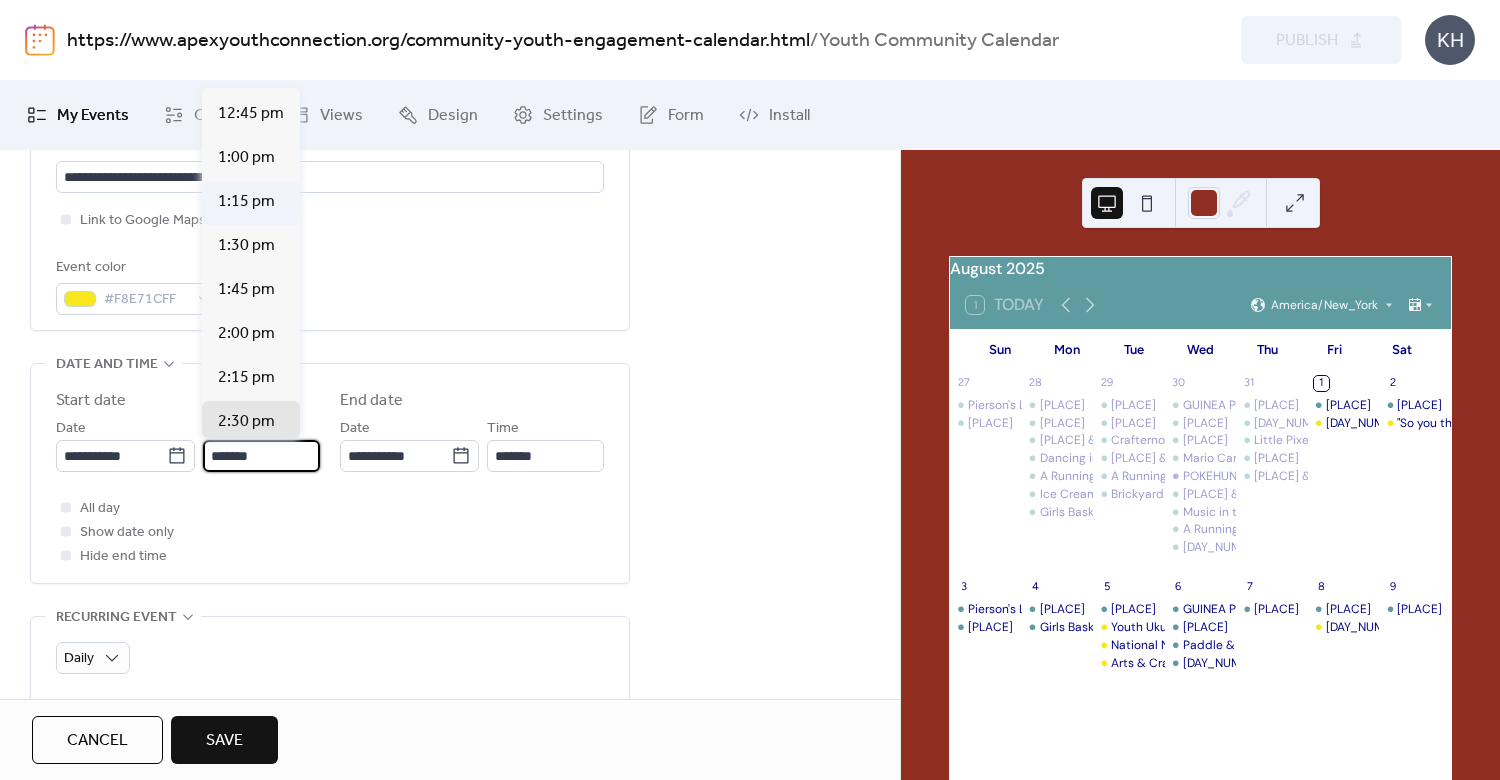 scroll, scrollTop: 1933, scrollLeft: 0, axis: vertical 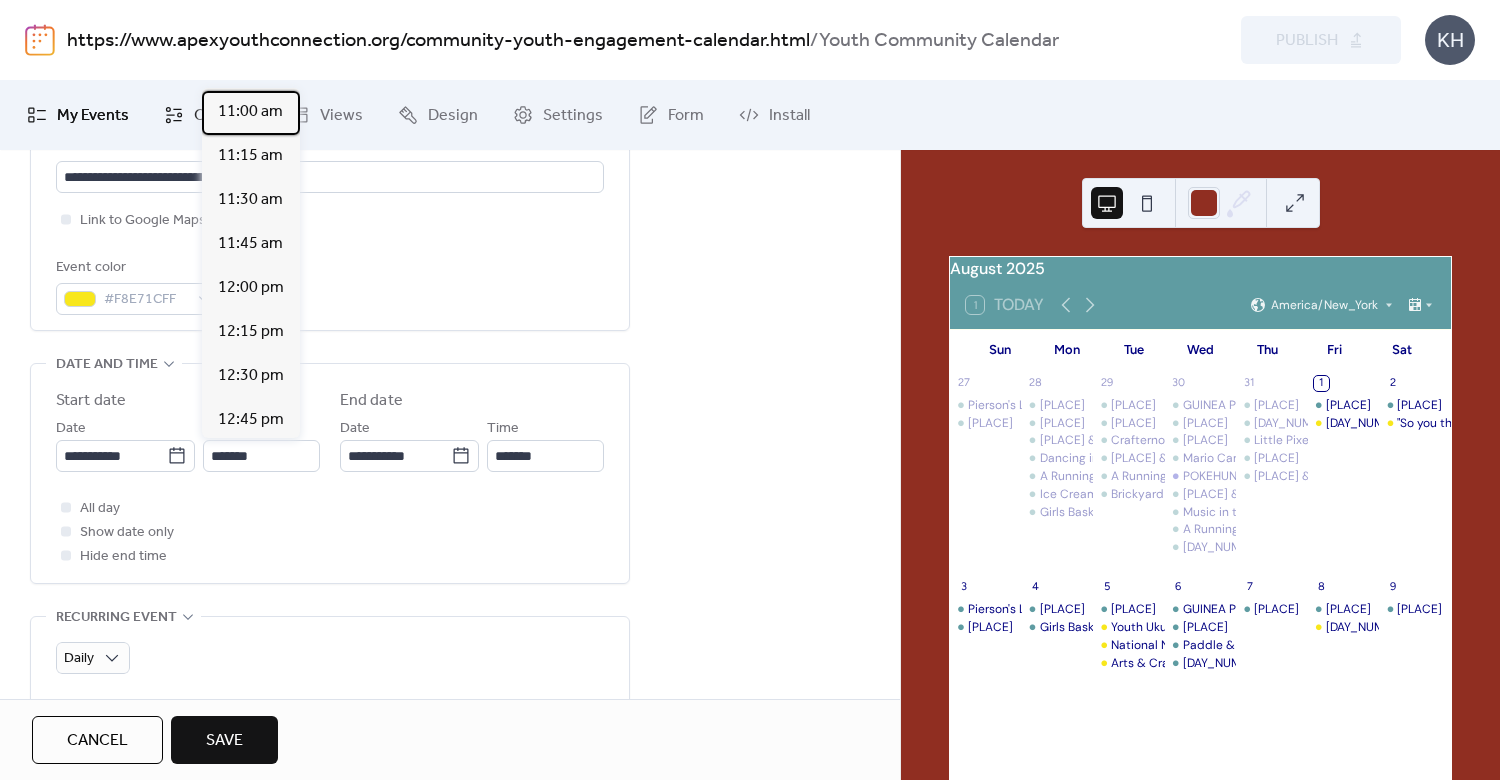 click on "11:00 am" at bounding box center [250, 112] 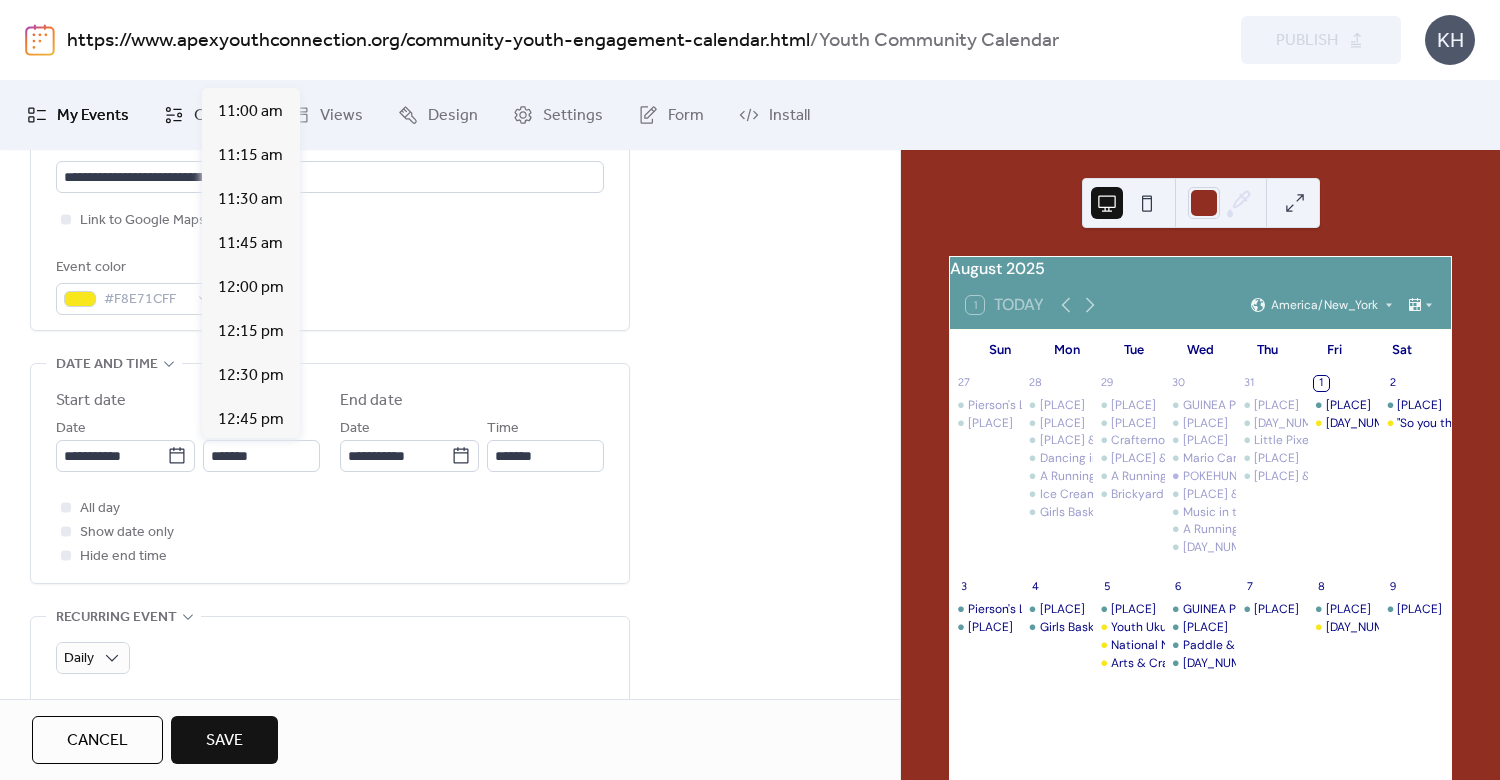 type on "********" 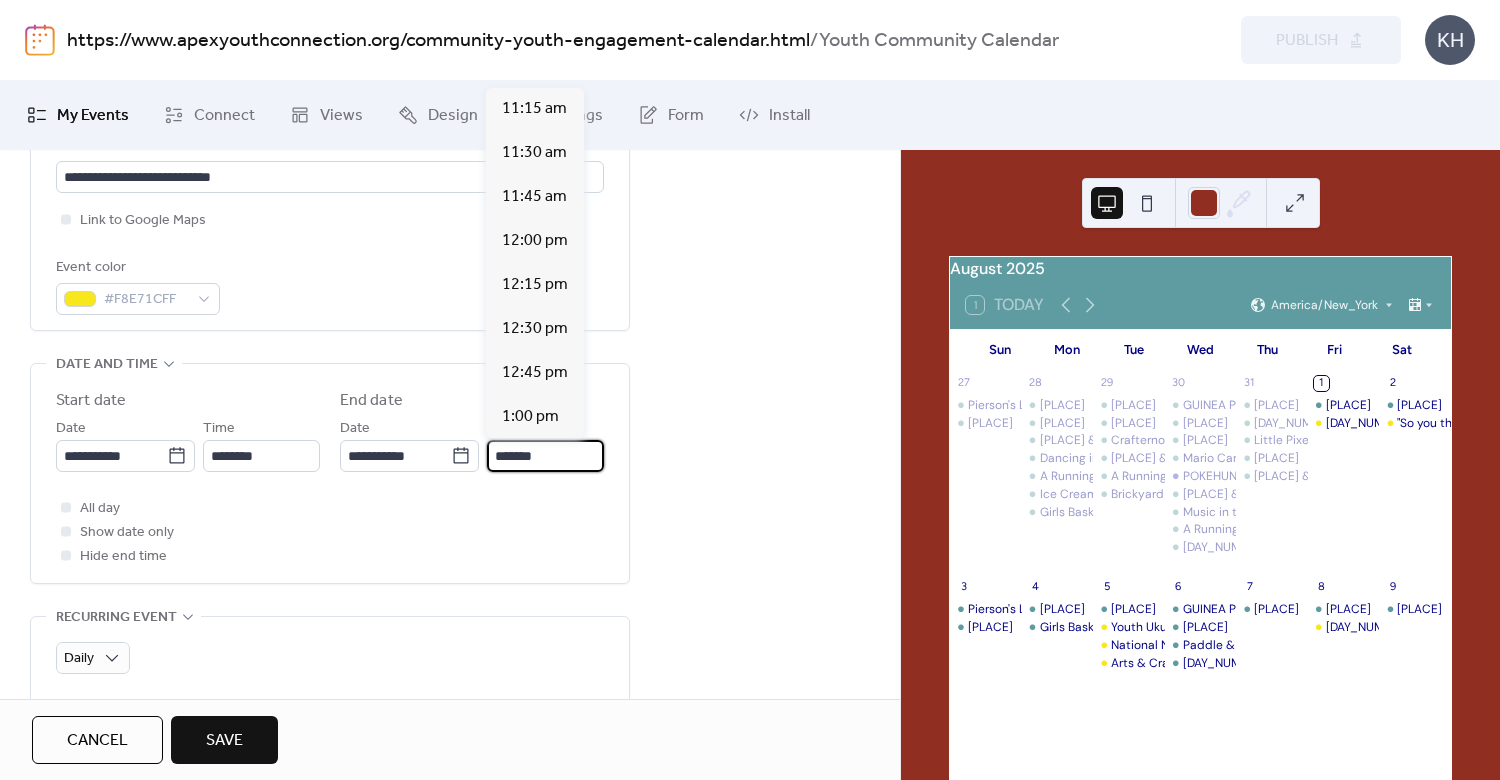 click on "*******" at bounding box center (545, 456) 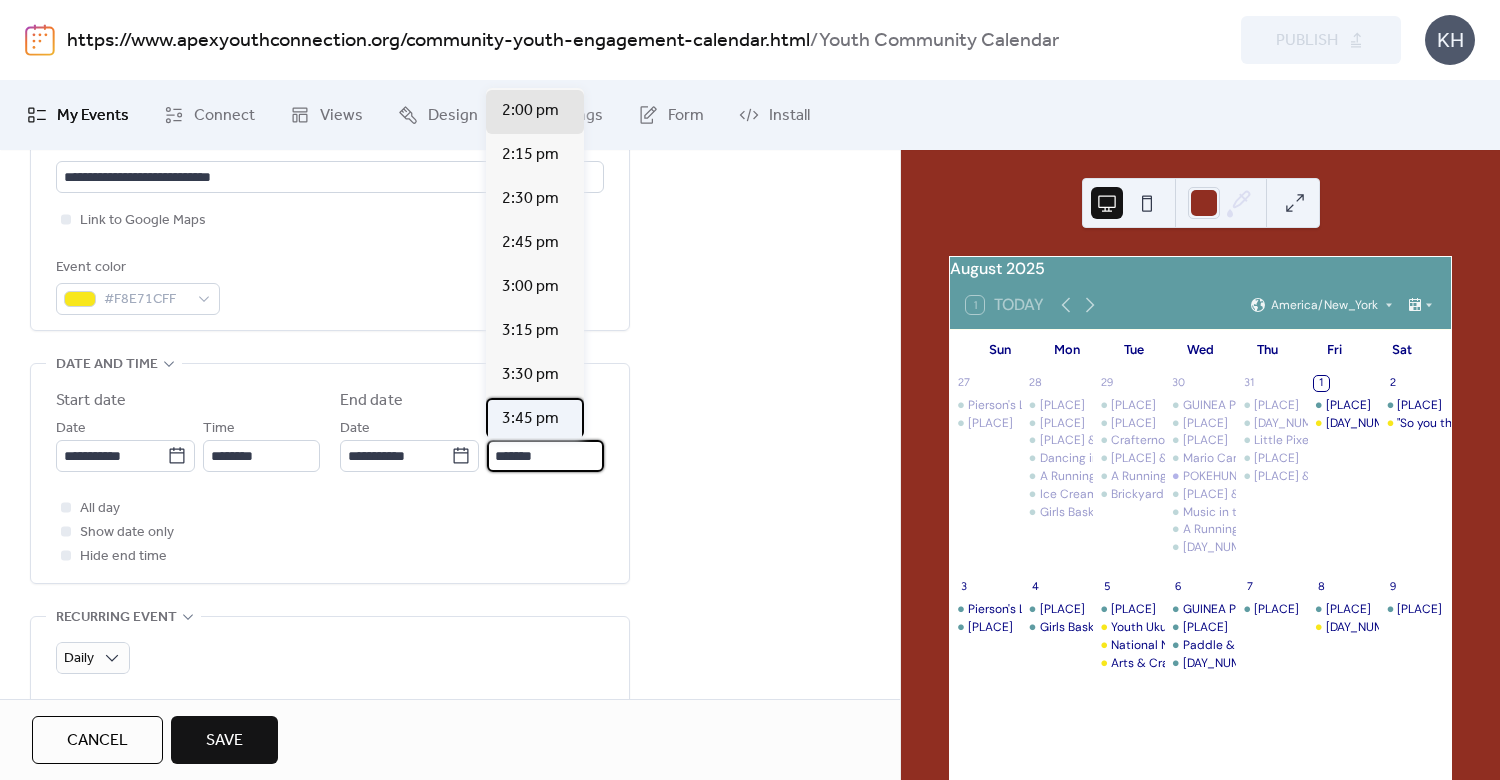 click on "3:45 pm" at bounding box center (530, 419) 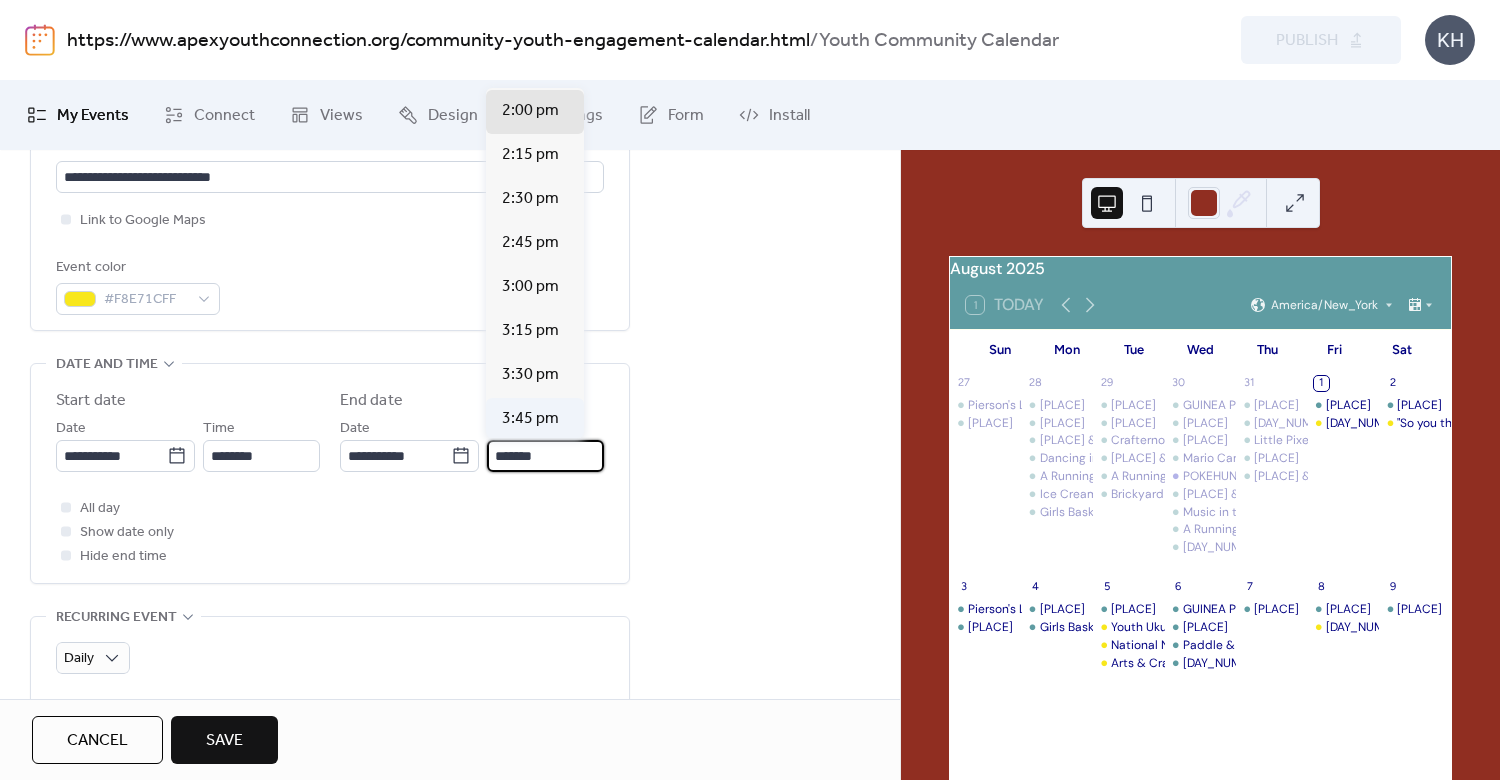 type on "*******" 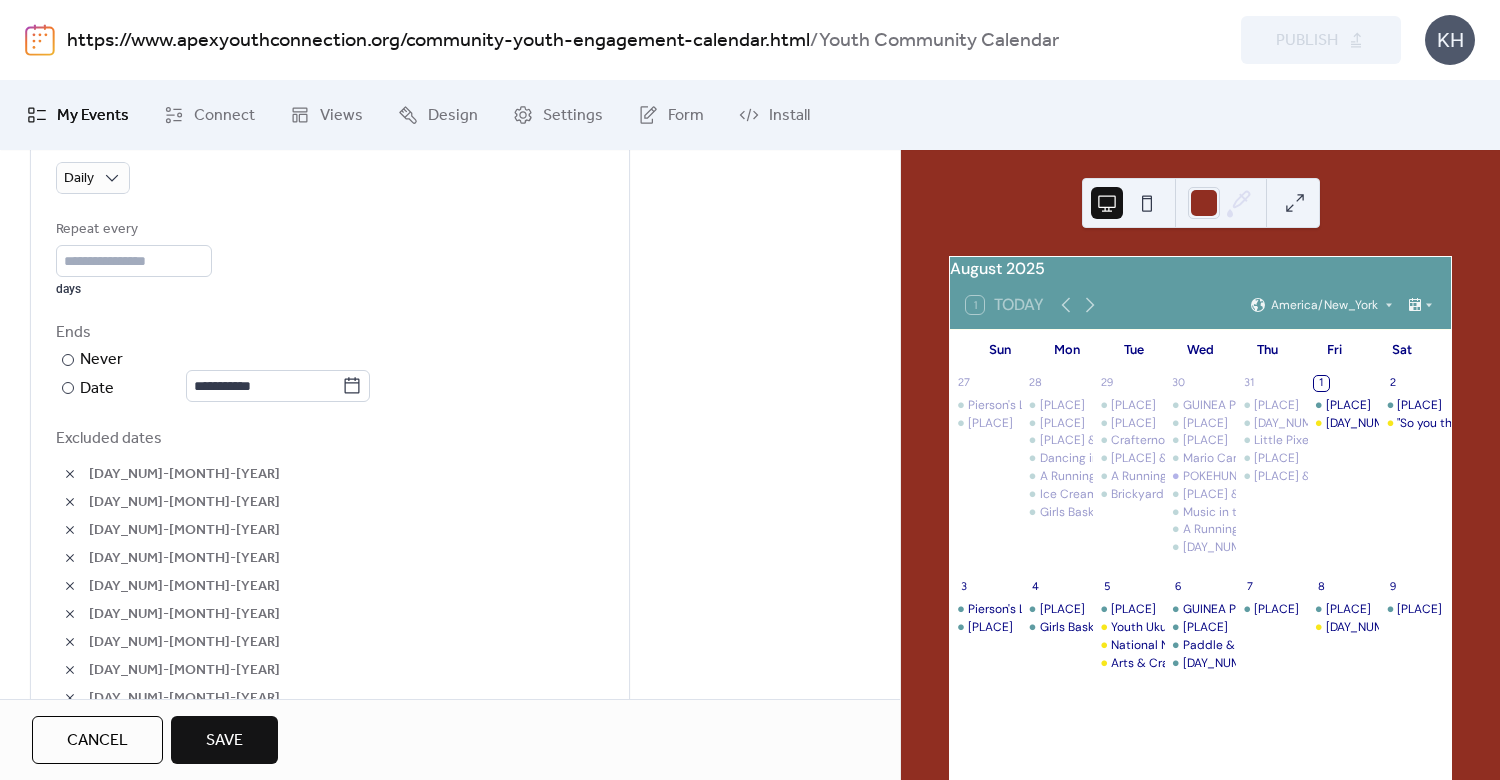 scroll, scrollTop: 480, scrollLeft: 0, axis: vertical 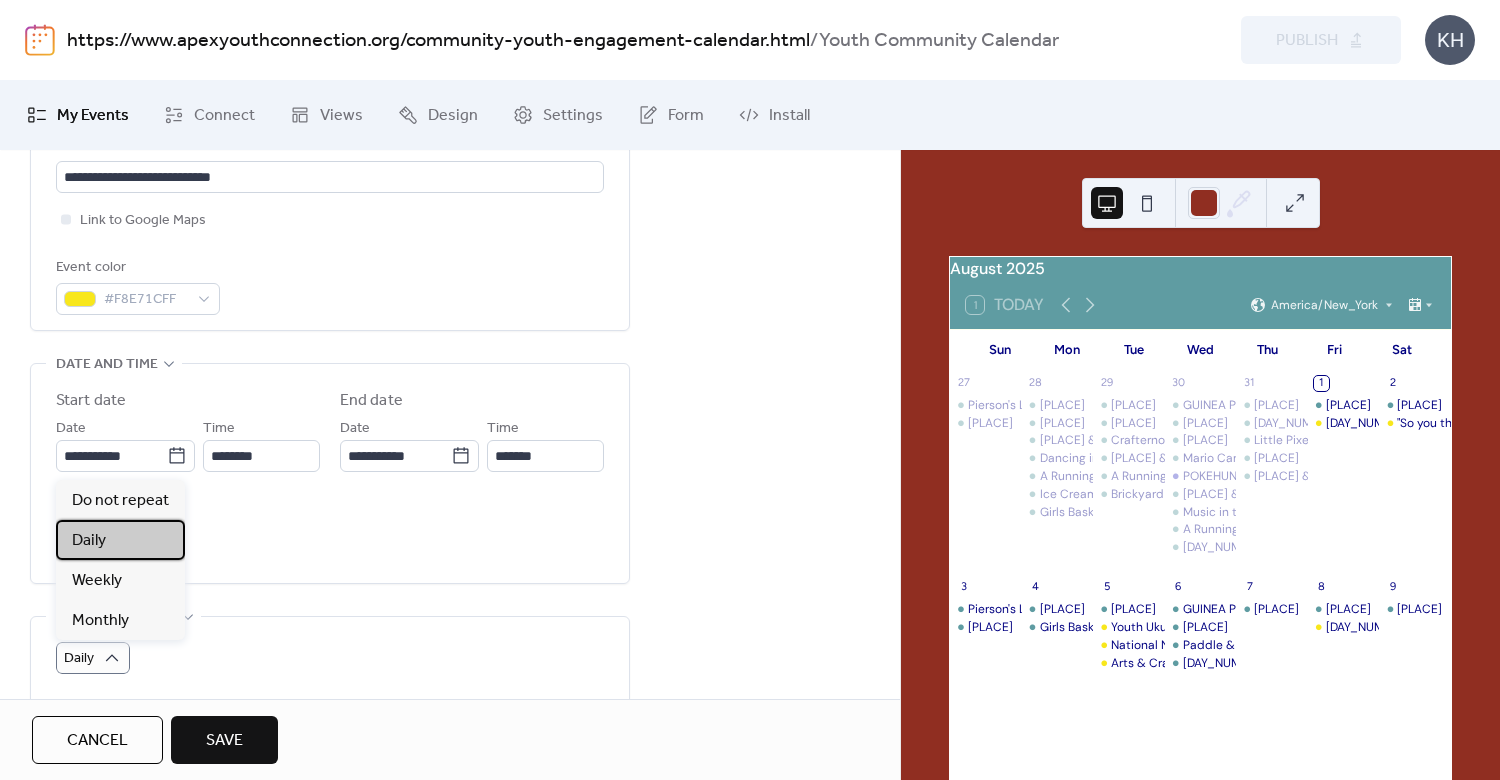 click on "Daily" at bounding box center [120, 540] 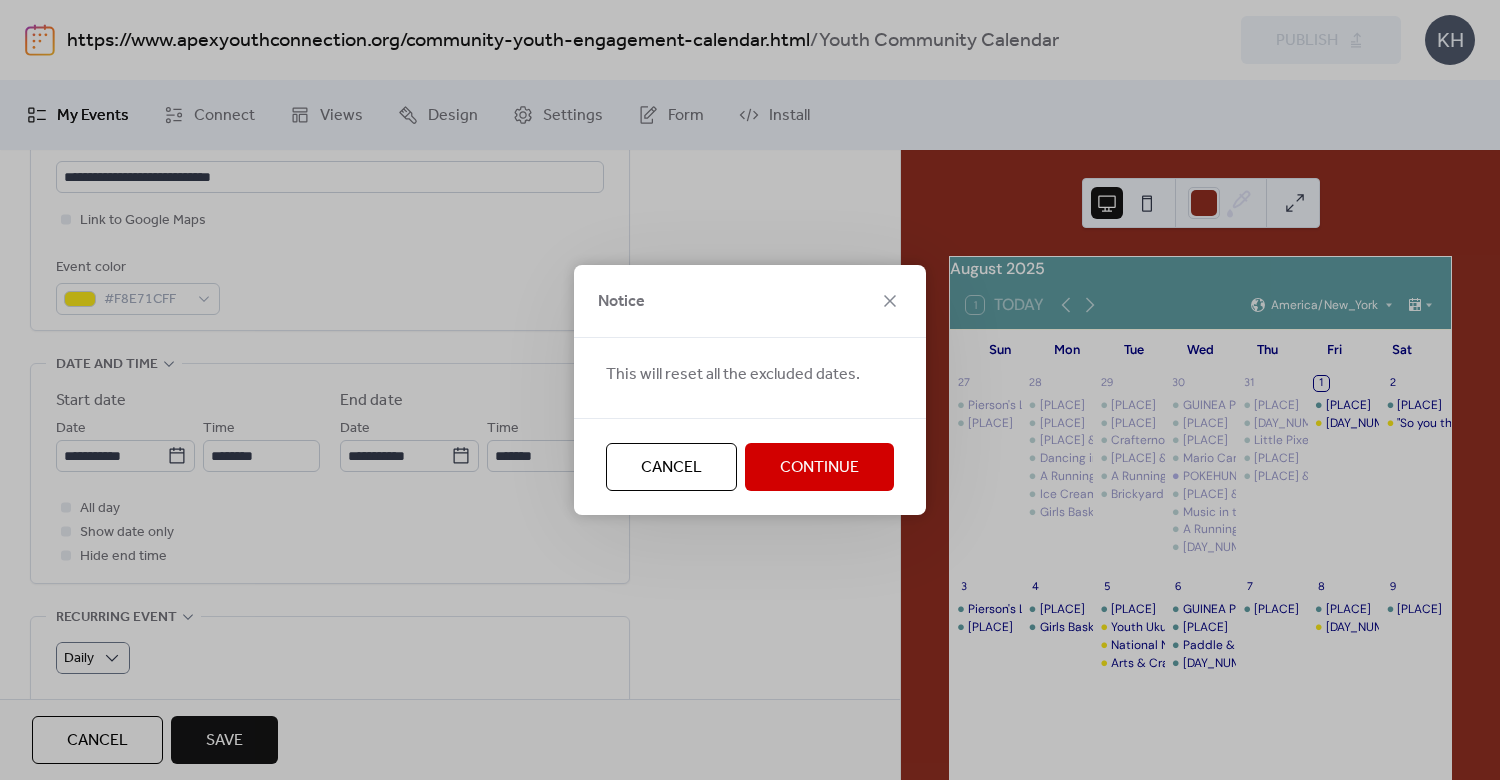 click on "Continue" at bounding box center (819, 468) 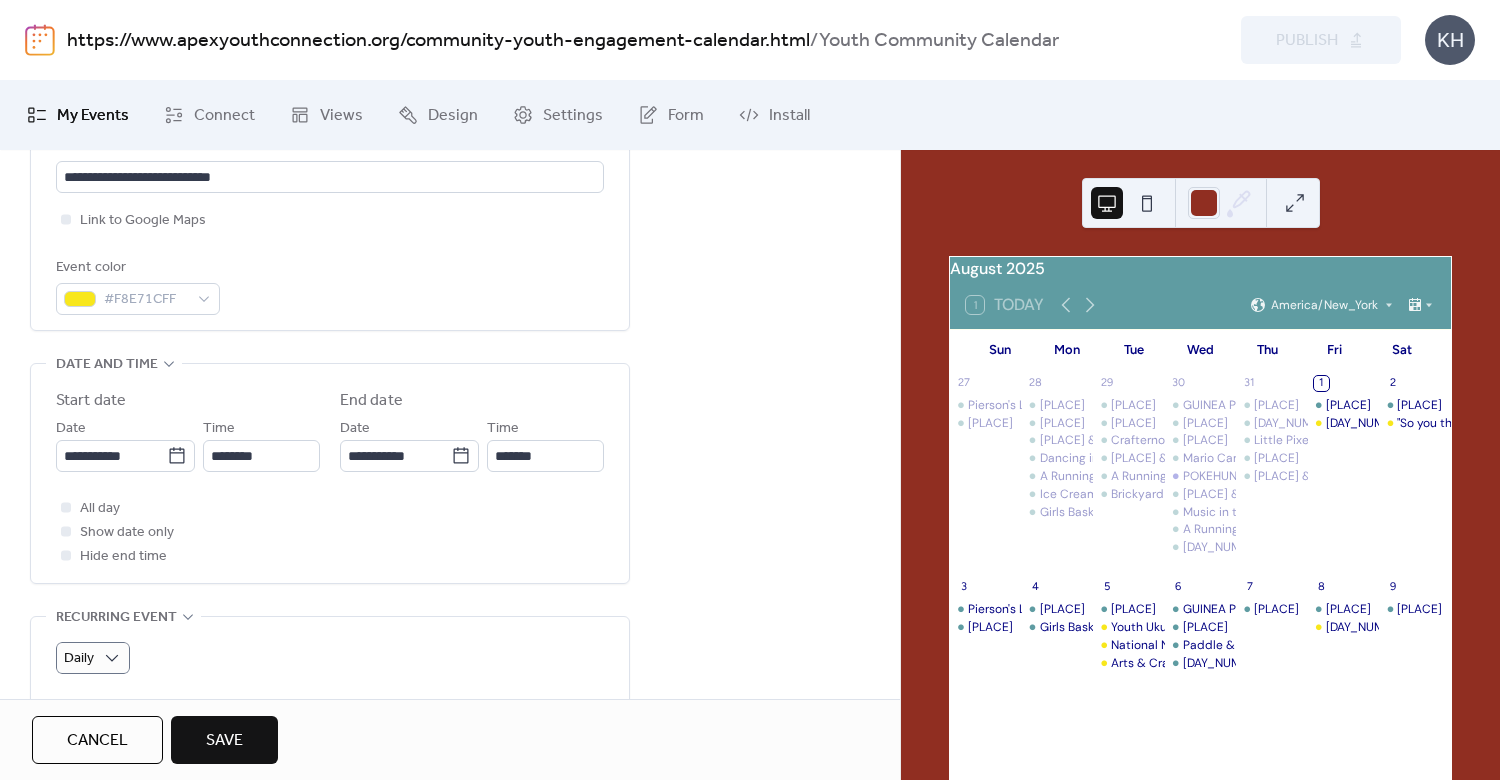 scroll, scrollTop: 960, scrollLeft: 0, axis: vertical 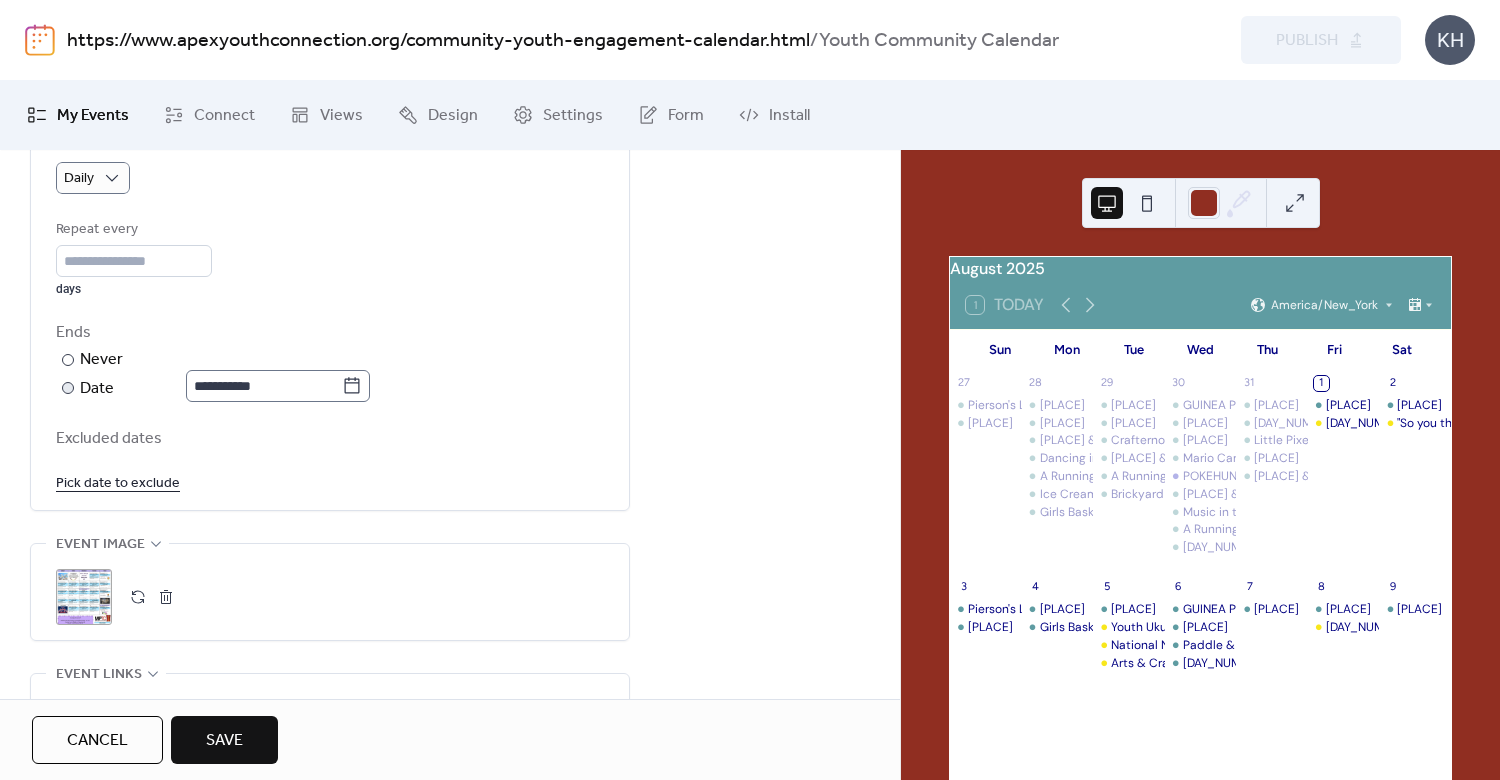 click 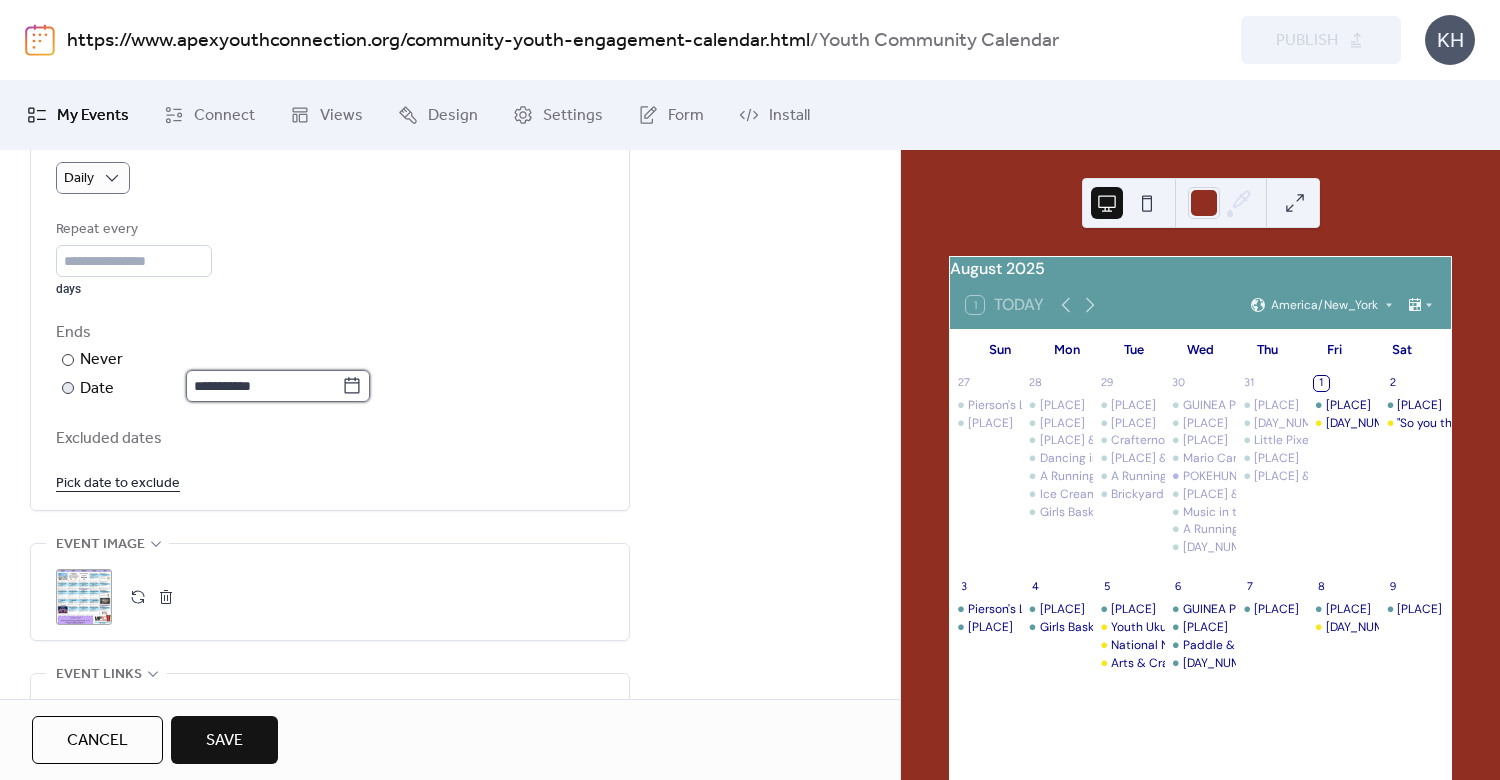 click on "**********" at bounding box center [264, 386] 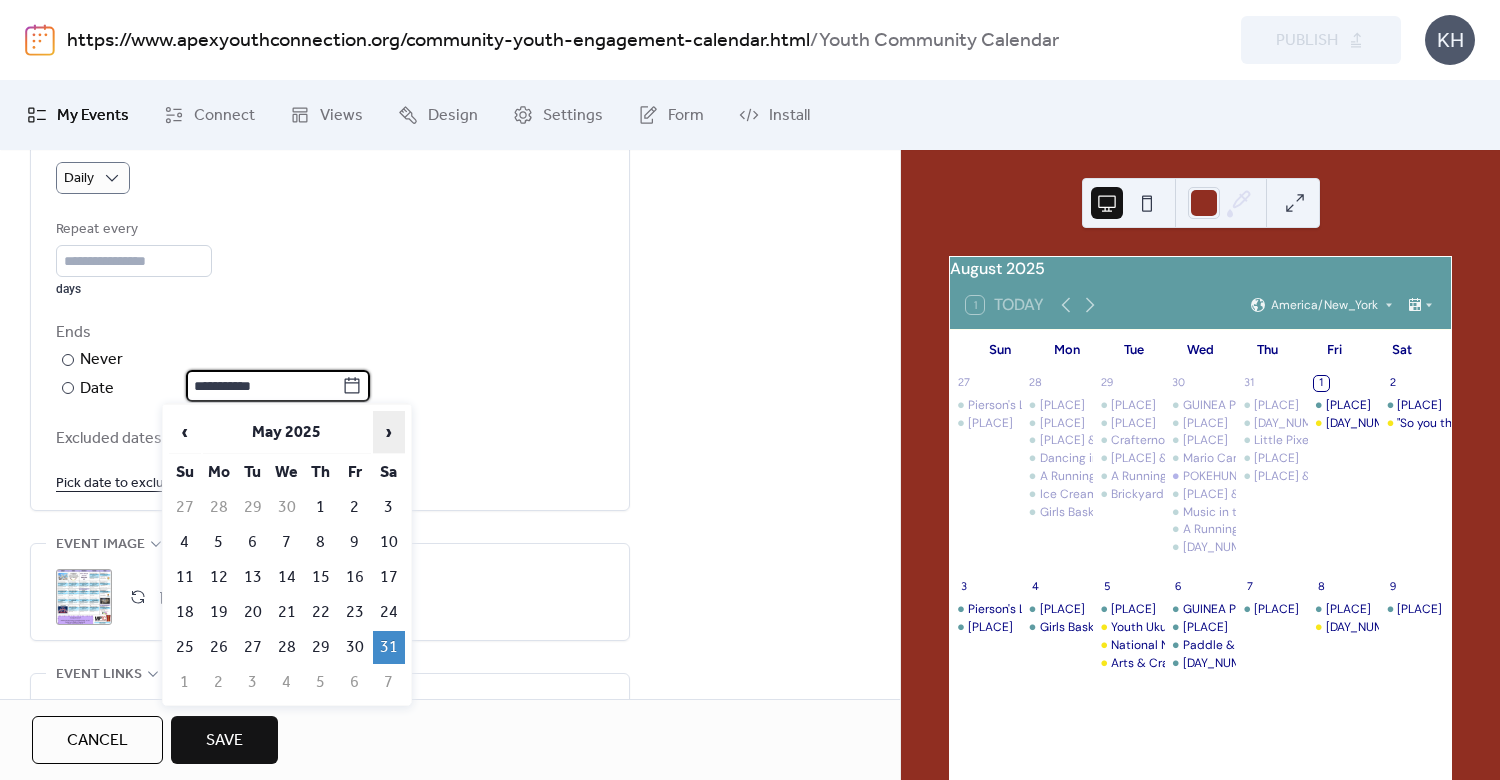 click on "›" at bounding box center (389, 432) 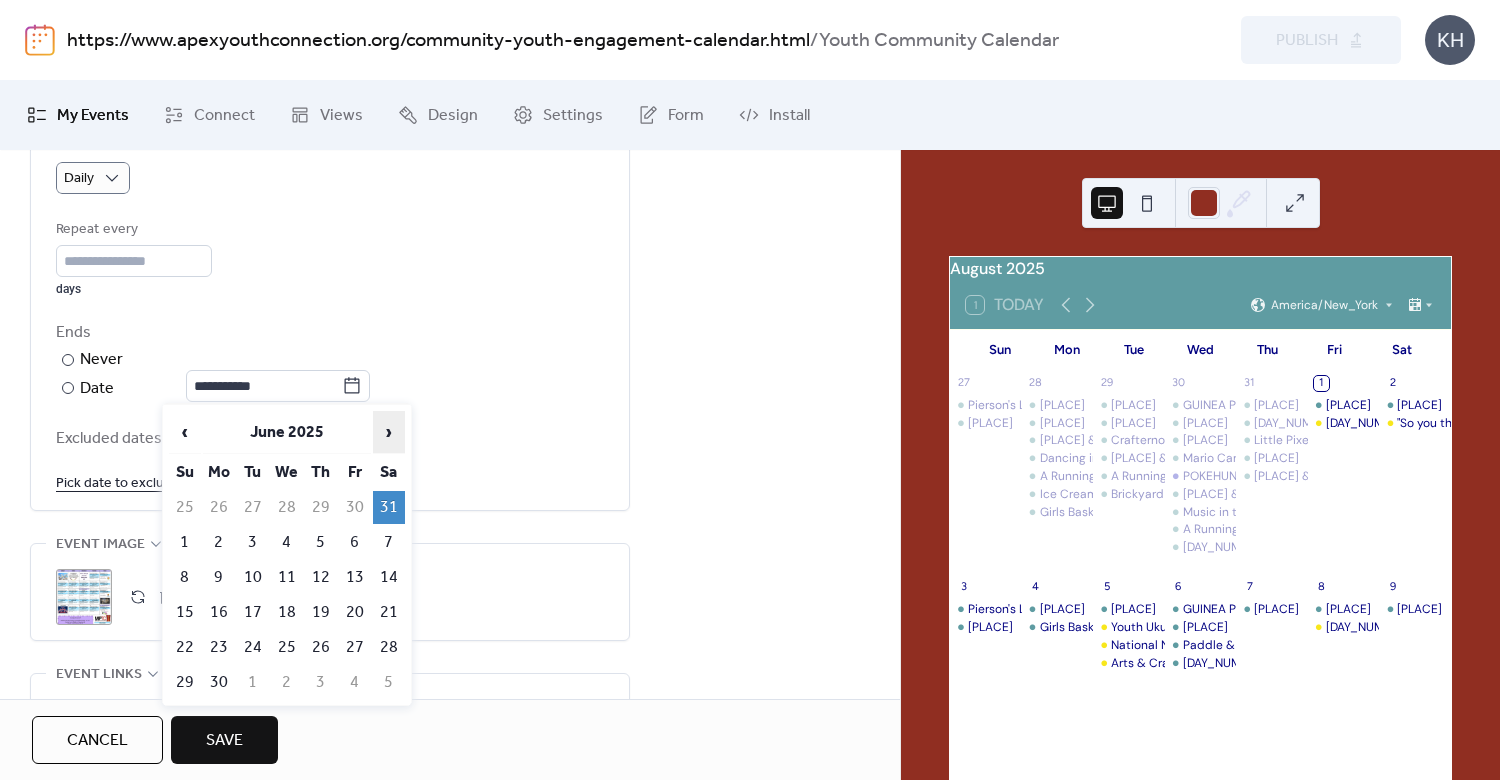 click on "›" at bounding box center [389, 432] 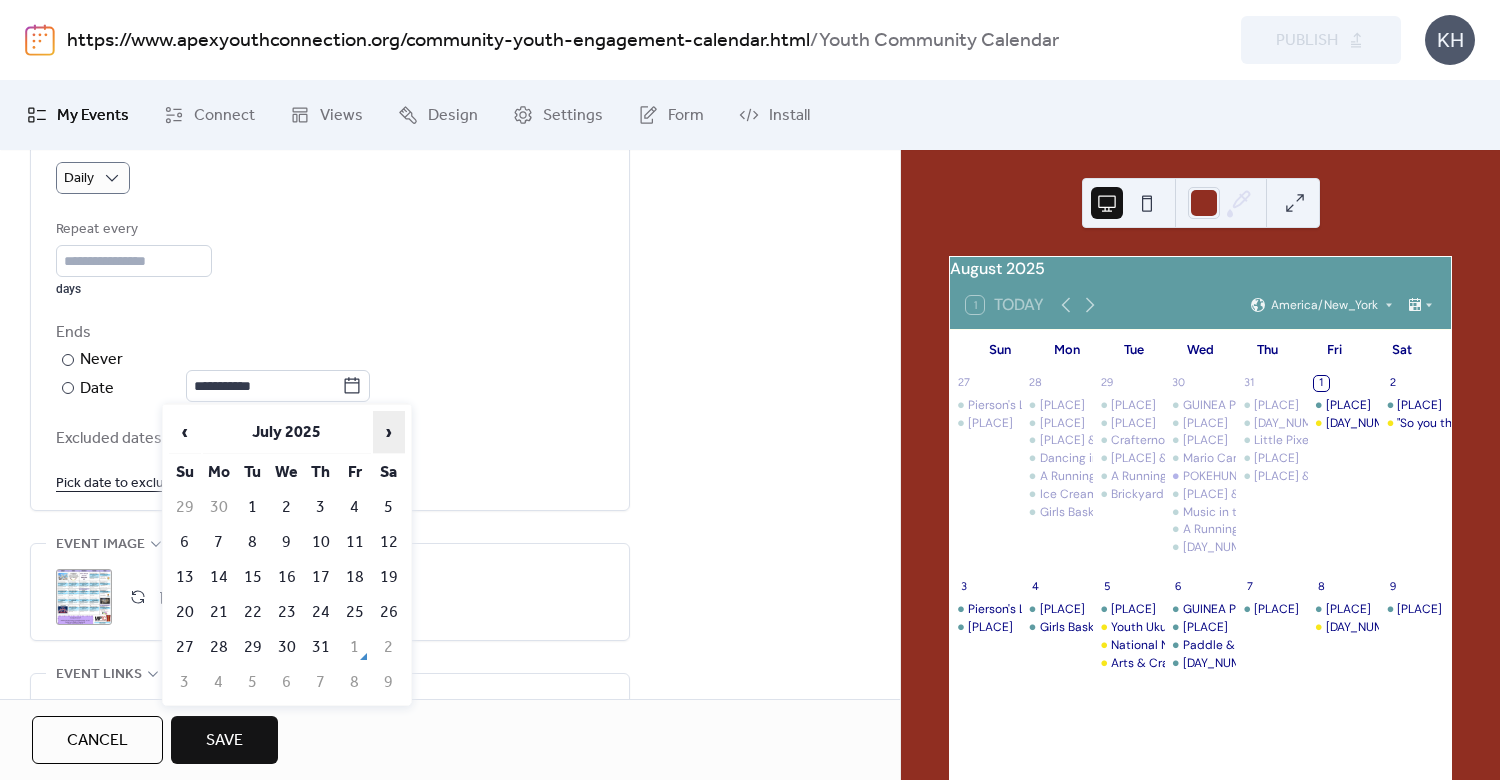 click on "›" at bounding box center [389, 432] 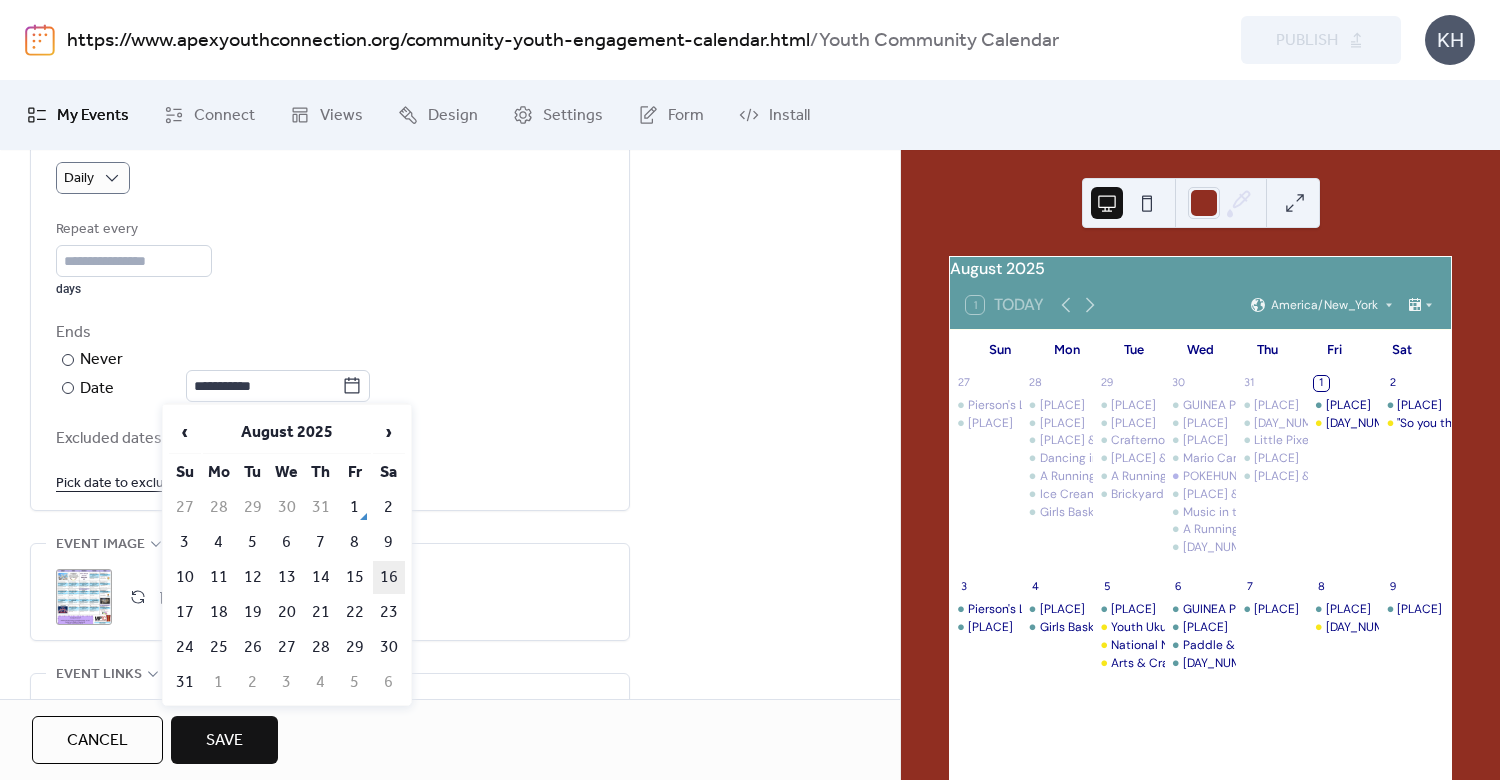 click on "16" at bounding box center [389, 577] 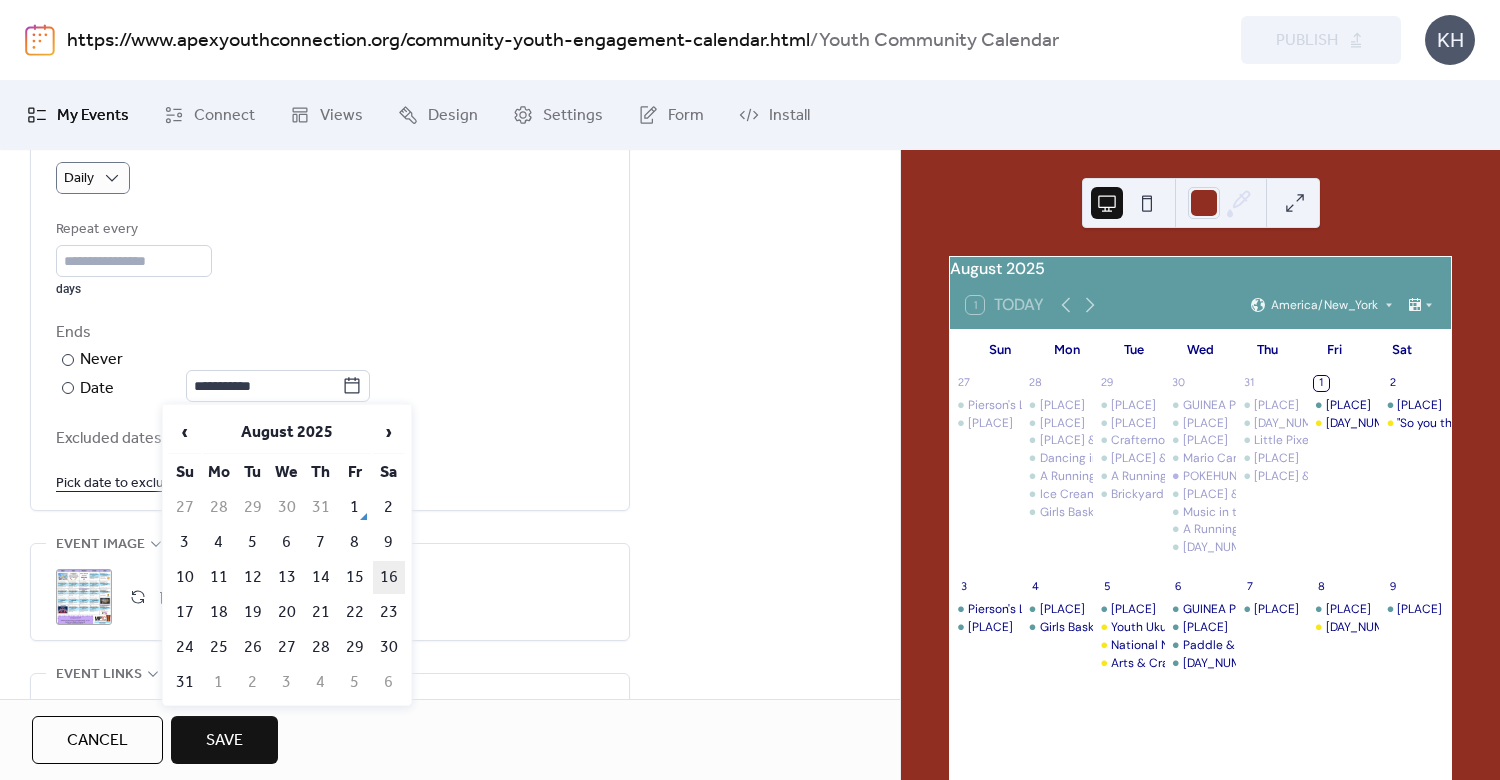 type on "**********" 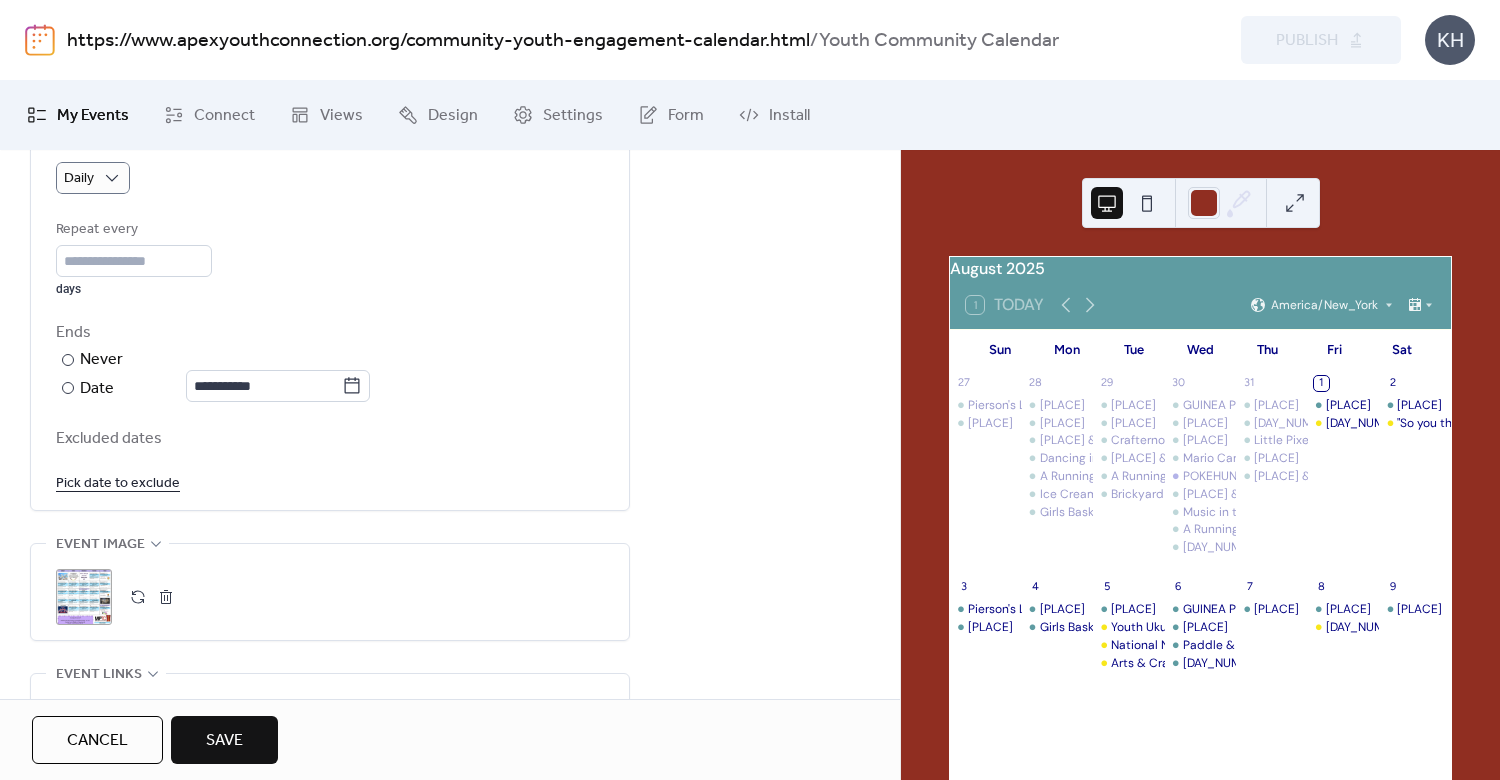 click on "Pick date to exclude" at bounding box center [118, 482] 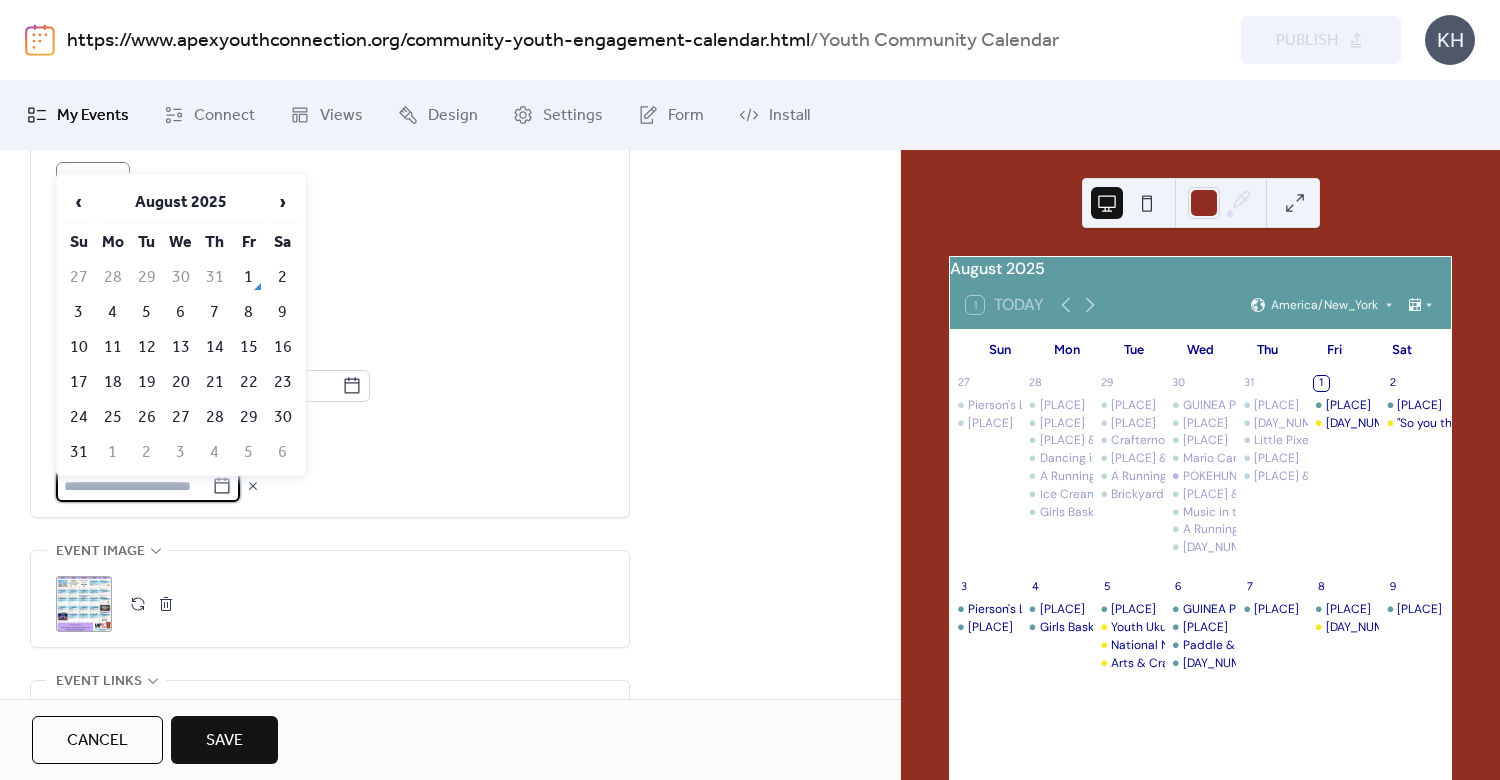 click on "12" at bounding box center [147, 347] 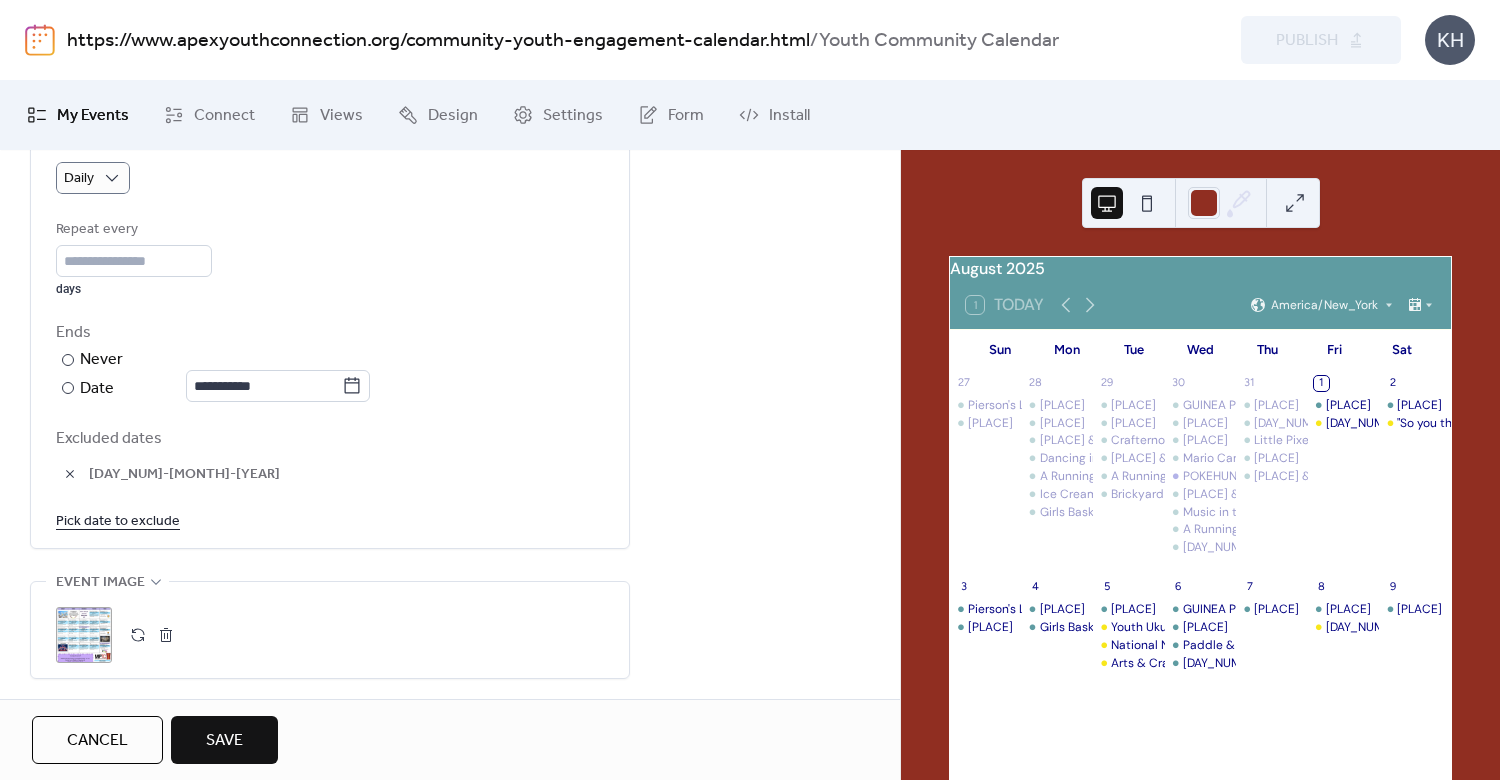 click on "Pick date to exclude" at bounding box center (118, 520) 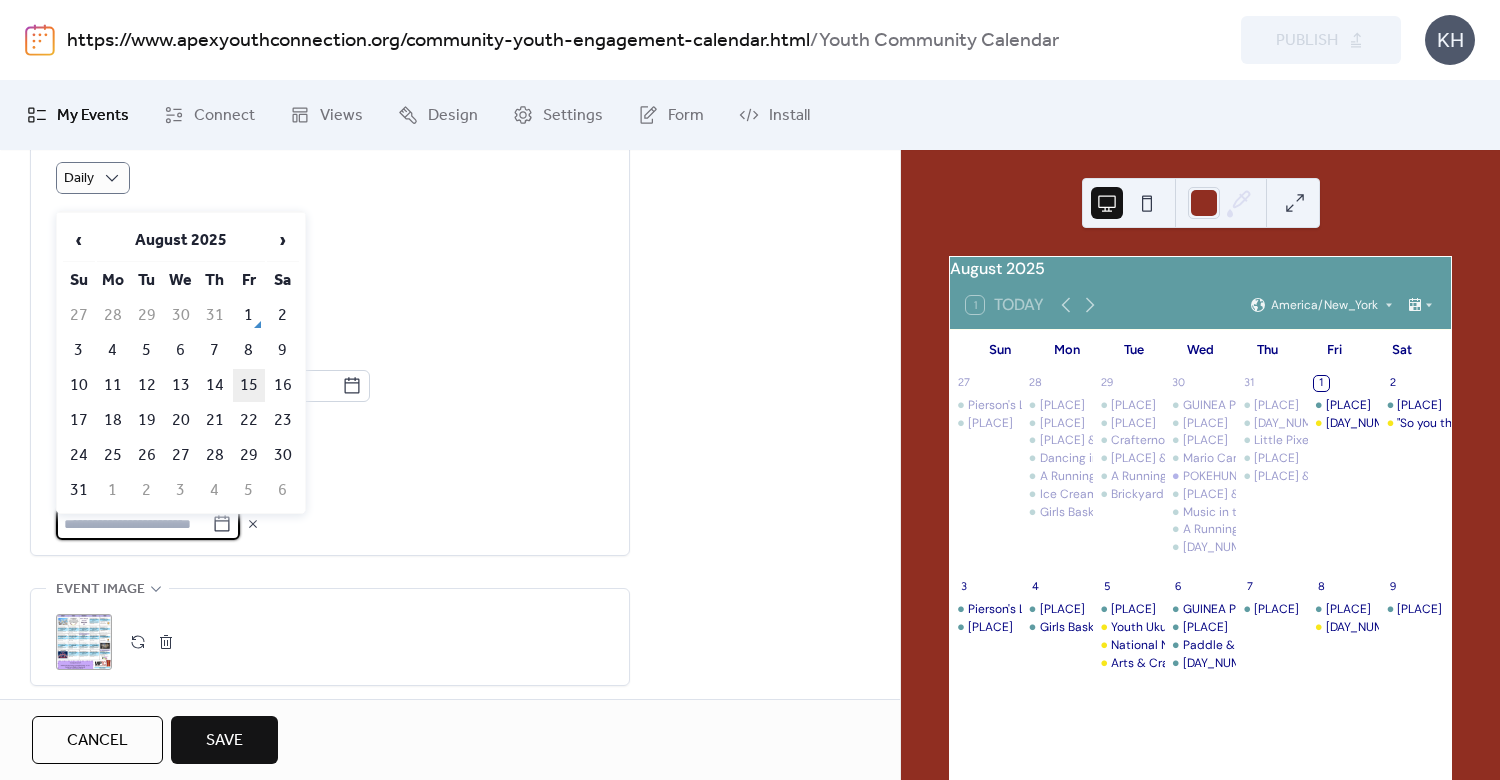click on "15" at bounding box center (249, 385) 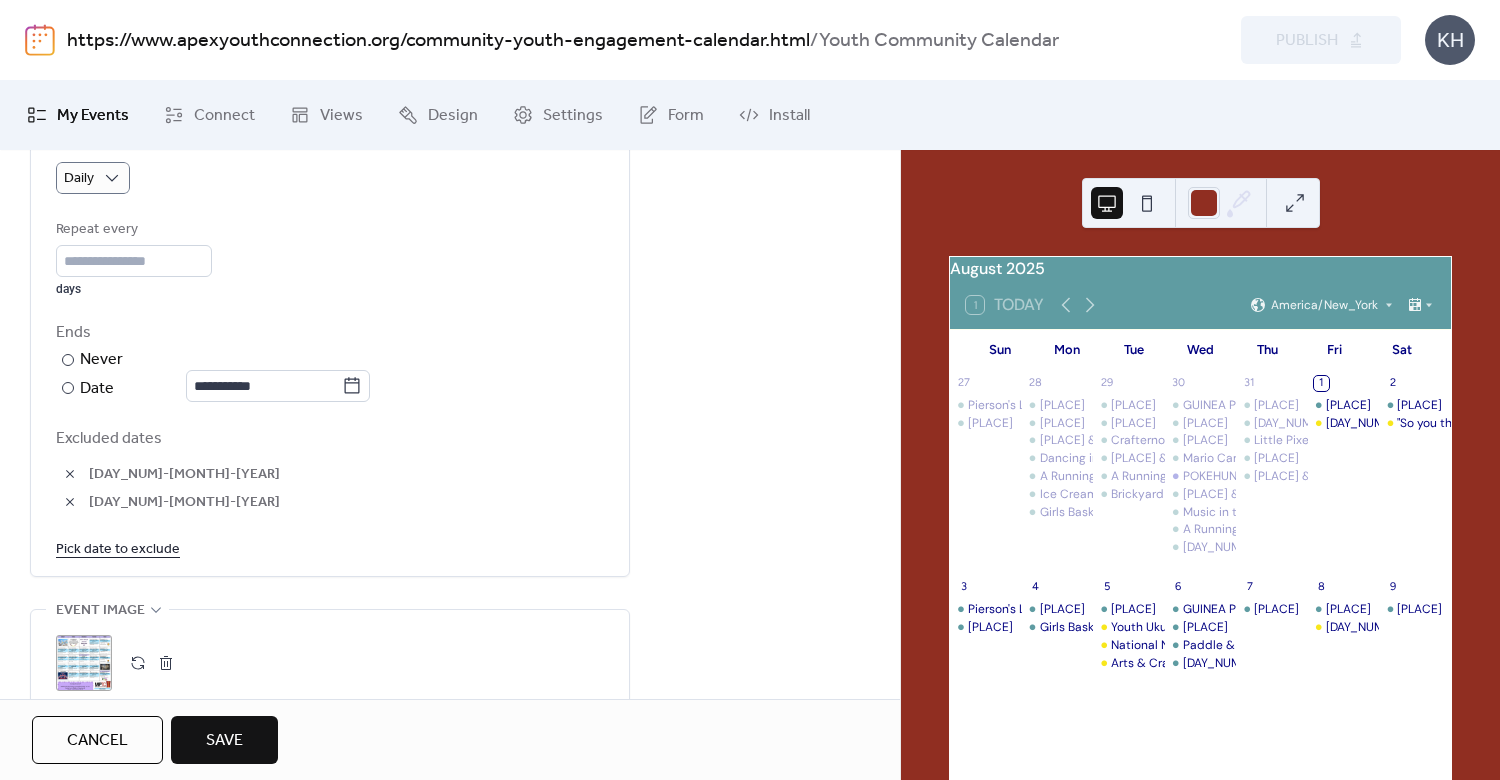 click at bounding box center [166, 663] 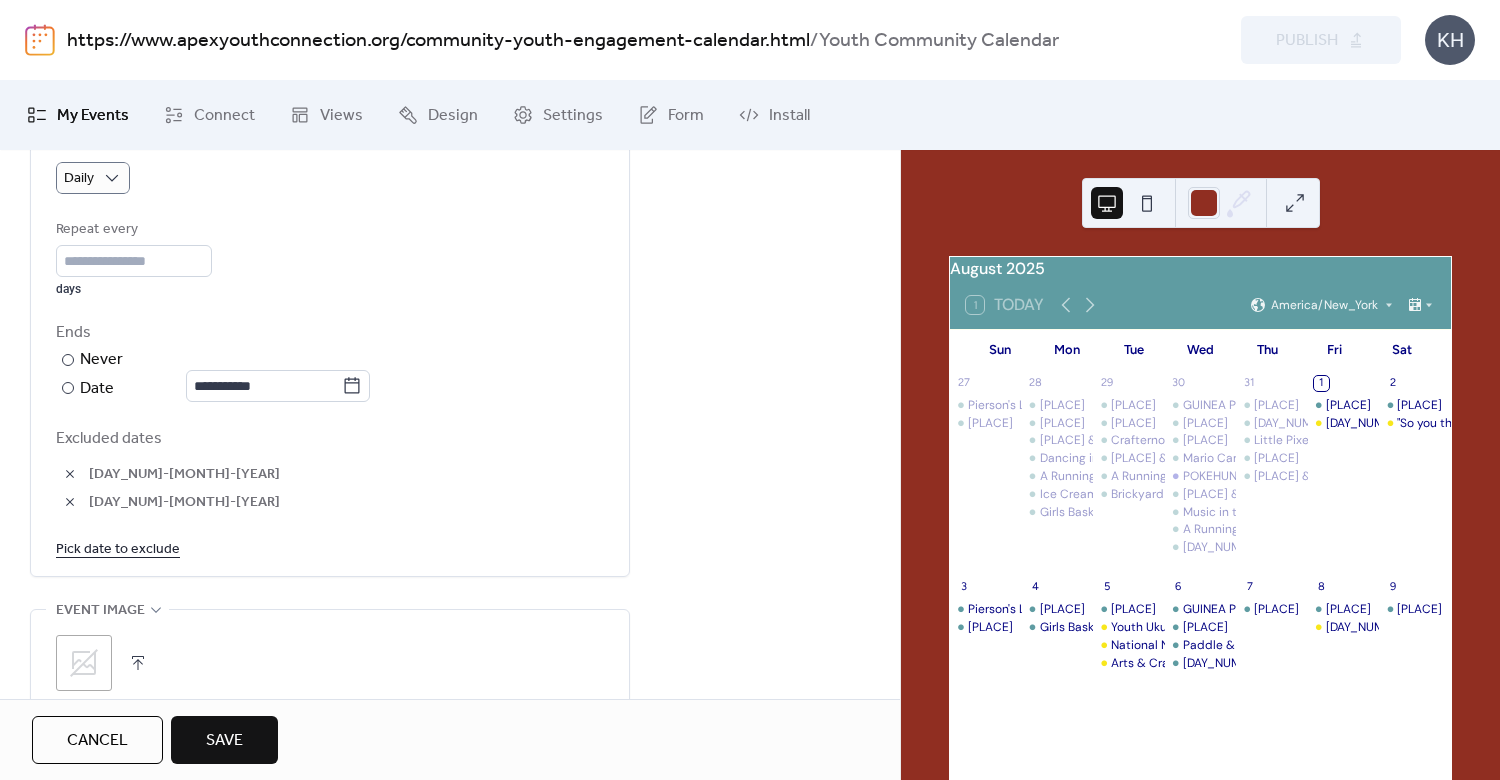 click at bounding box center (138, 663) 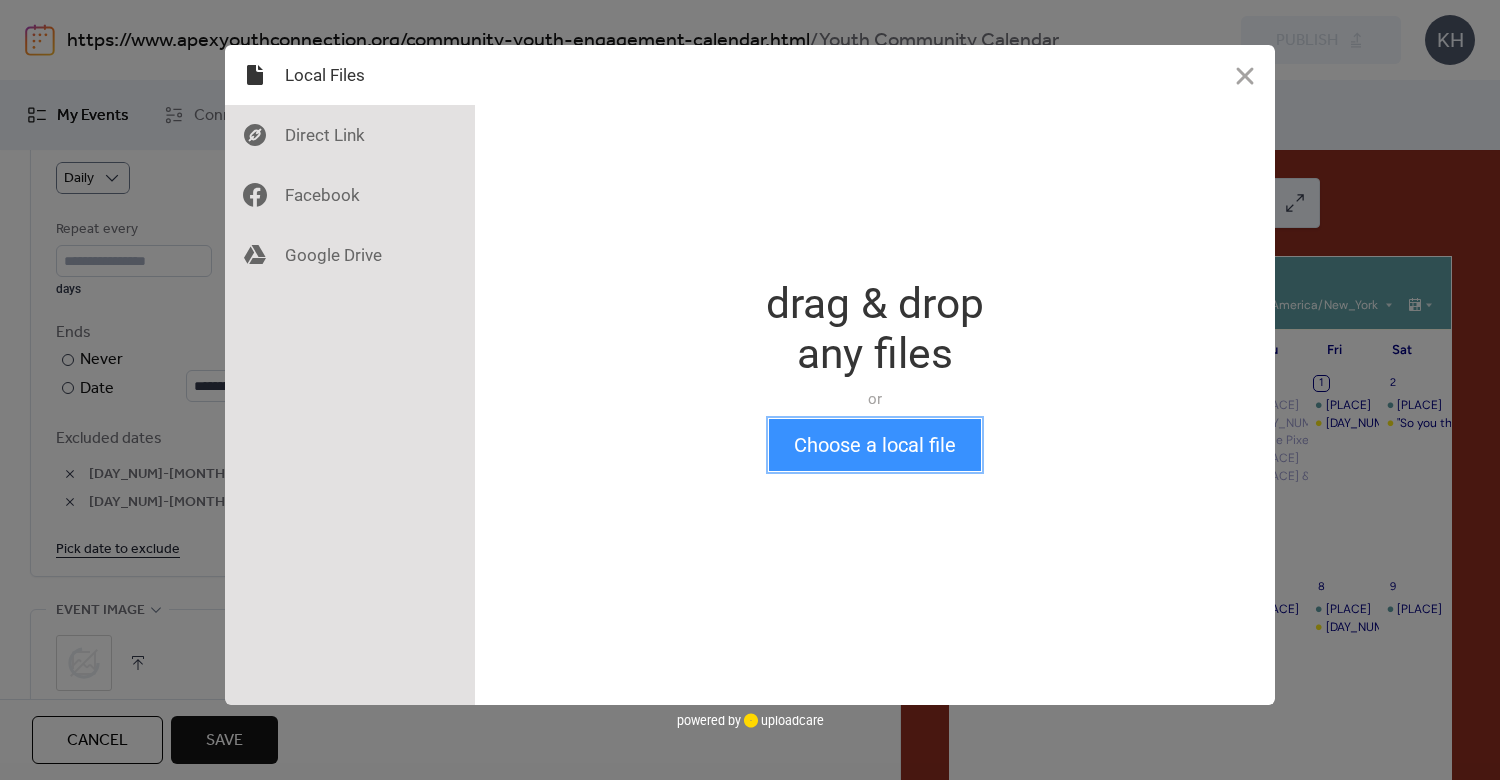 click on "Choose a local file" at bounding box center (875, 445) 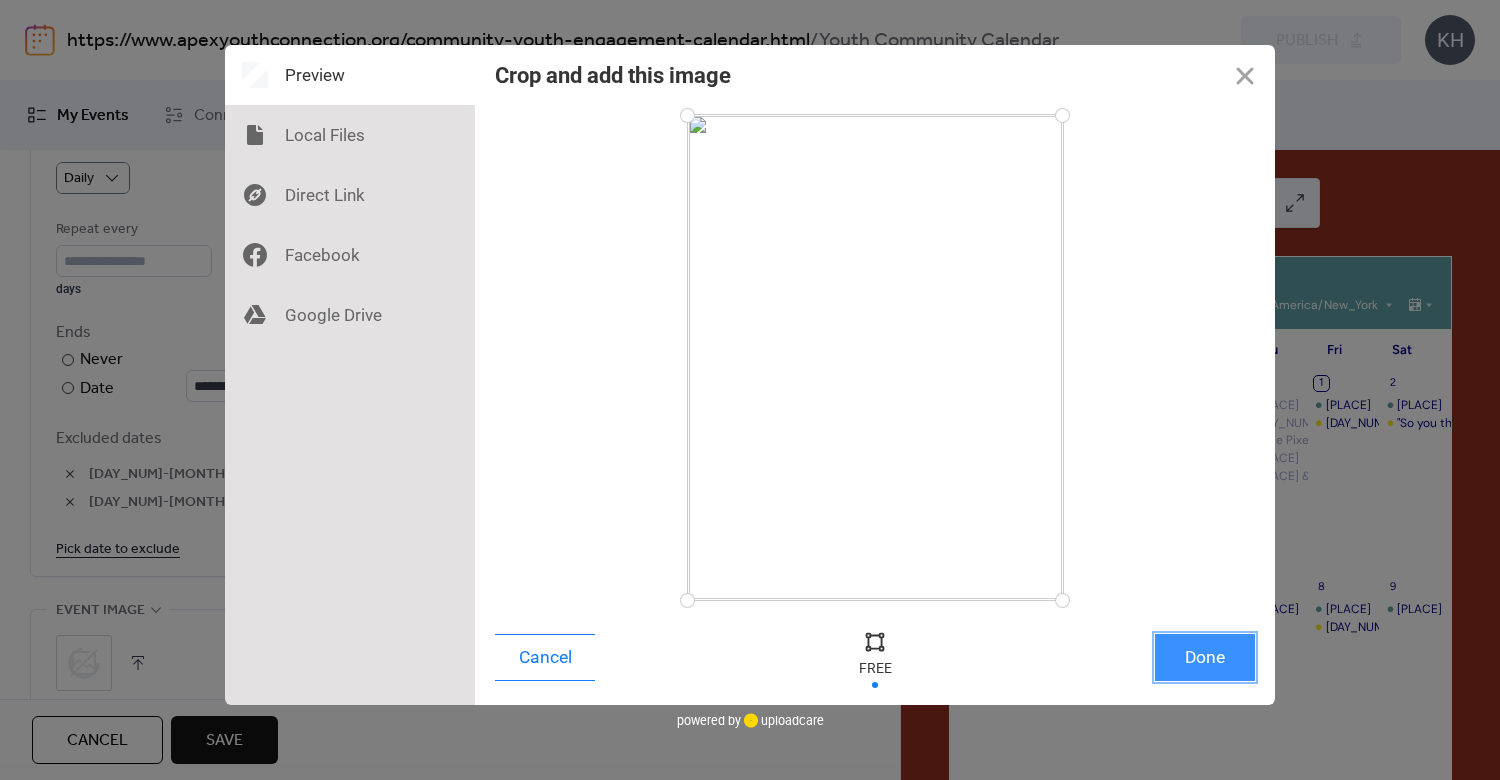 click on "Done" at bounding box center (1205, 657) 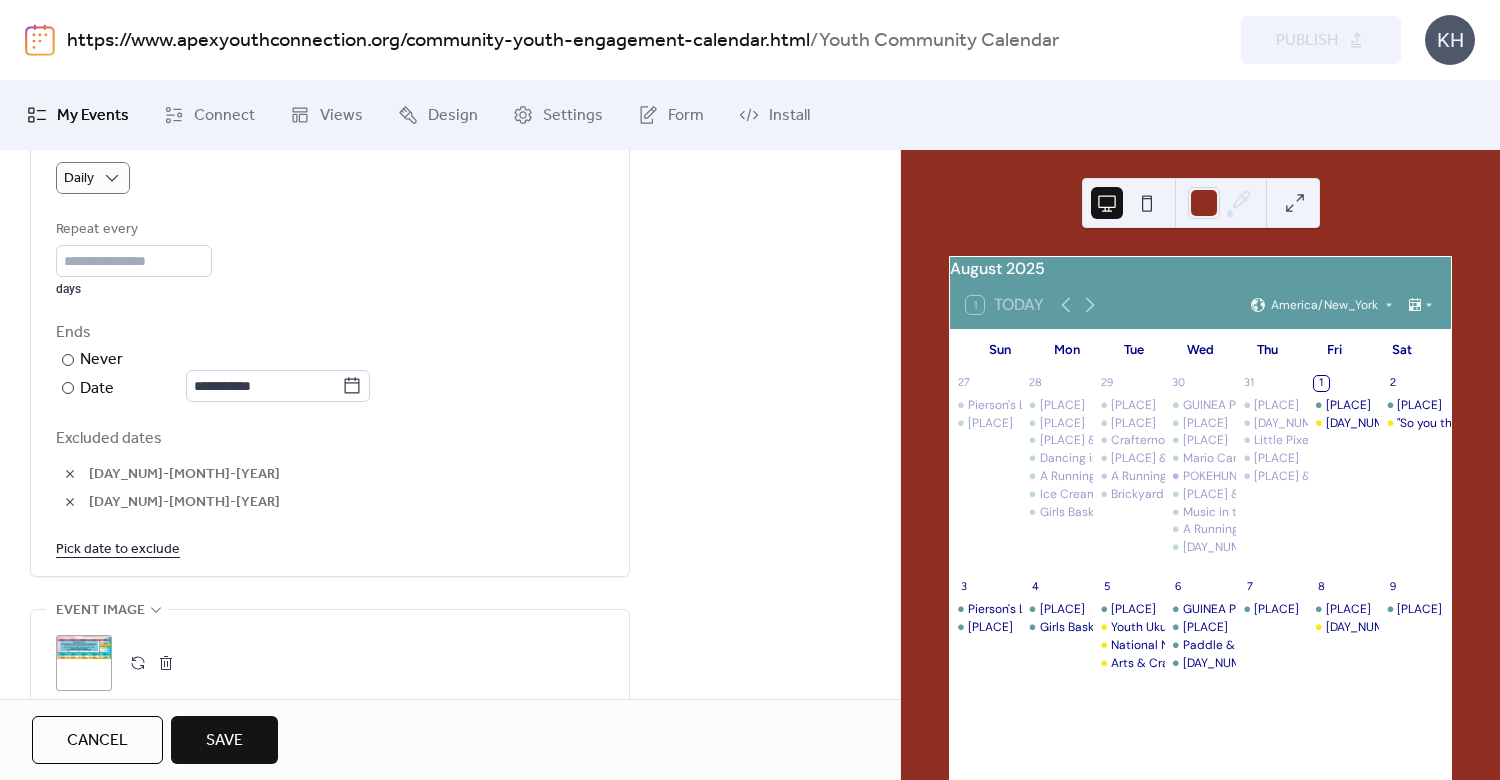 scroll, scrollTop: 1380, scrollLeft: 0, axis: vertical 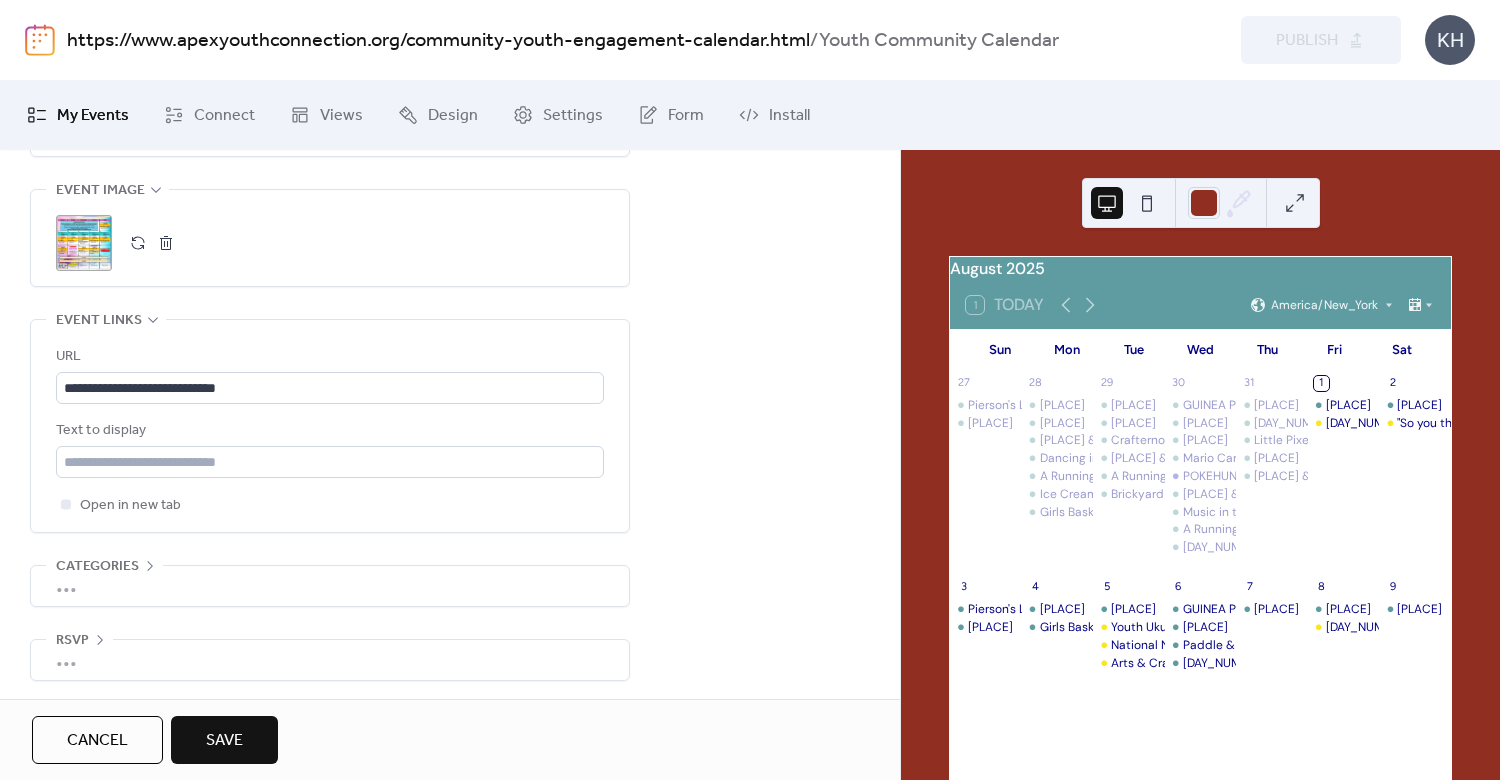 click on "Save" at bounding box center [224, 741] 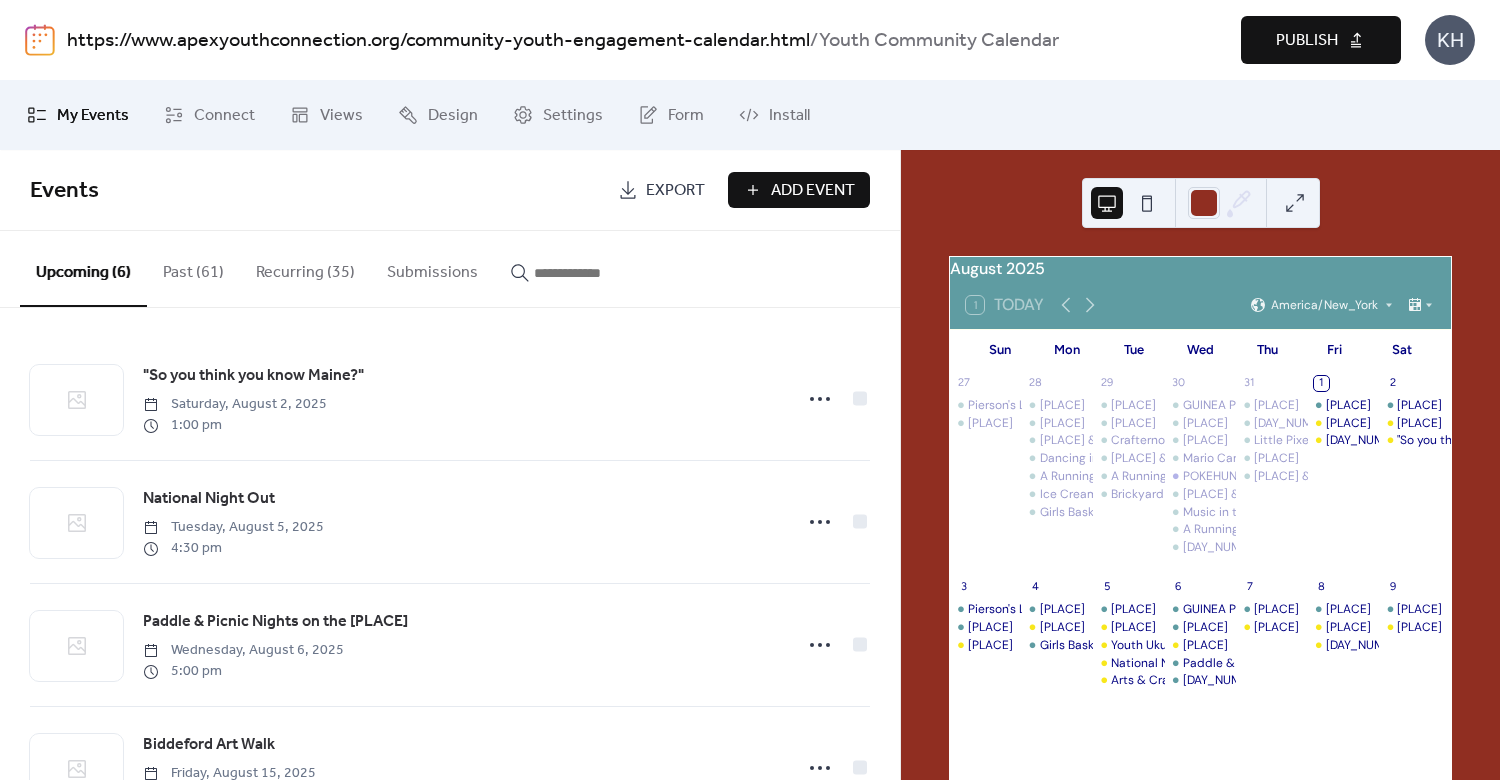 click at bounding box center (594, 273) 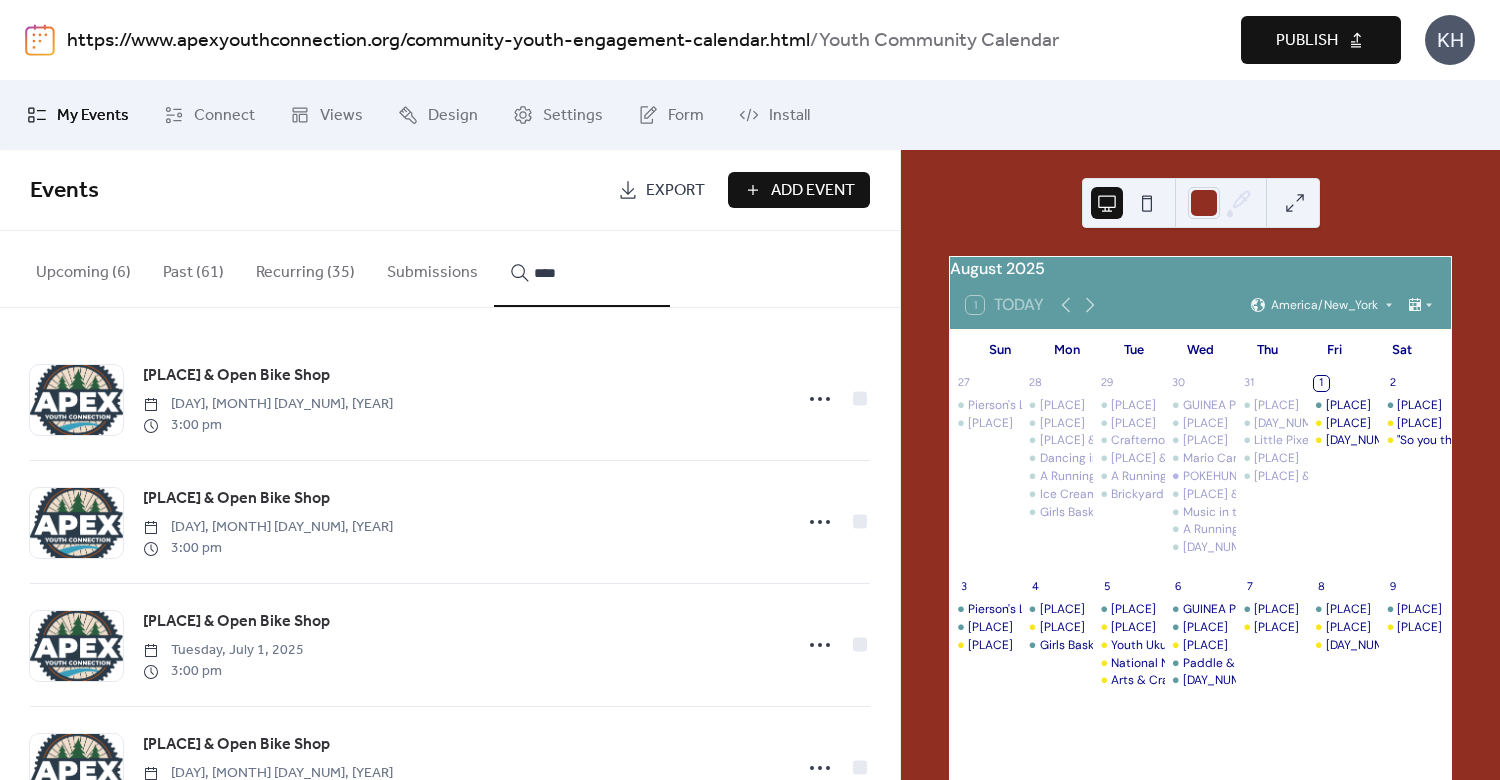 type on "****" 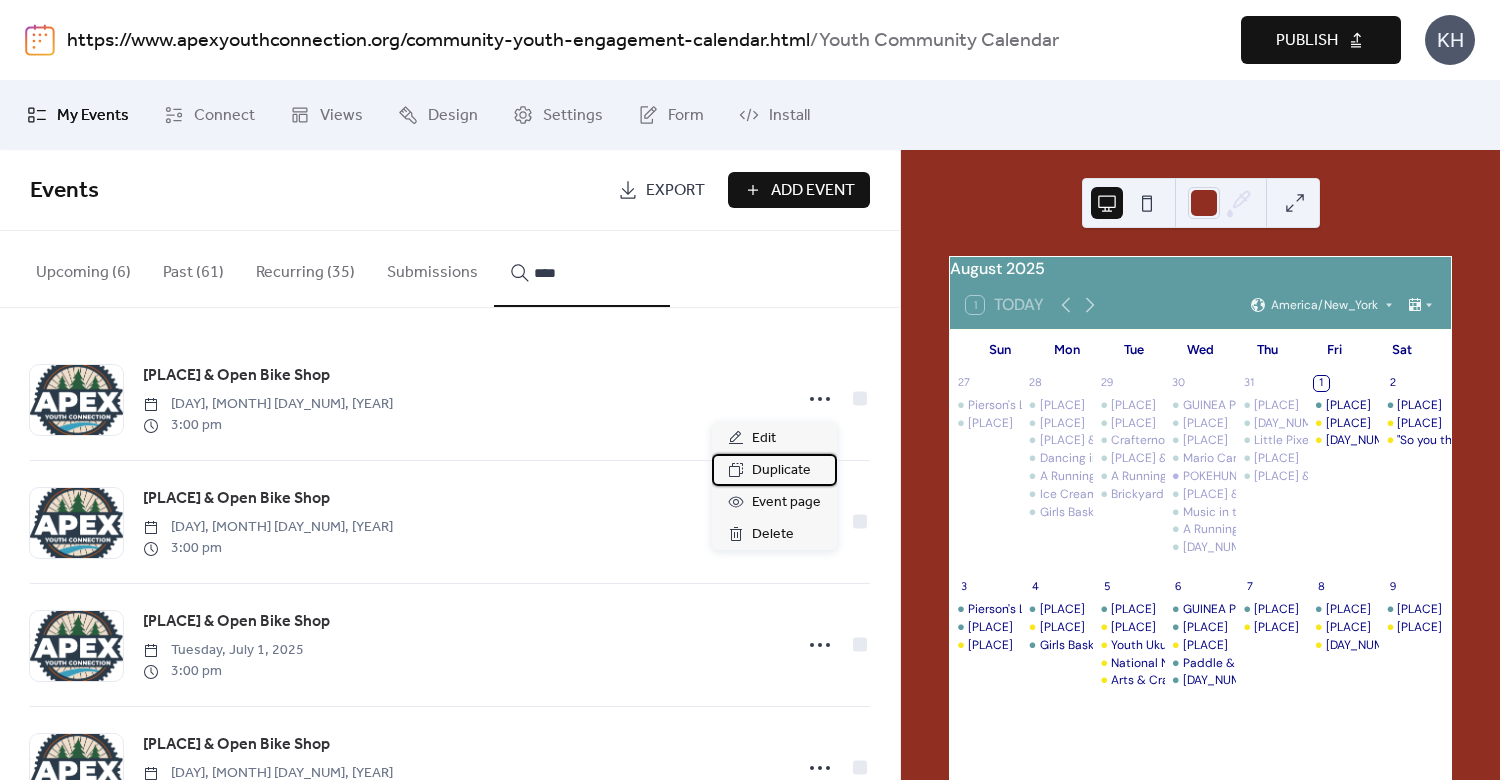 click on "Duplicate" at bounding box center (781, 471) 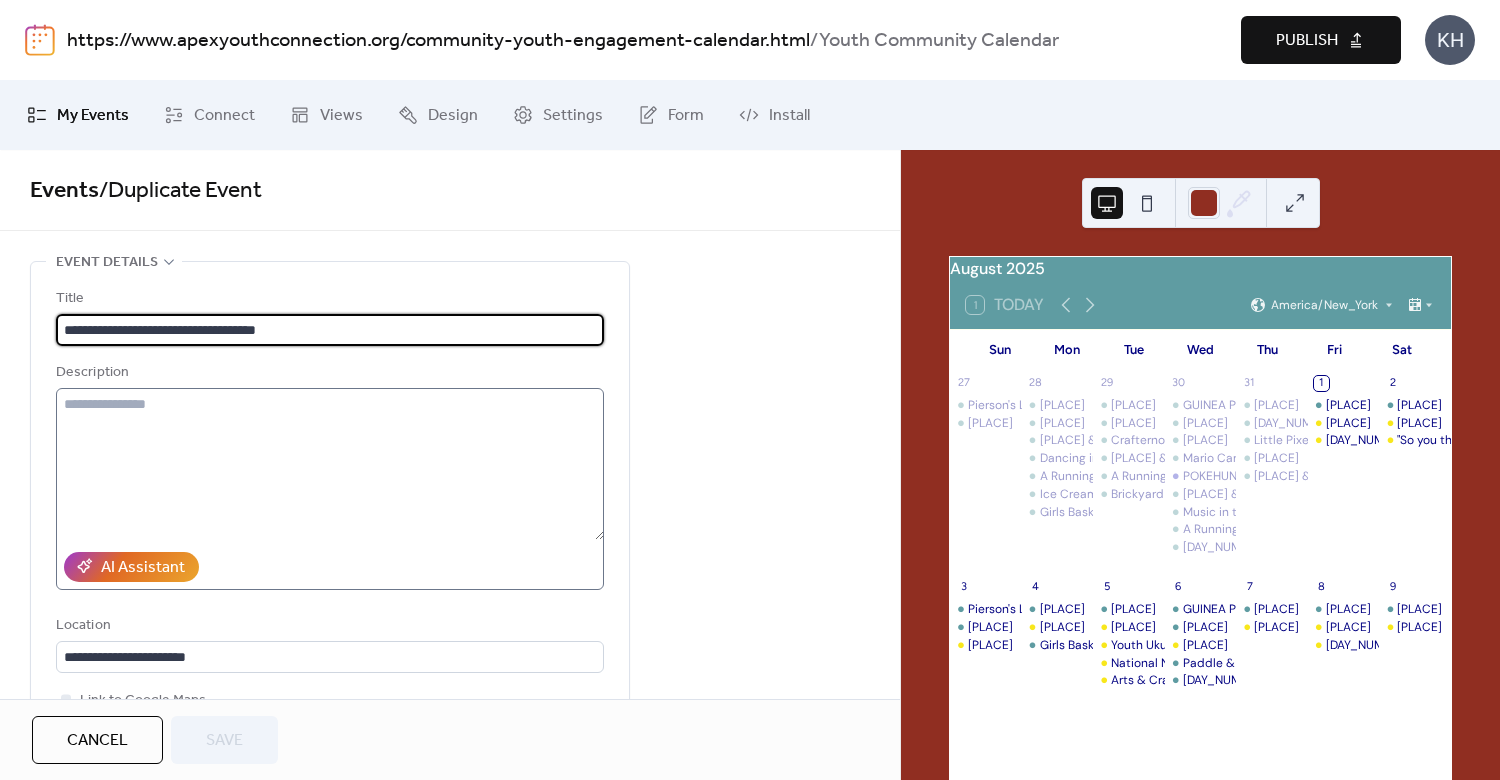 scroll, scrollTop: 480, scrollLeft: 0, axis: vertical 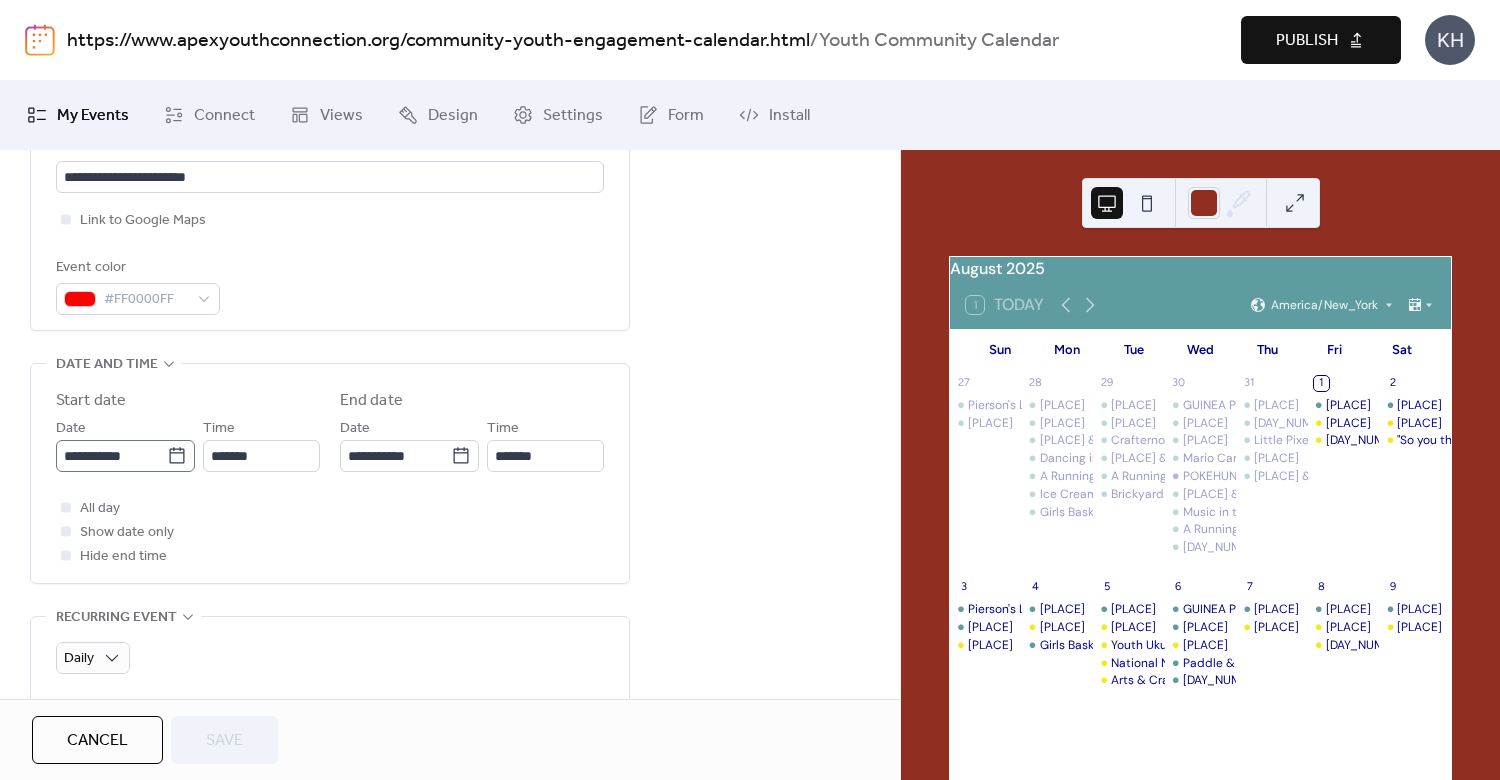 click 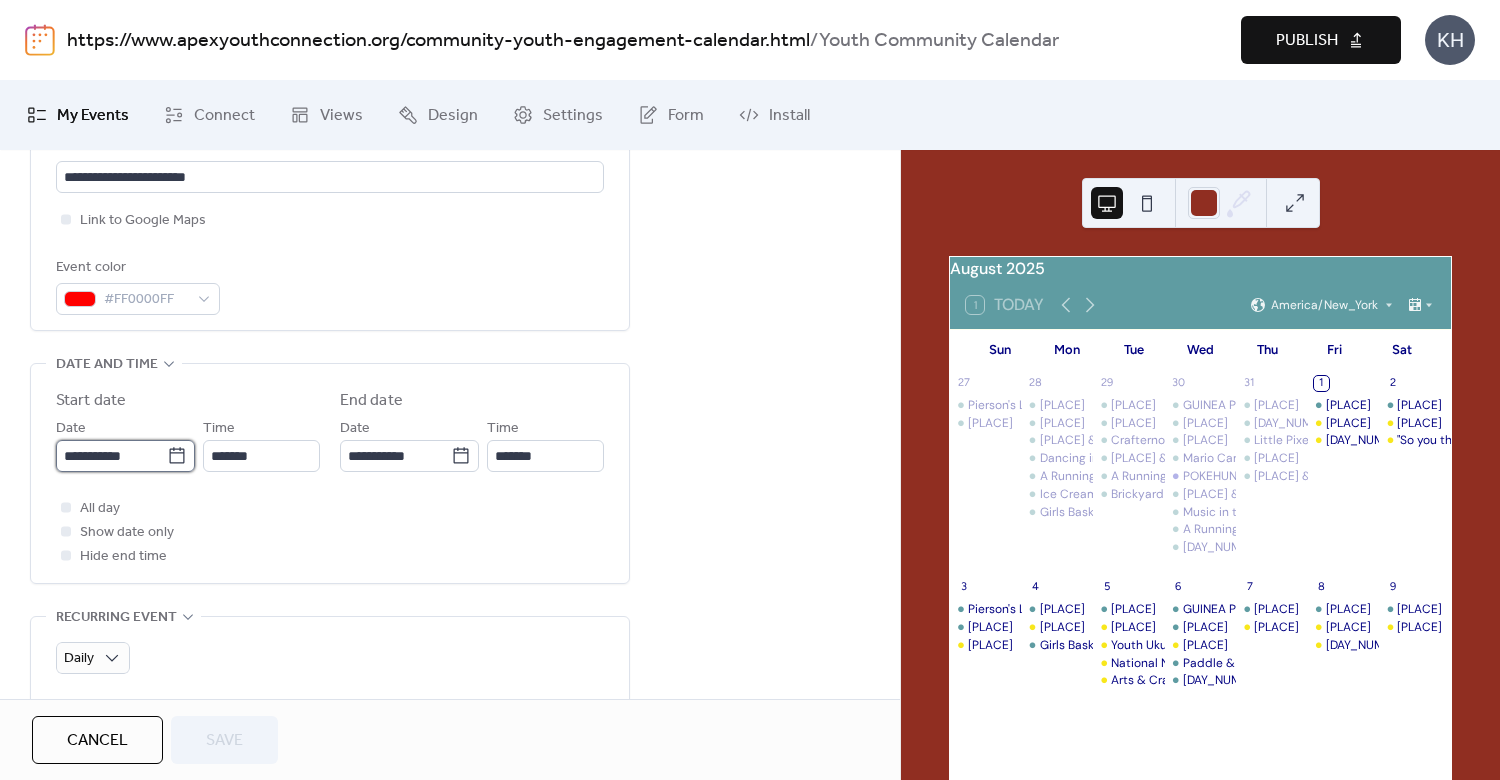 click on "**********" at bounding box center [111, 456] 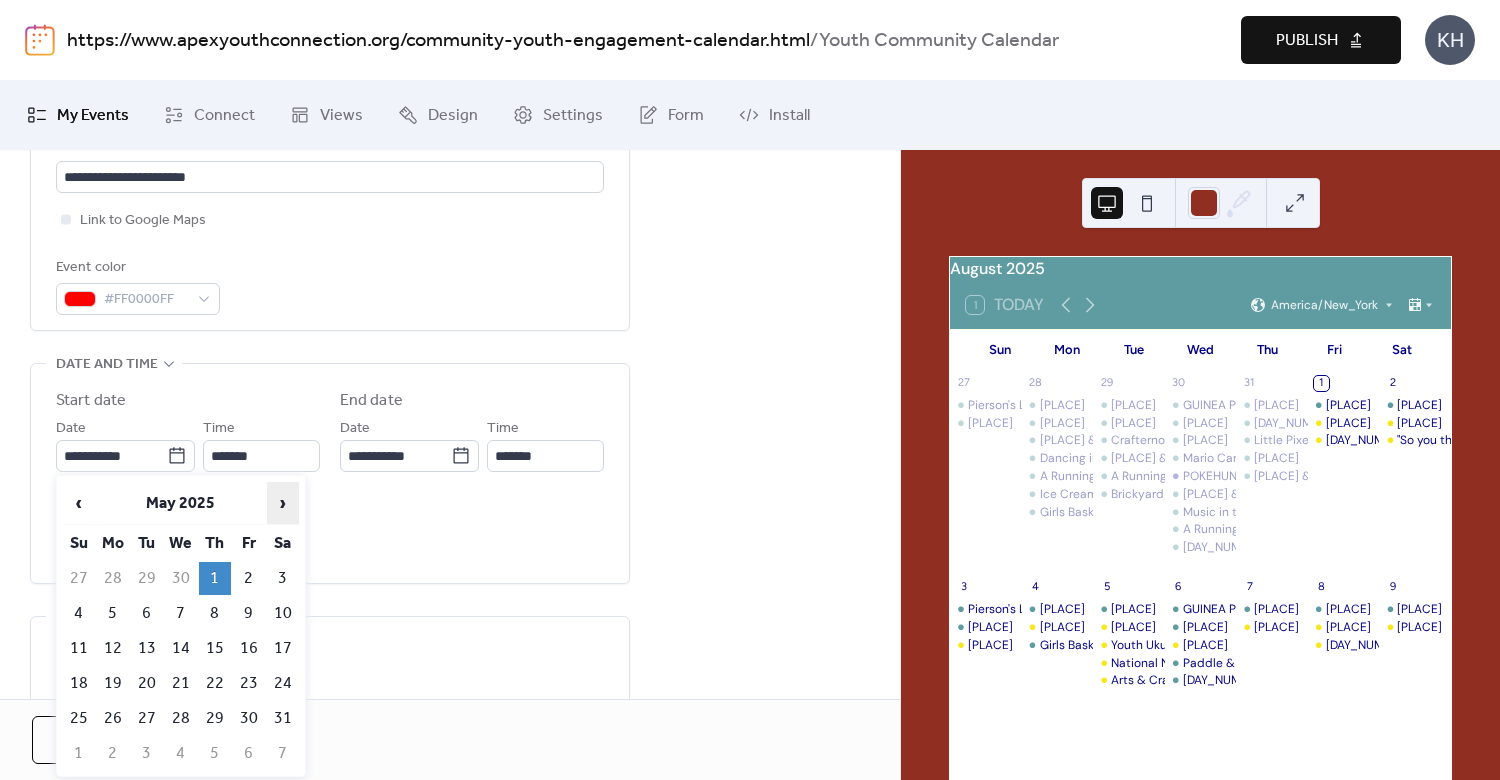 click on "›" at bounding box center [283, 503] 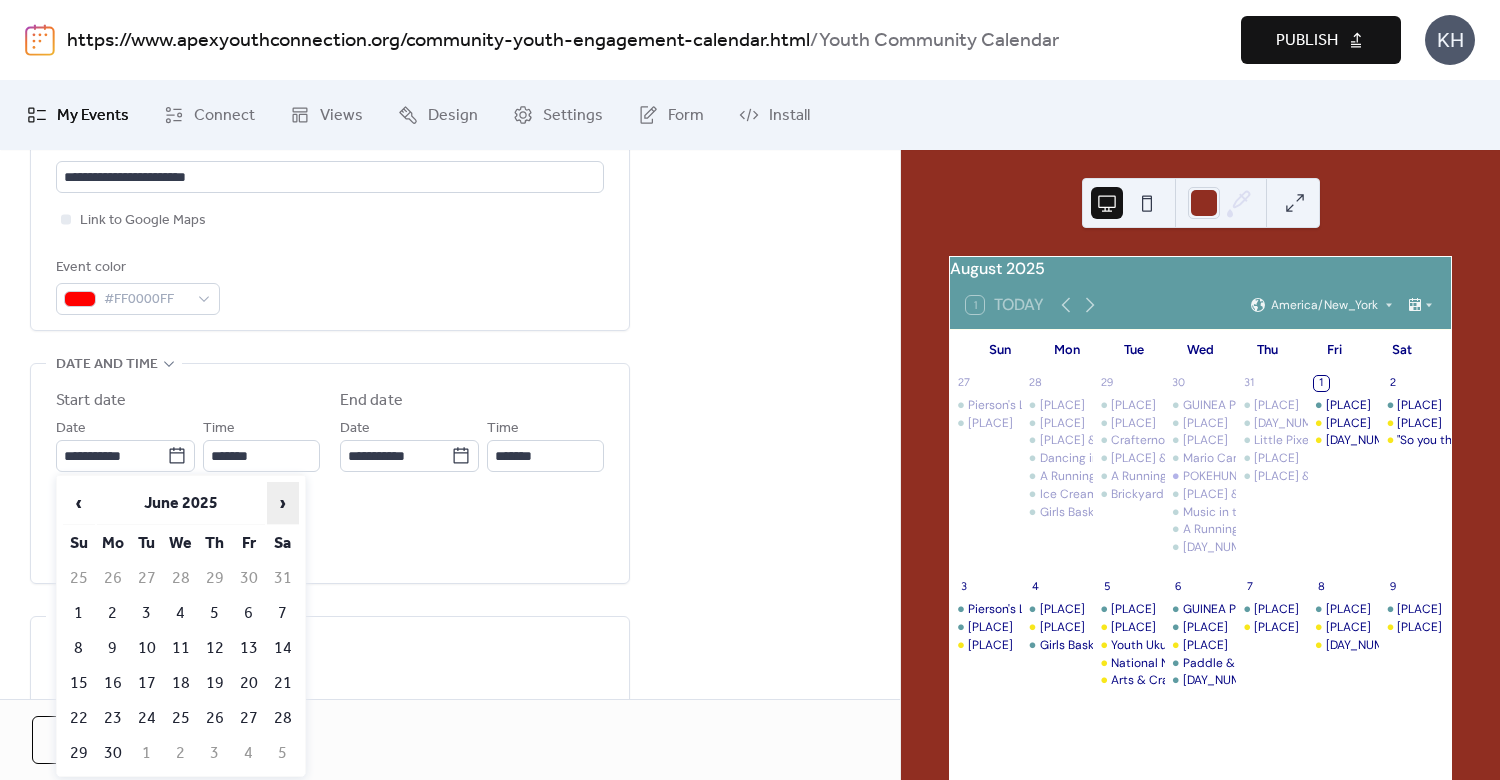 click on "›" at bounding box center [283, 503] 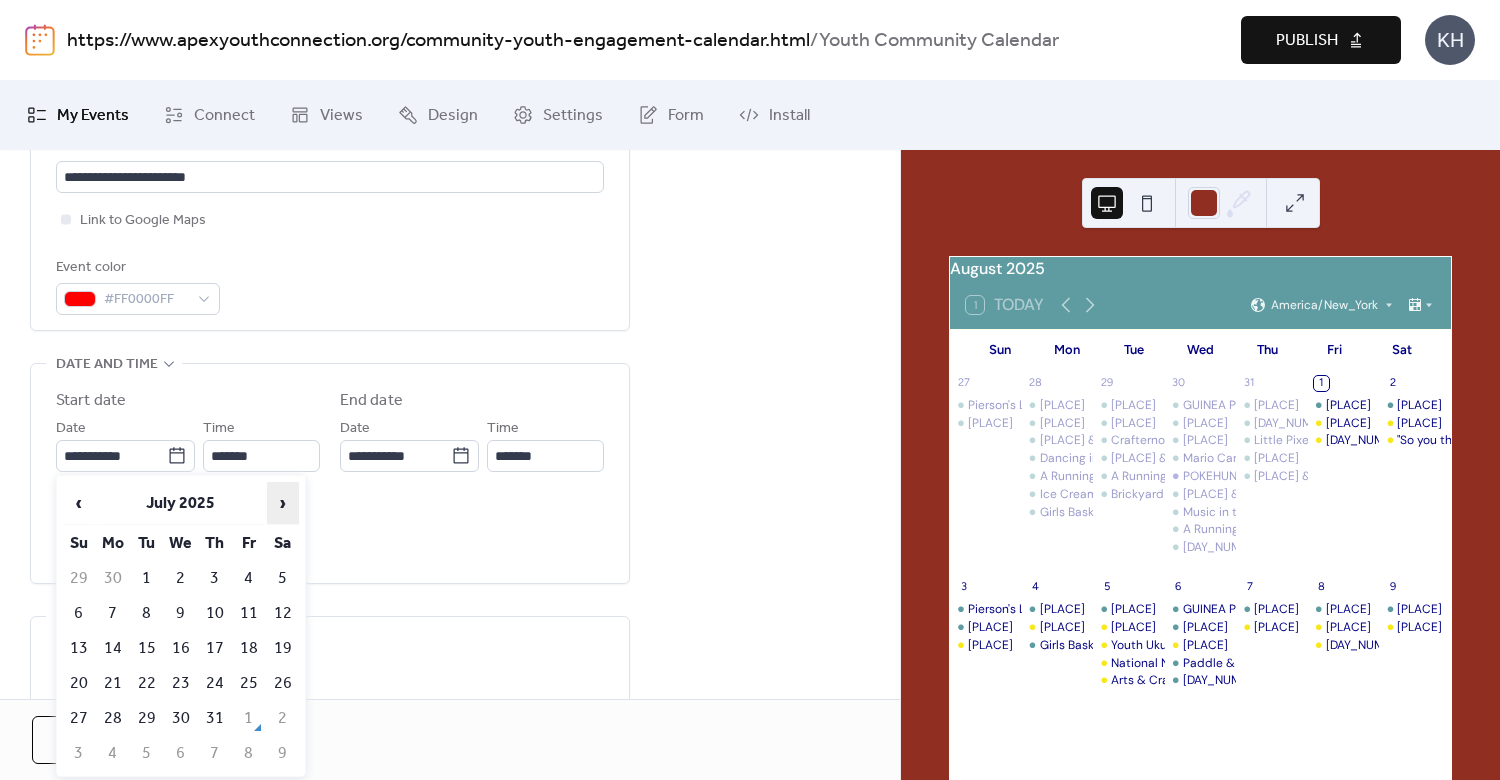 click on "›" at bounding box center (283, 503) 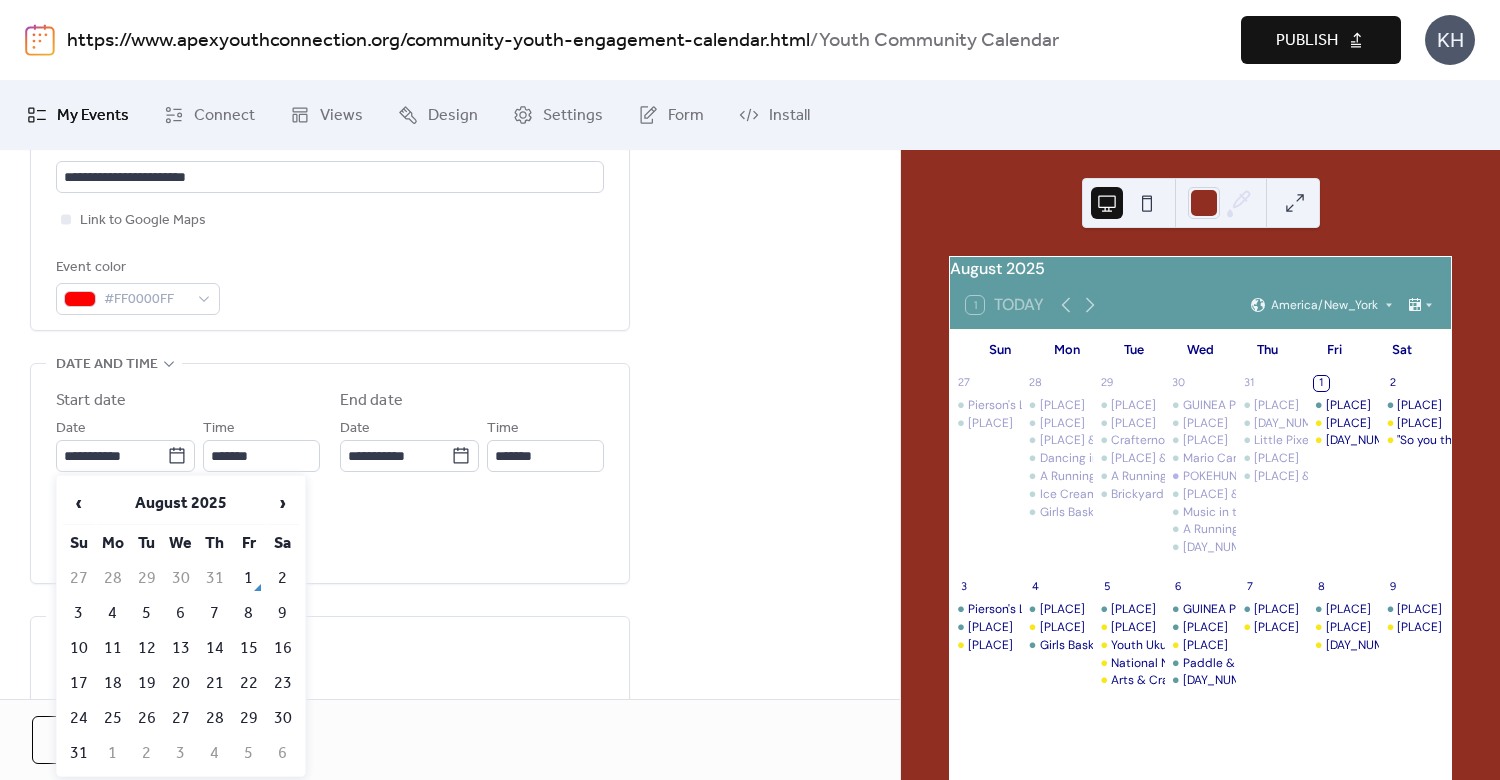 click on "1" at bounding box center (249, 578) 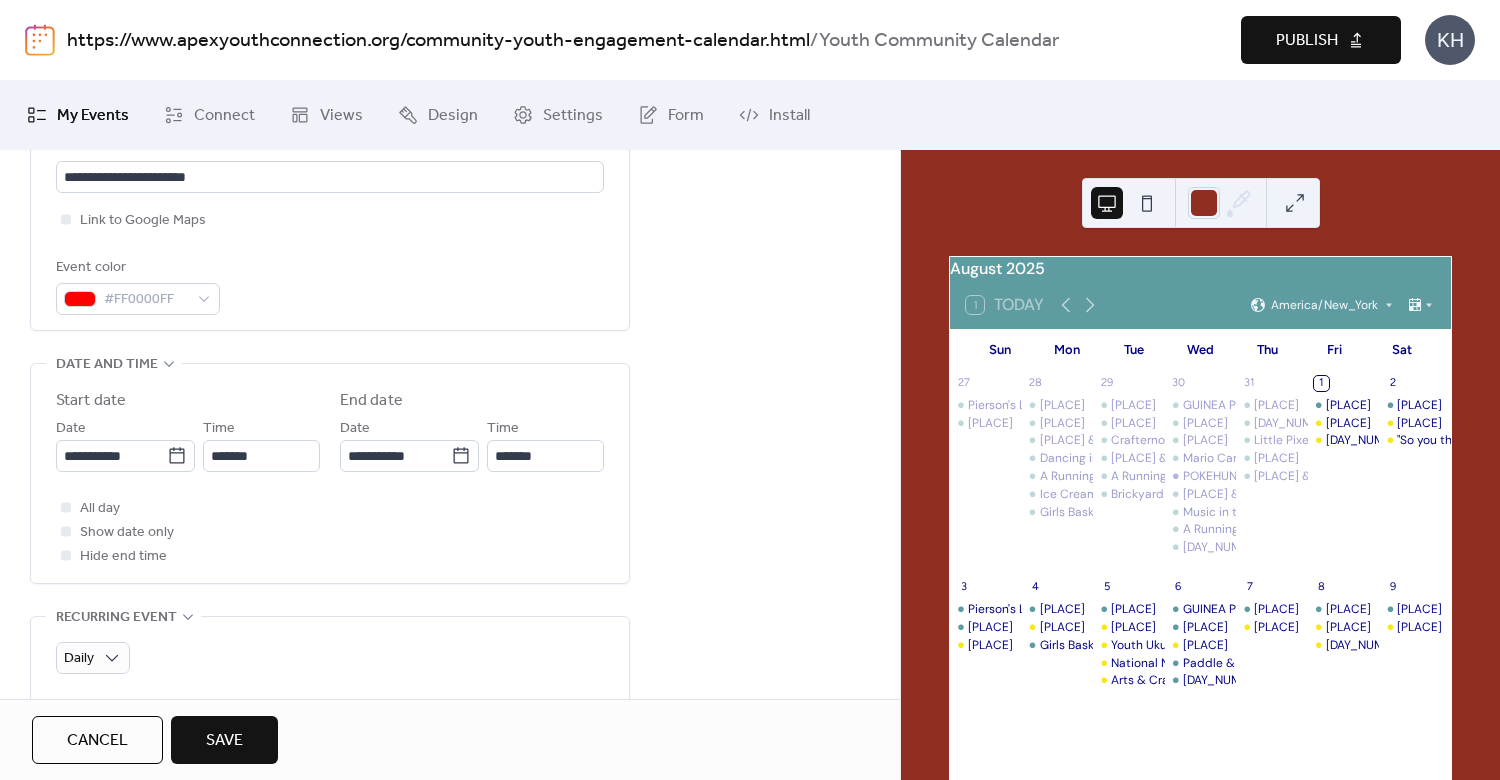 scroll, scrollTop: 0, scrollLeft: 0, axis: both 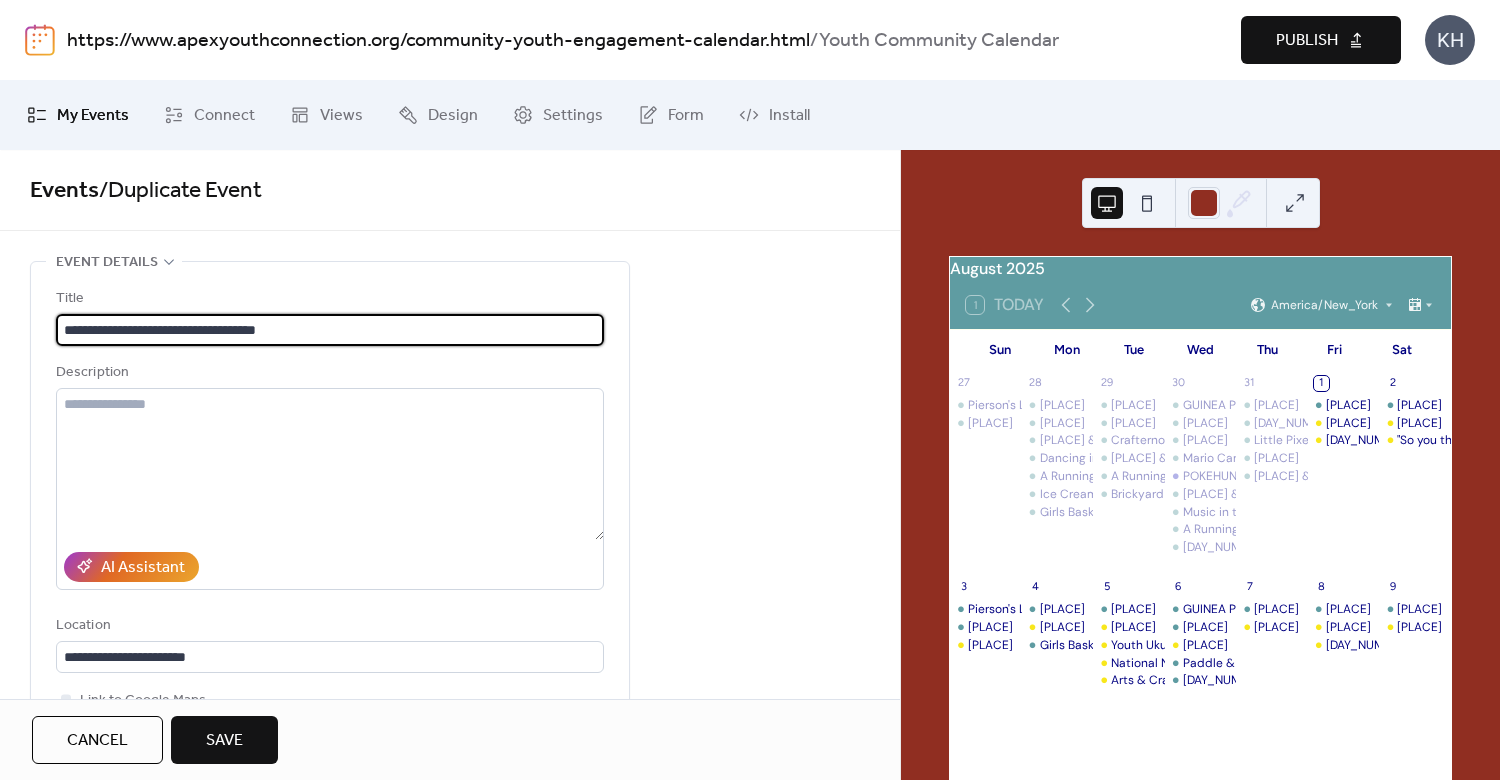 click on "**********" at bounding box center [330, 330] 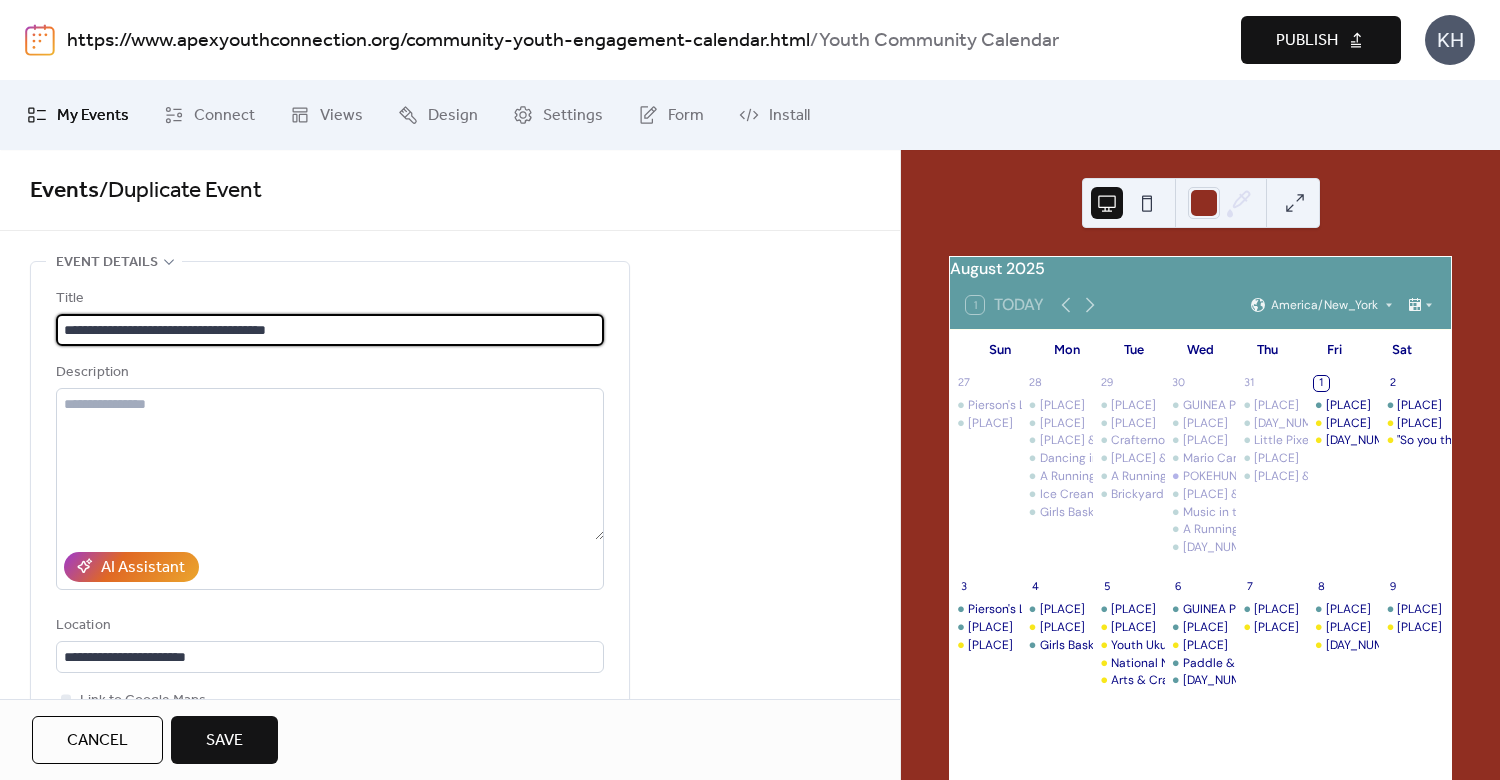 click on "**********" at bounding box center [330, 330] 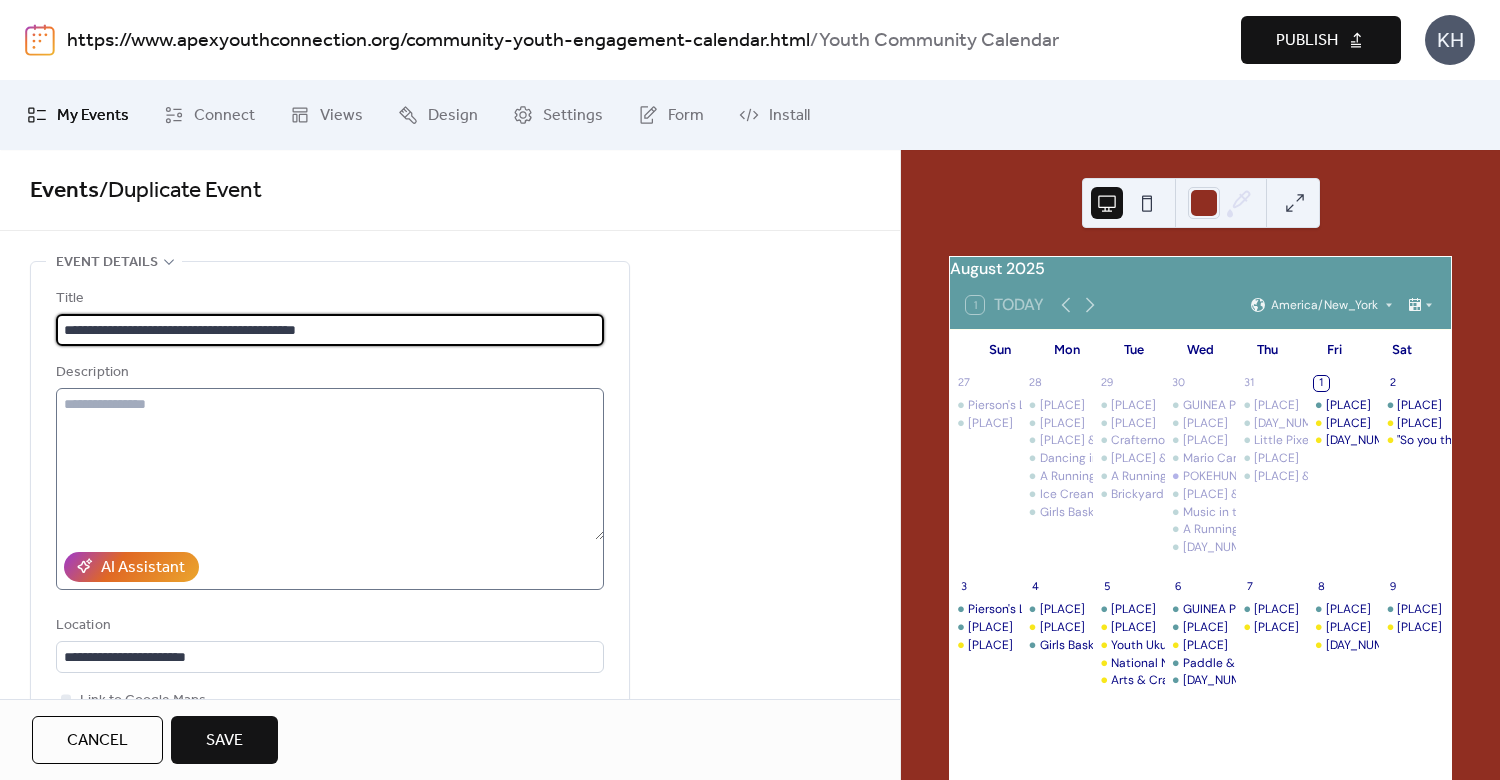 scroll, scrollTop: 480, scrollLeft: 0, axis: vertical 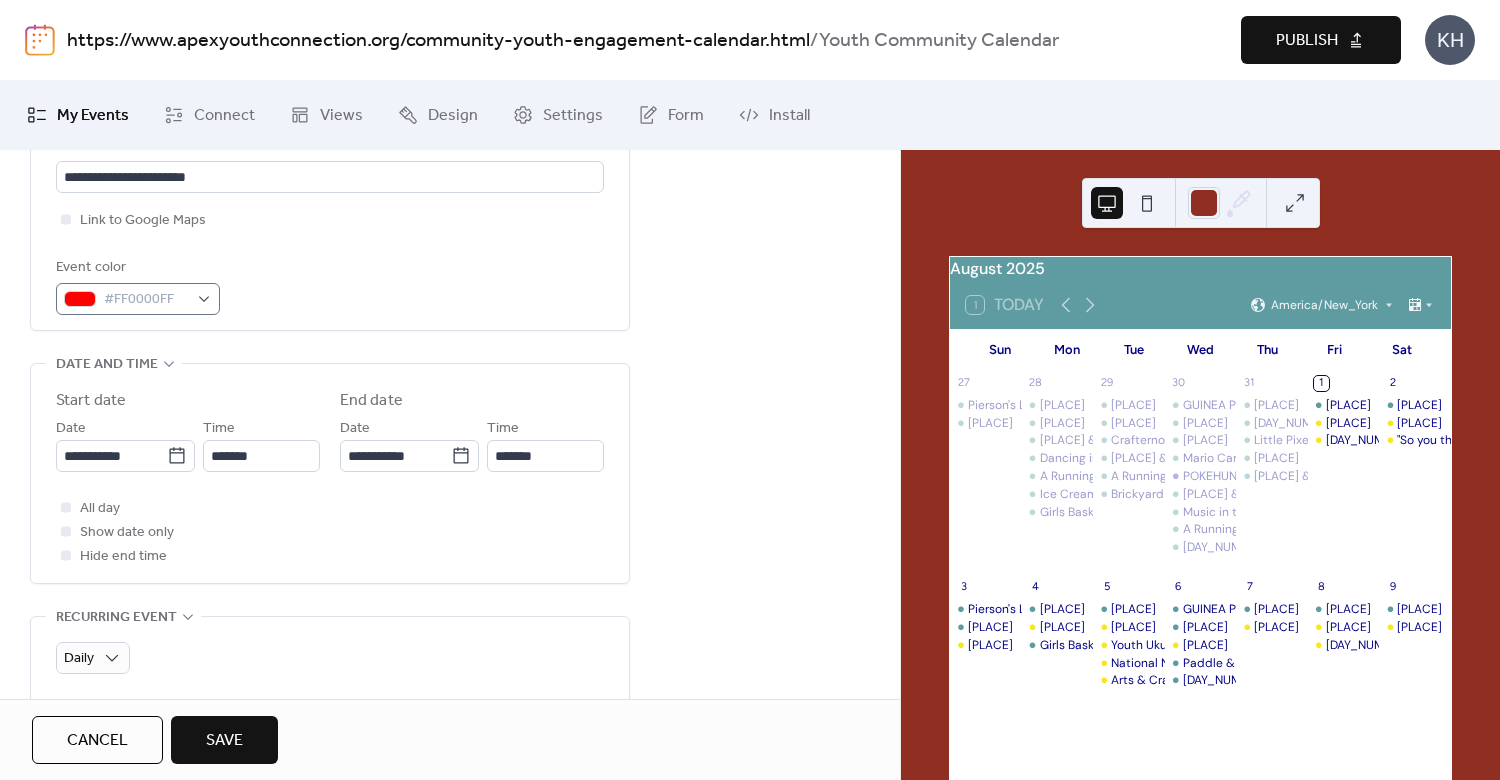 type on "**********" 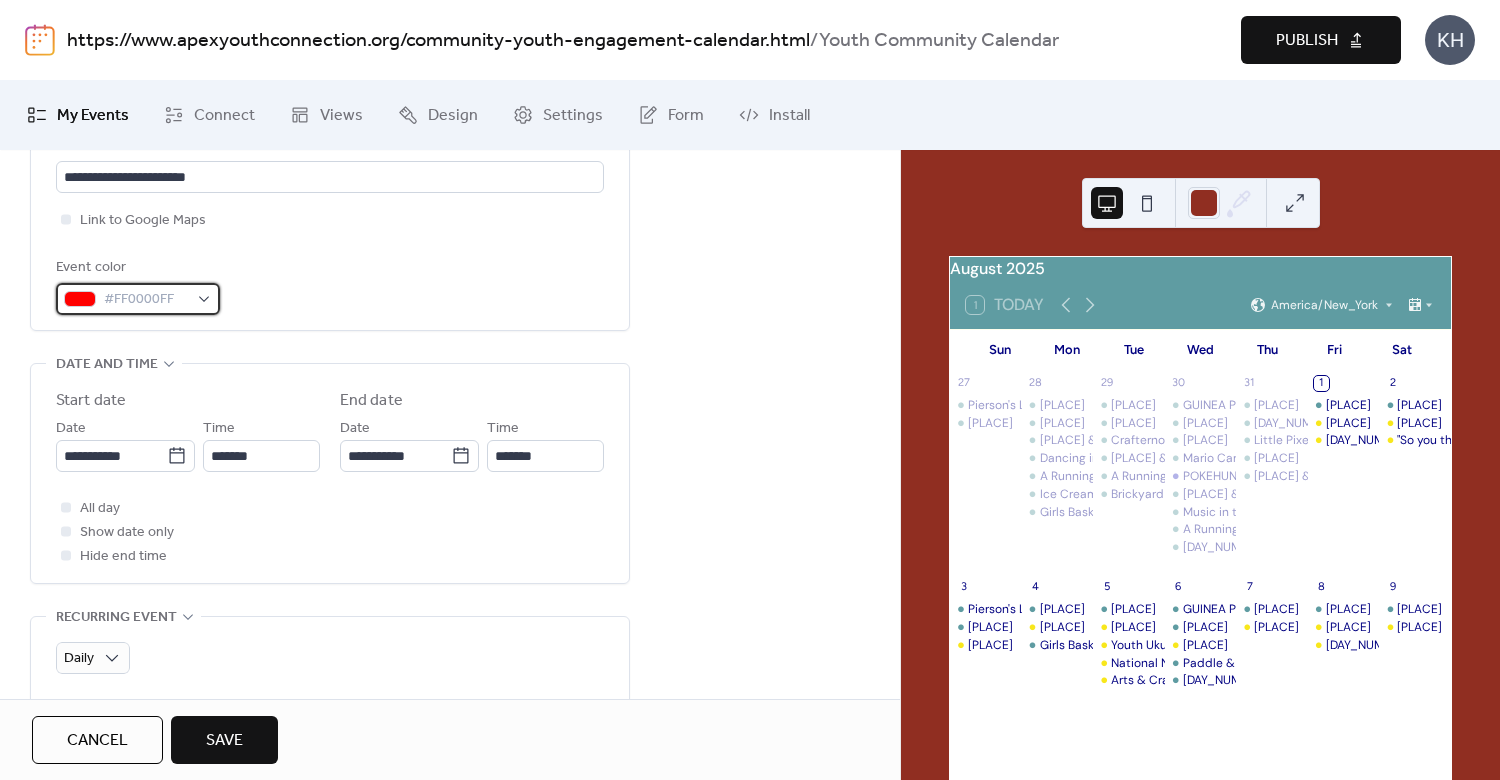 click on "#FF0000FF" at bounding box center [138, 299] 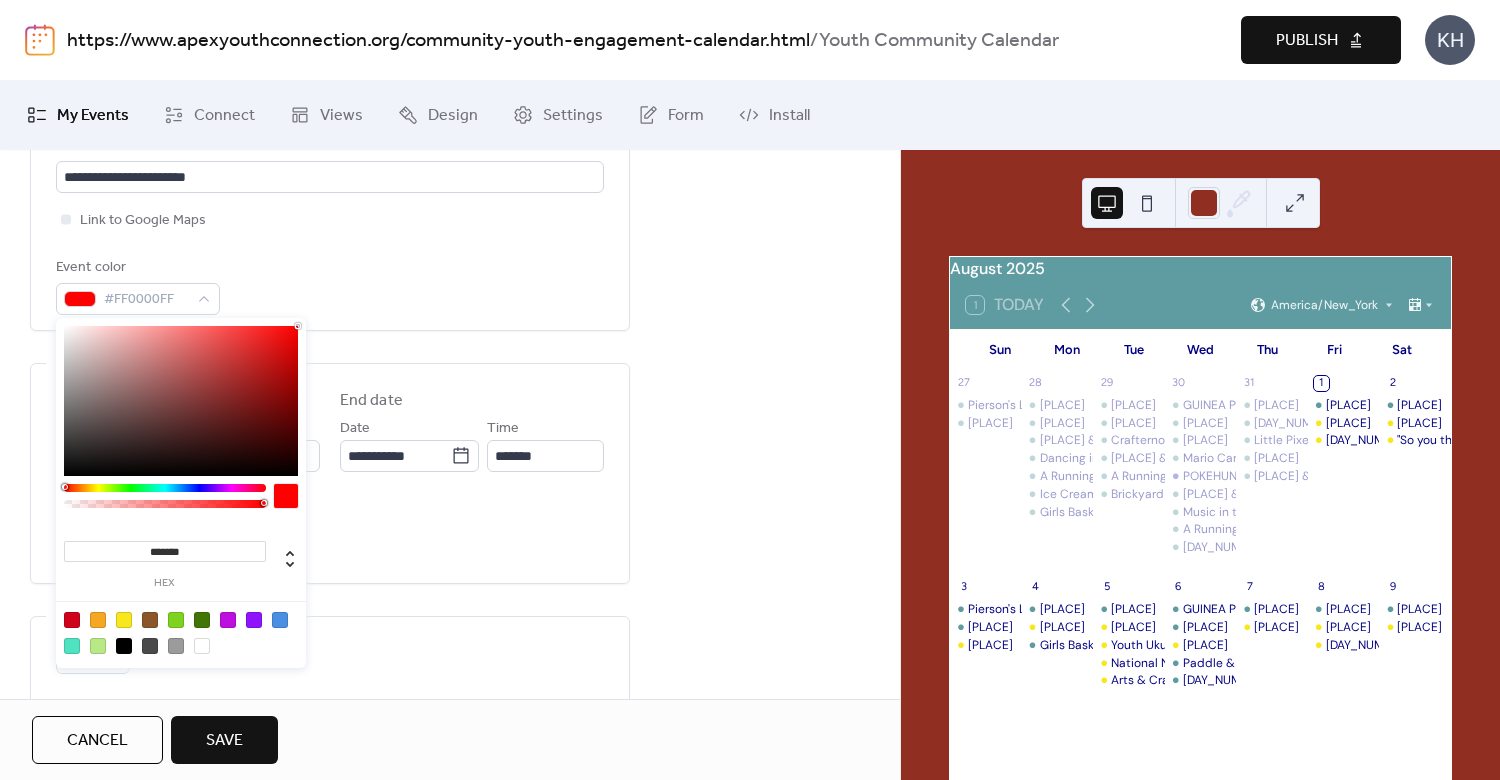 click at bounding box center (181, 632) 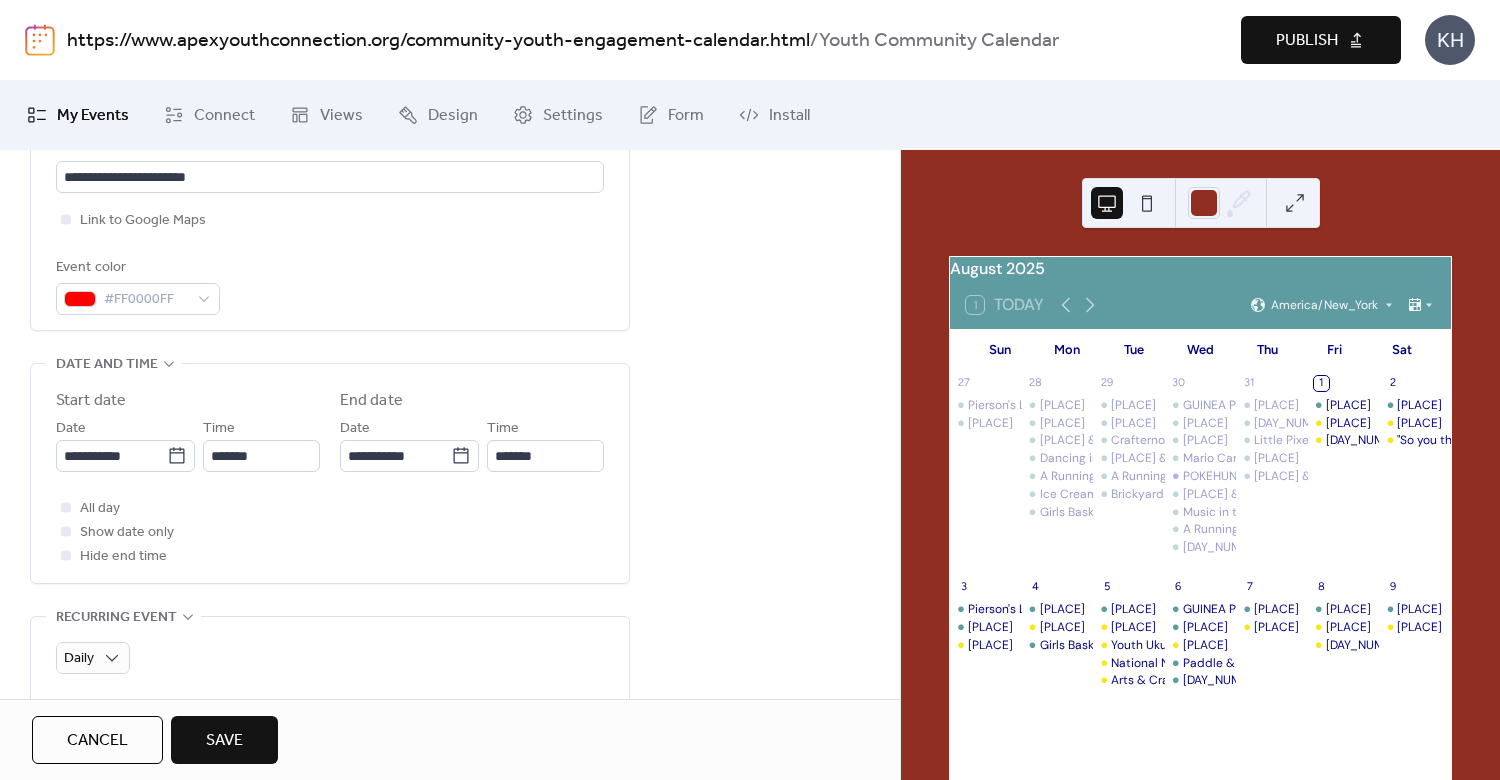 scroll, scrollTop: 960, scrollLeft: 0, axis: vertical 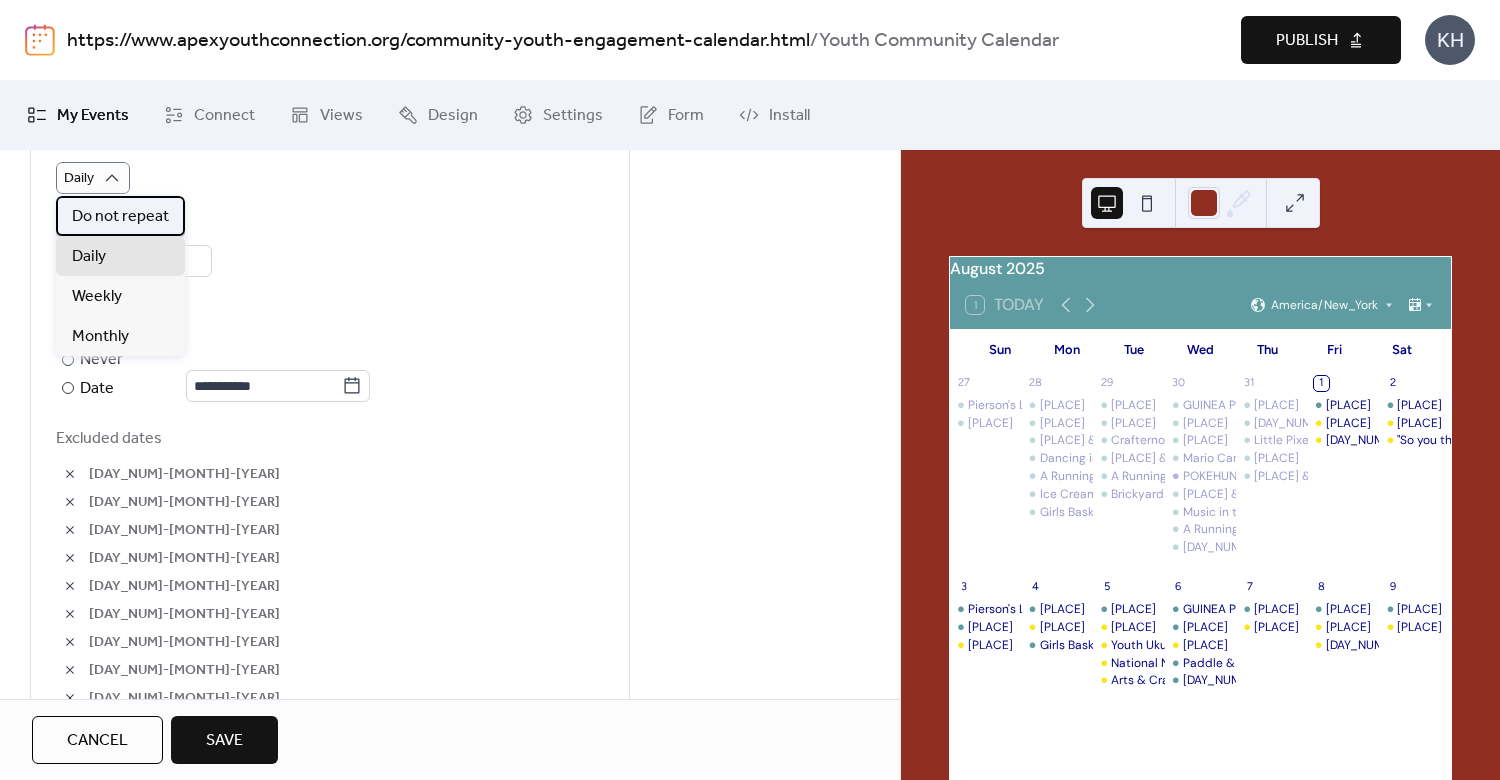 click on "Do not repeat" at bounding box center [120, 217] 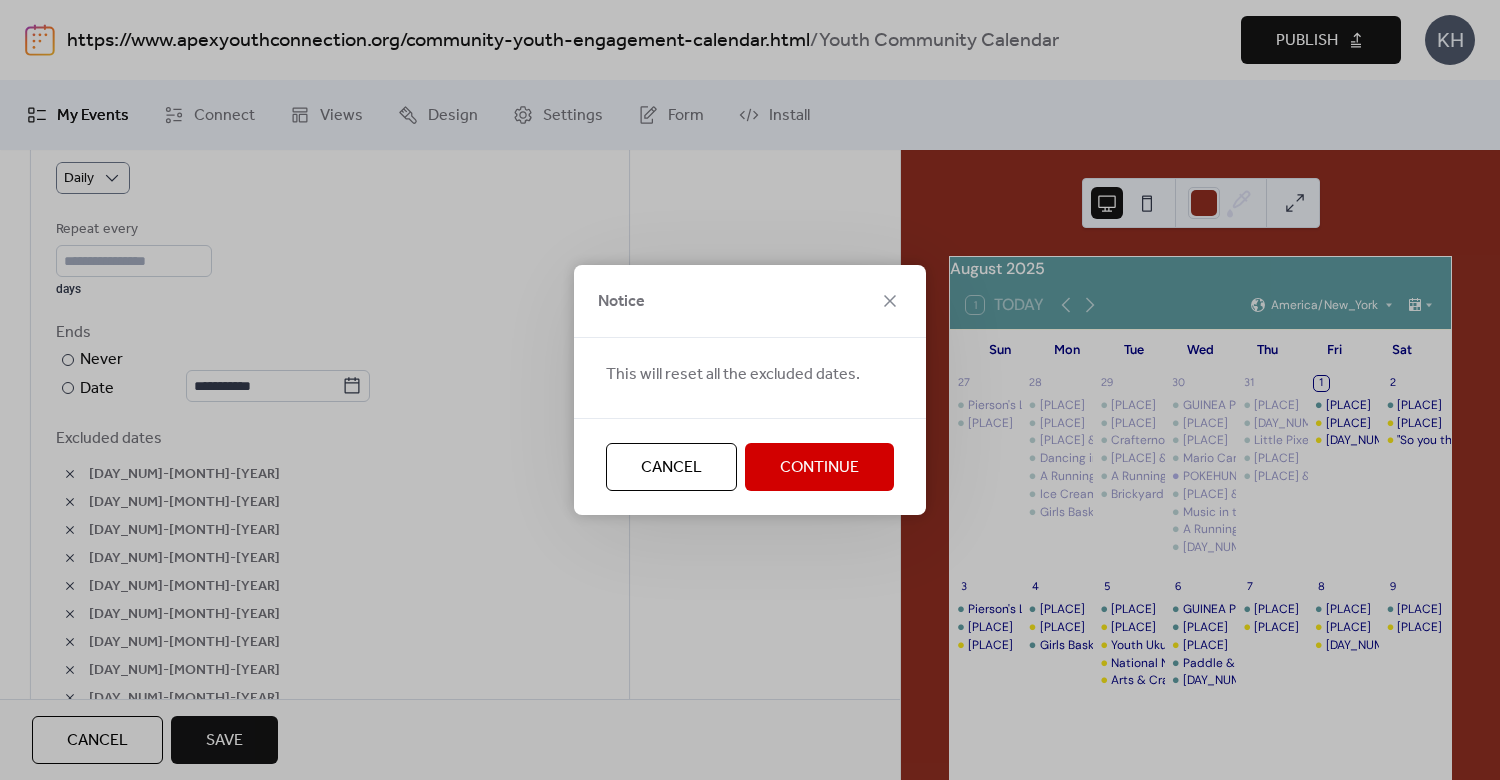 click on "Continue" at bounding box center (819, 468) 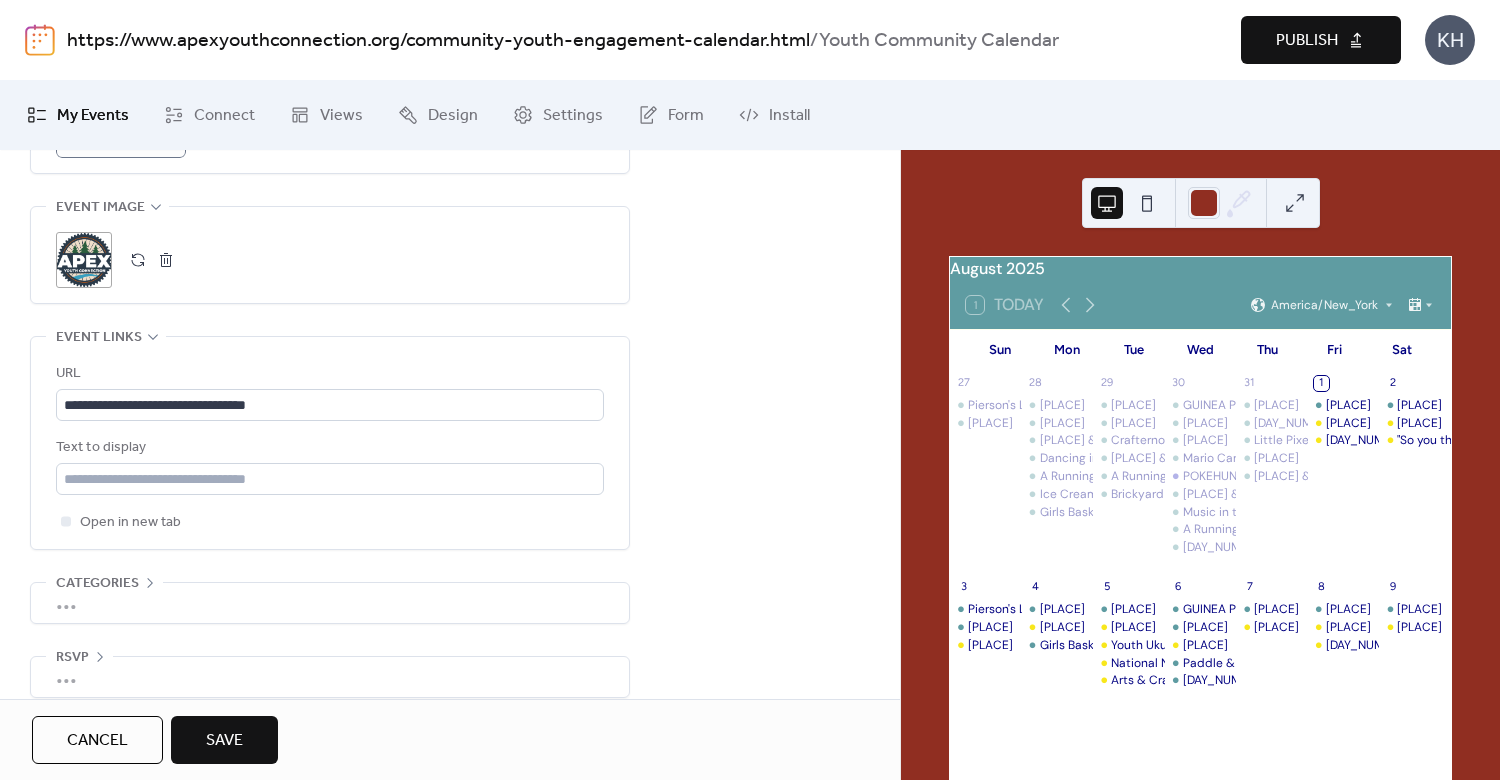 scroll, scrollTop: 1014, scrollLeft: 0, axis: vertical 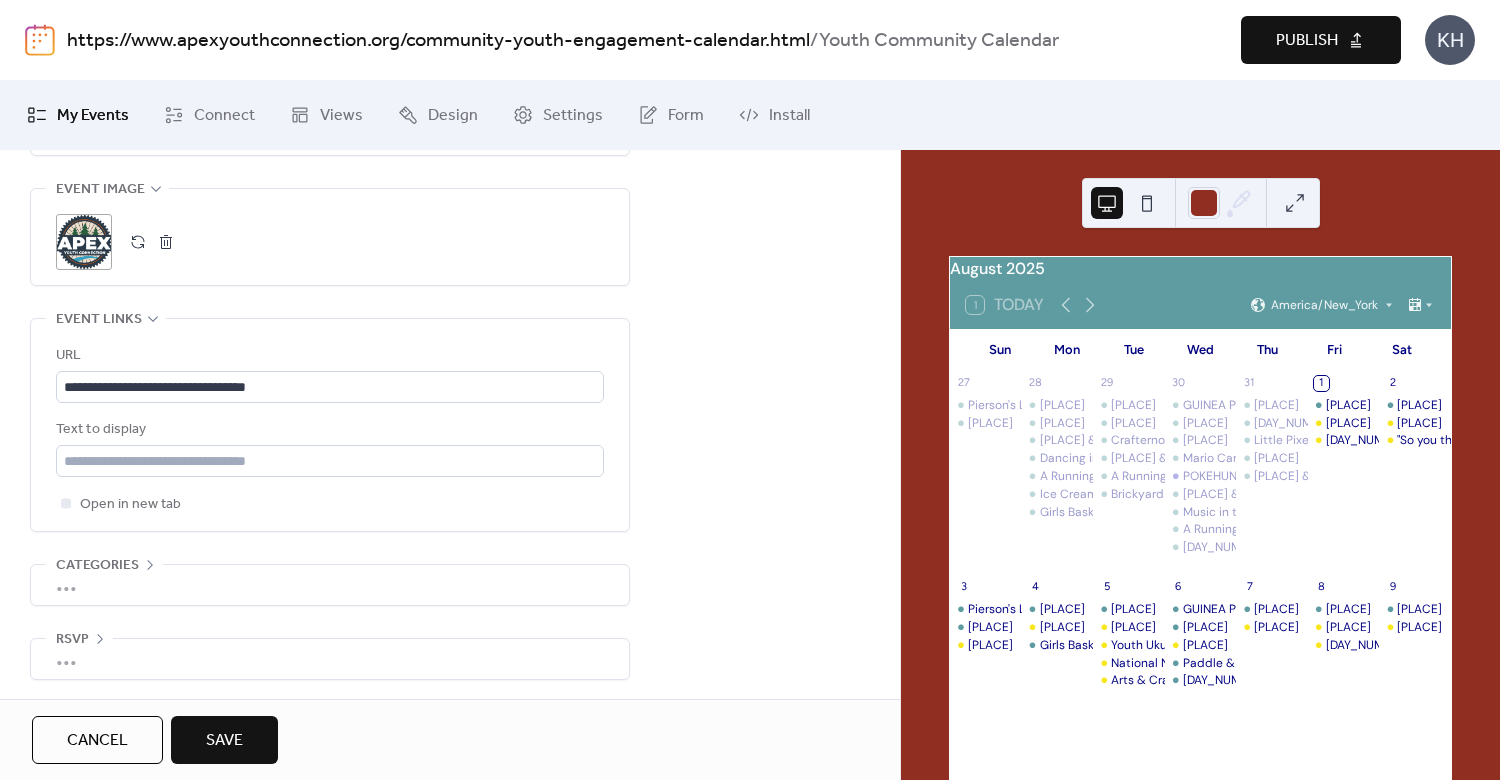 click on "Save" at bounding box center (224, 741) 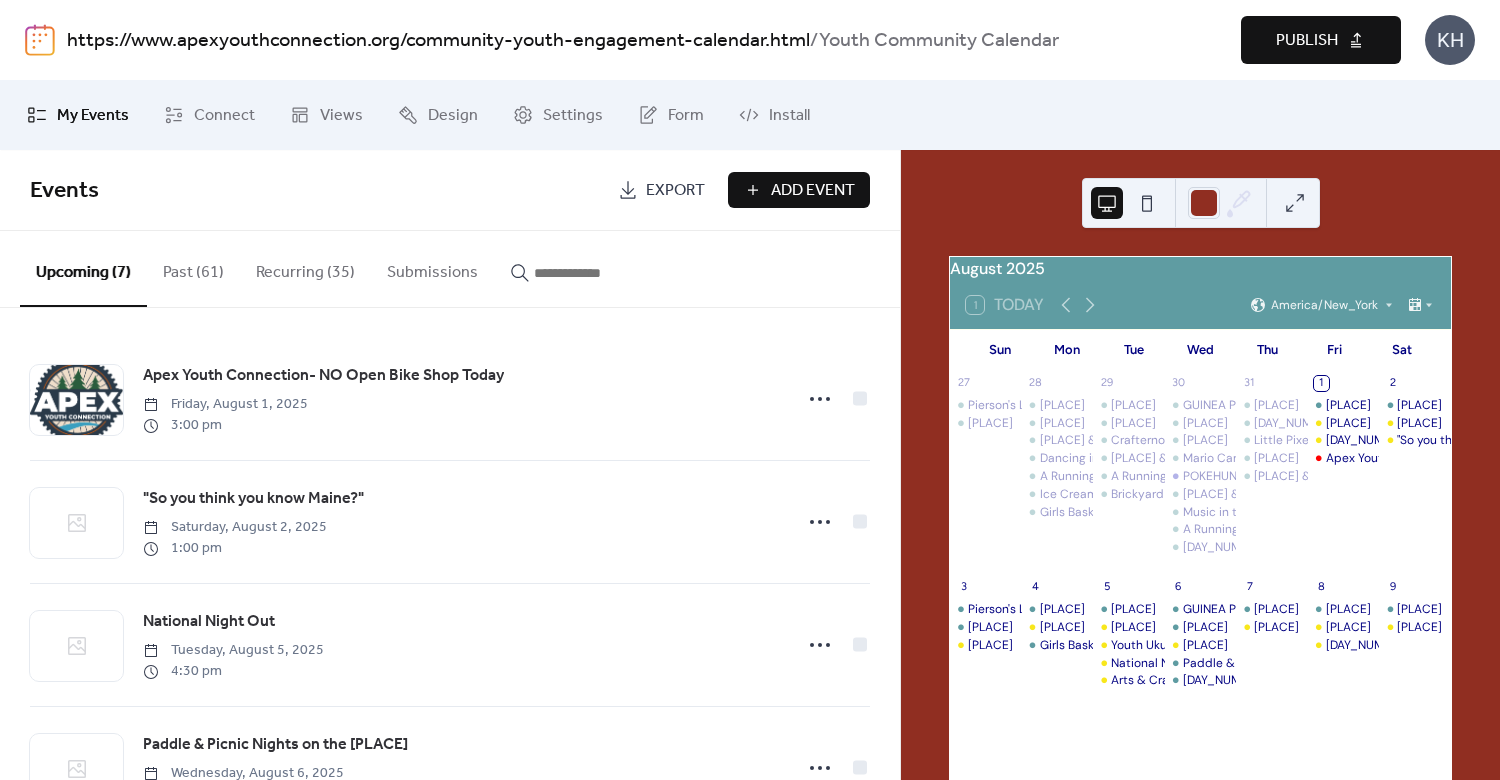 click on "Apex Youth Connection- NO Open Bike Shop Today" at bounding box center [323, 376] 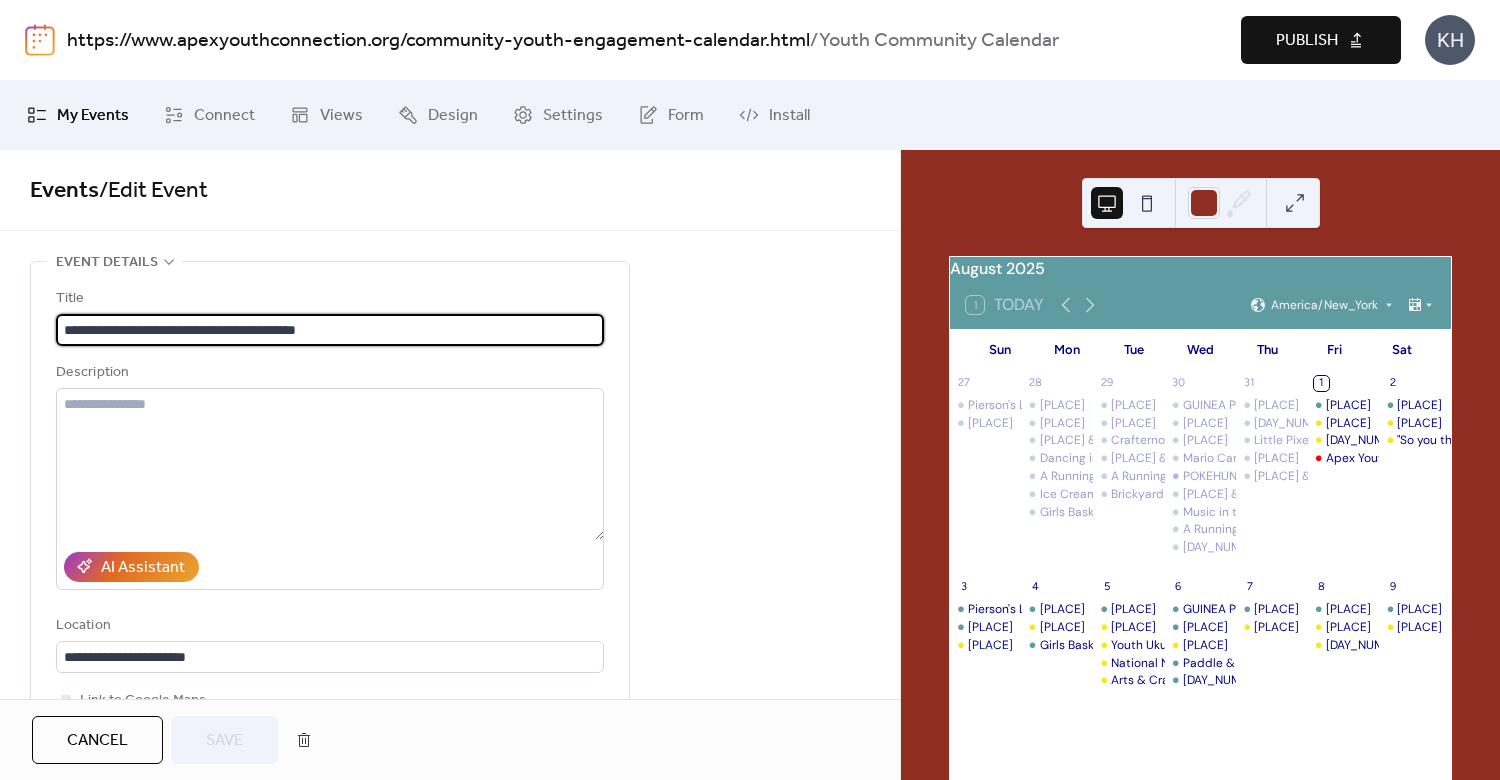 scroll, scrollTop: 480, scrollLeft: 0, axis: vertical 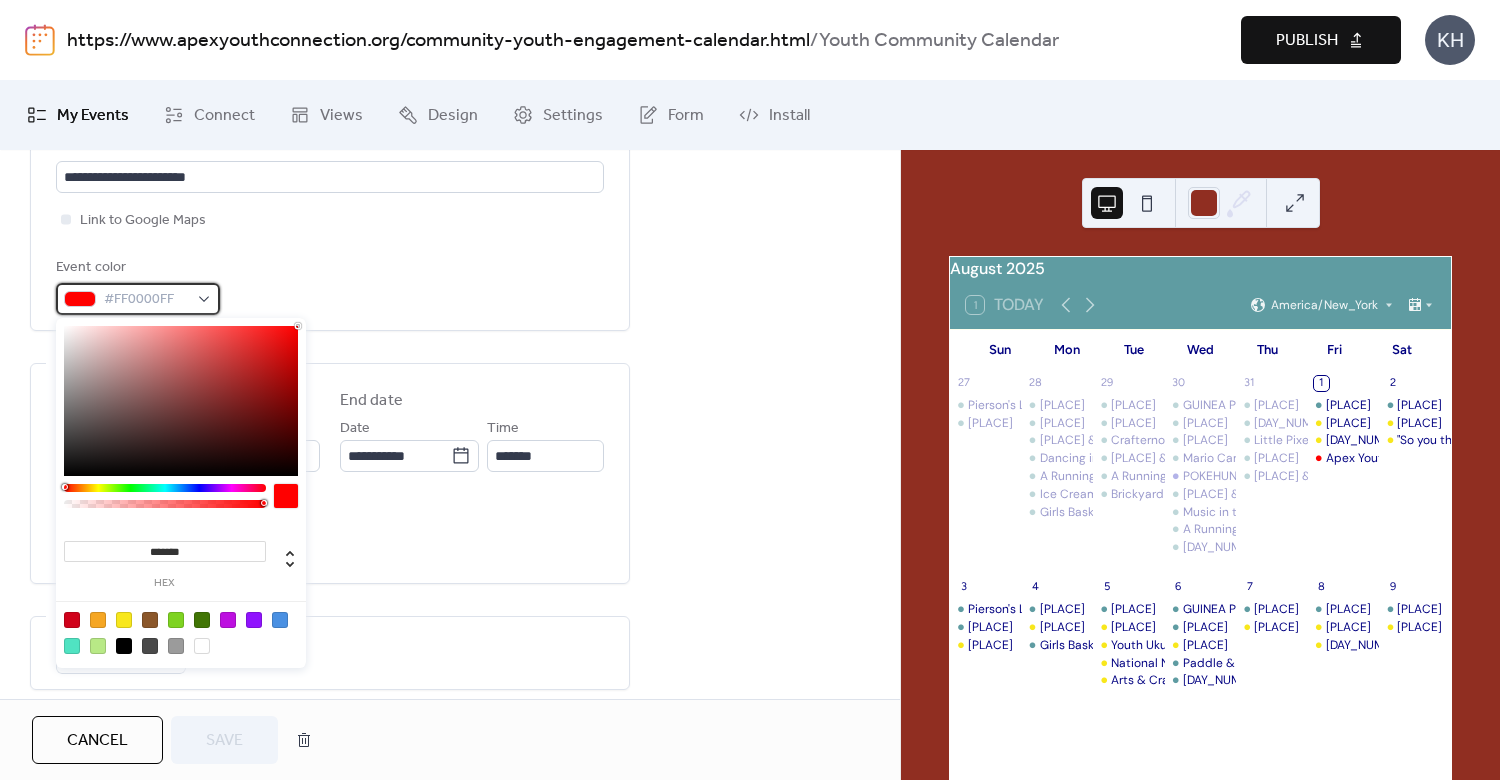 click on "#FF0000FF" at bounding box center [138, 299] 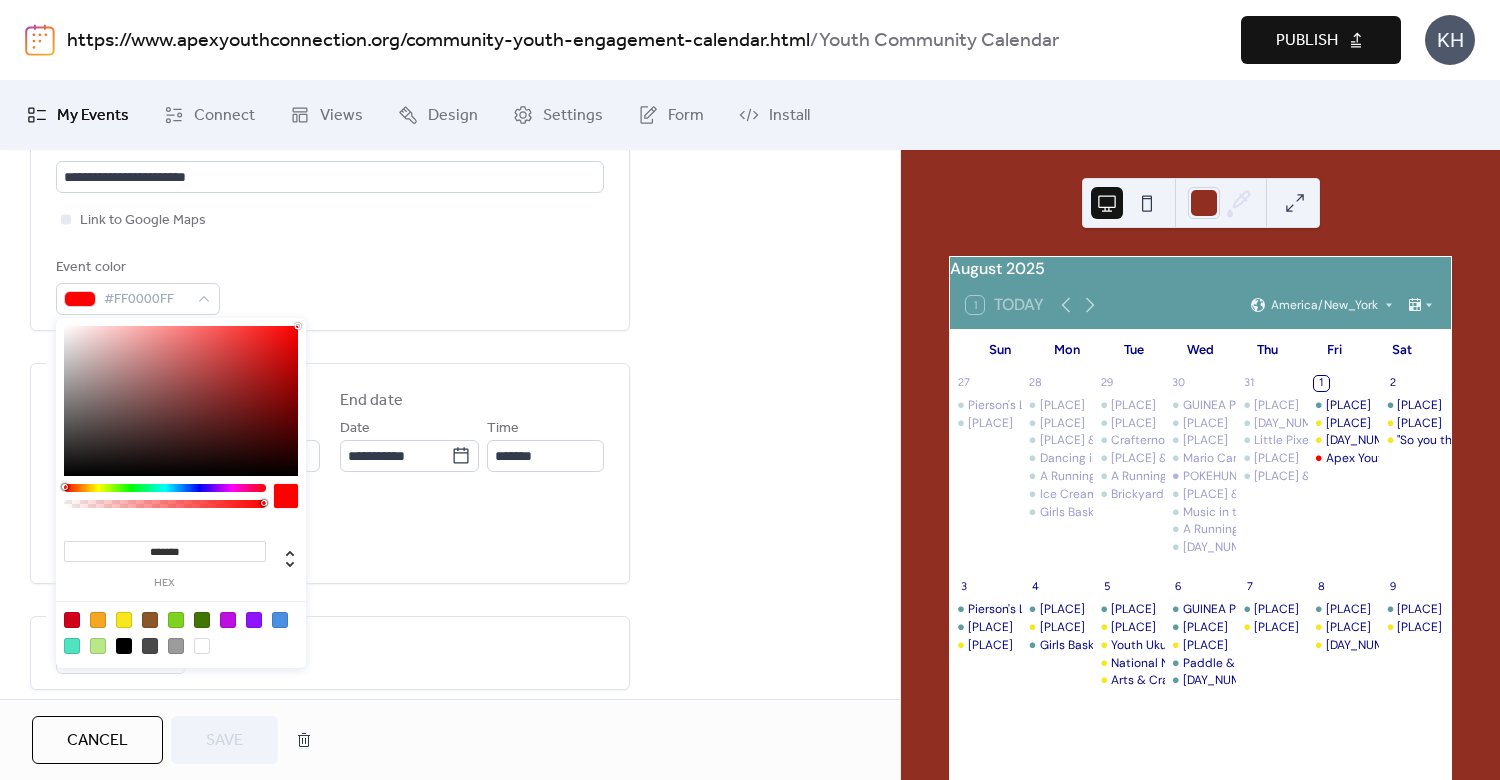 click at bounding box center [124, 620] 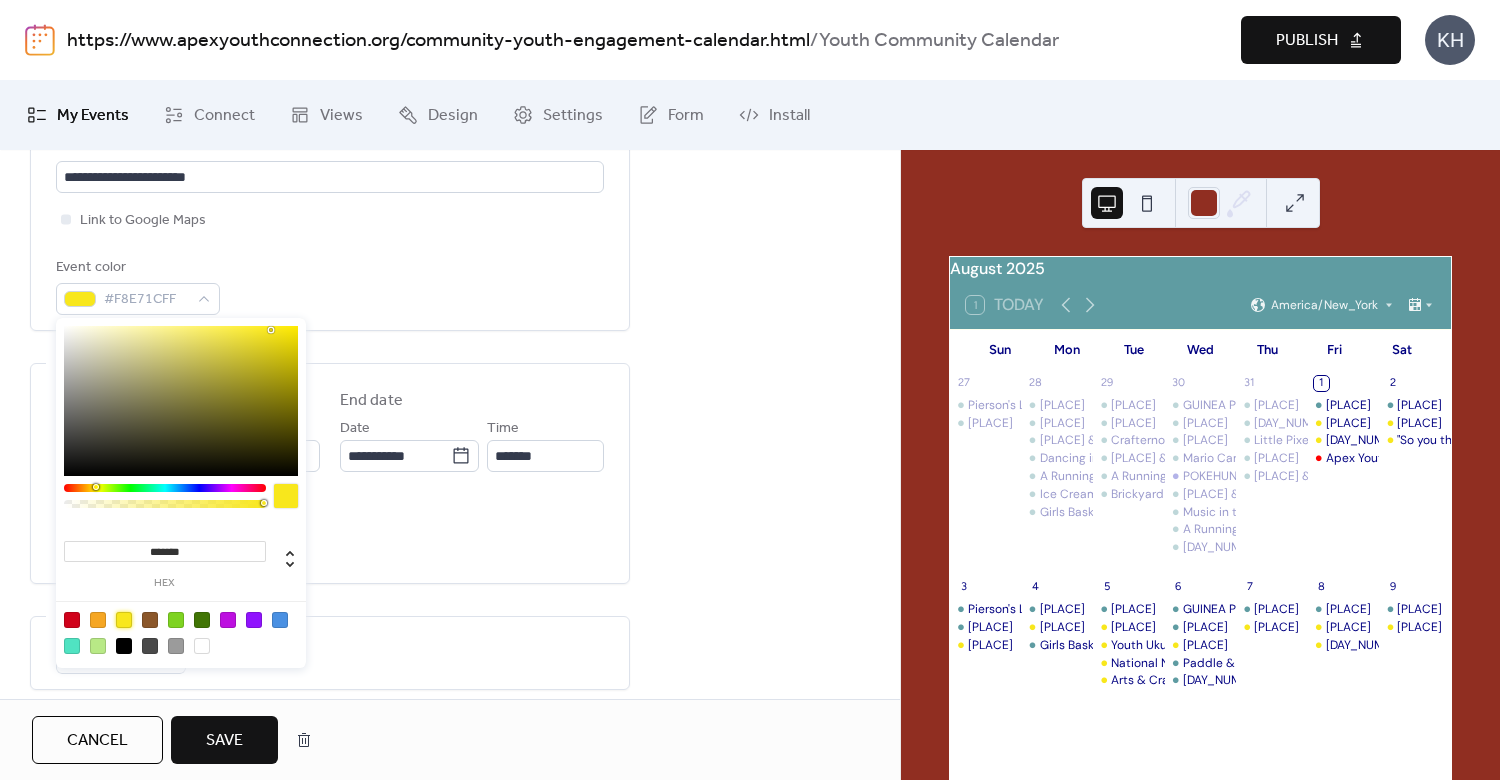 click on "Save" at bounding box center [224, 741] 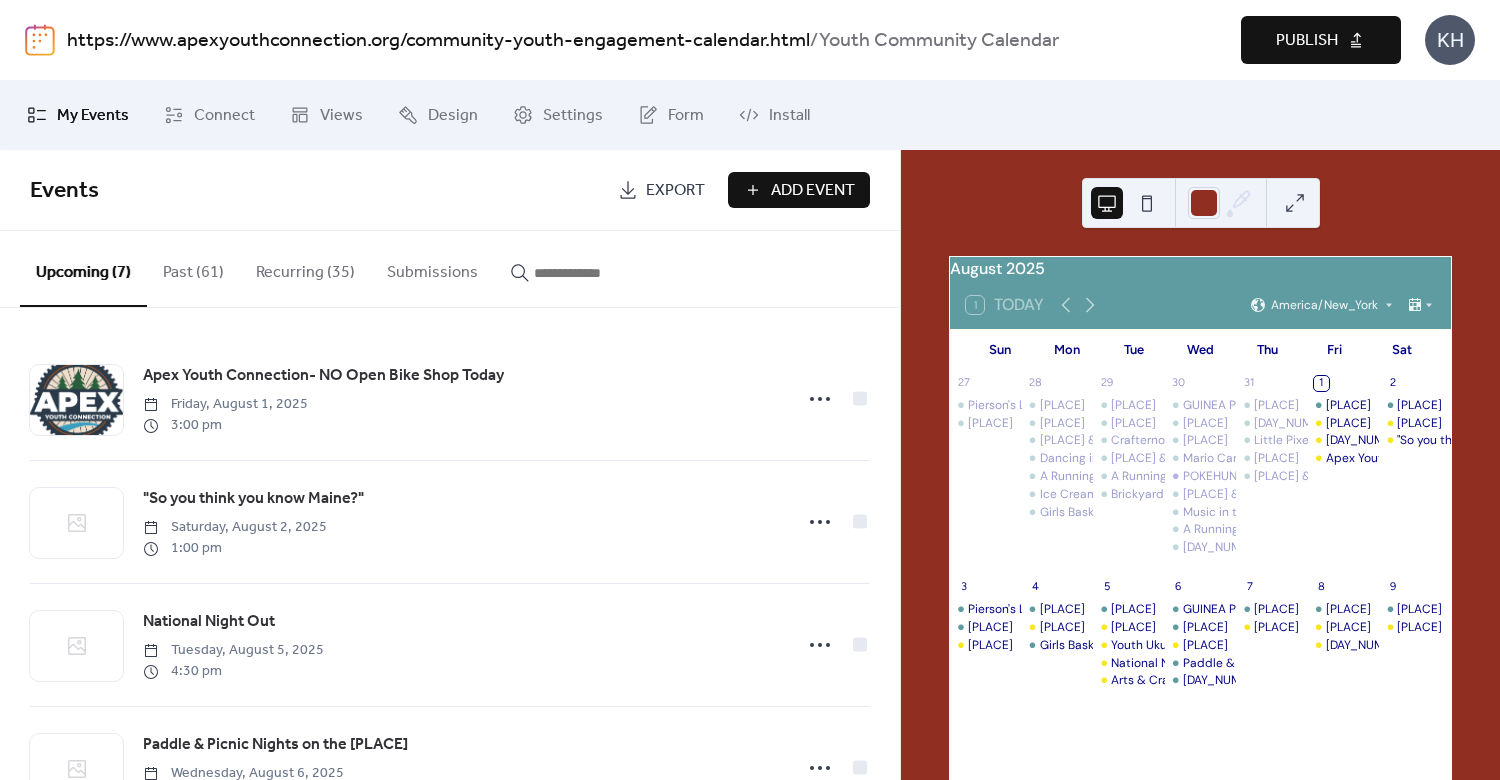 click at bounding box center [594, 273] 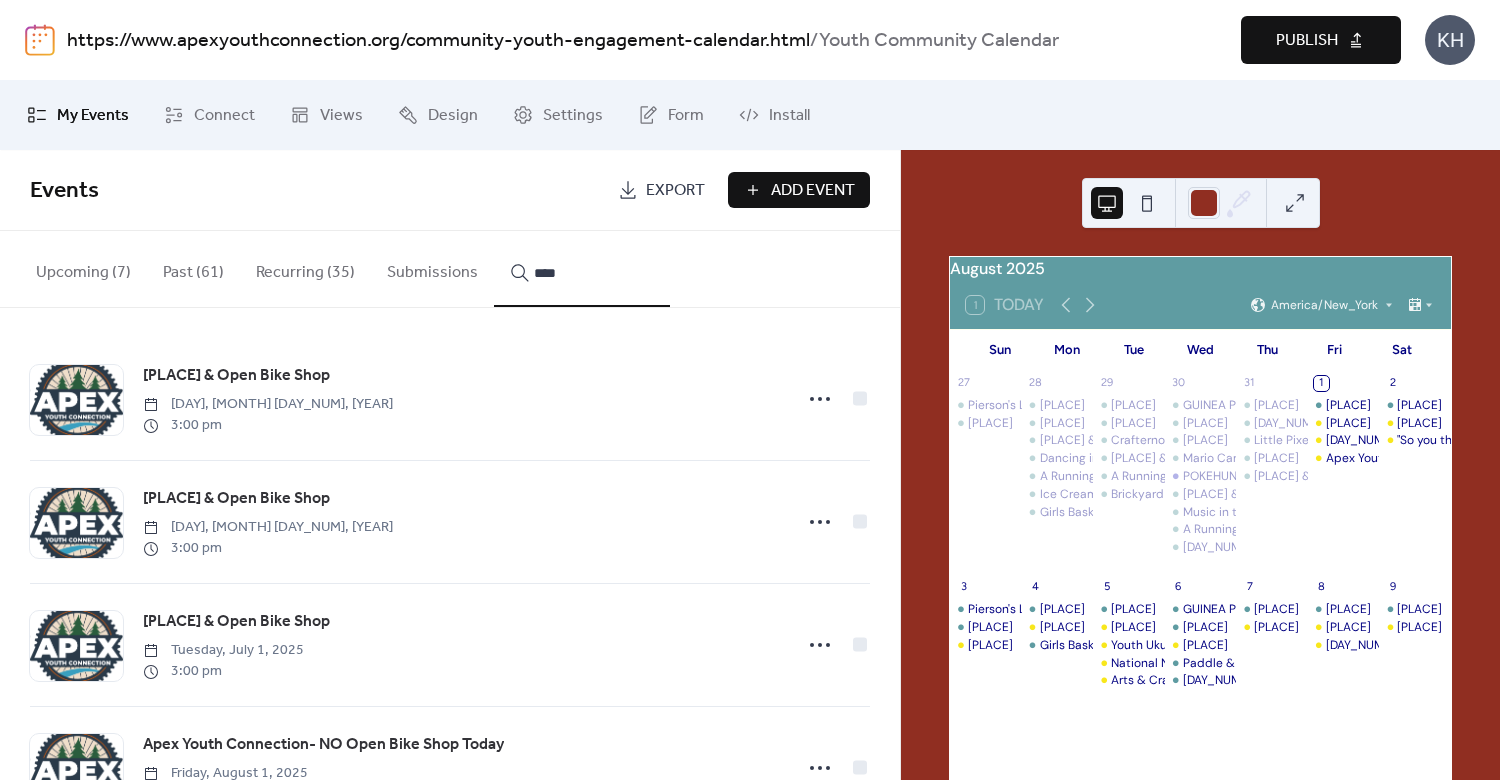 type on "****" 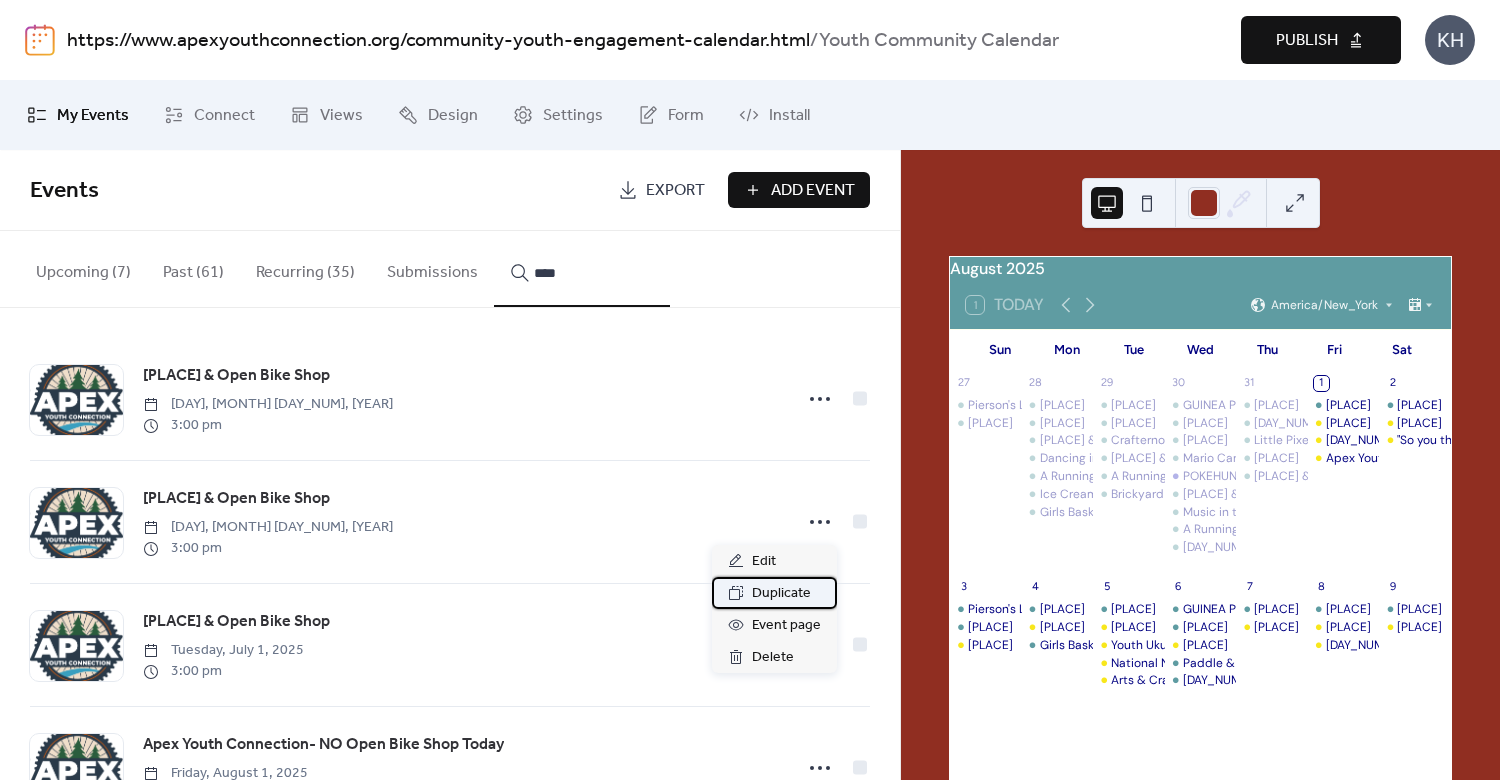 click on "Duplicate" at bounding box center (781, 594) 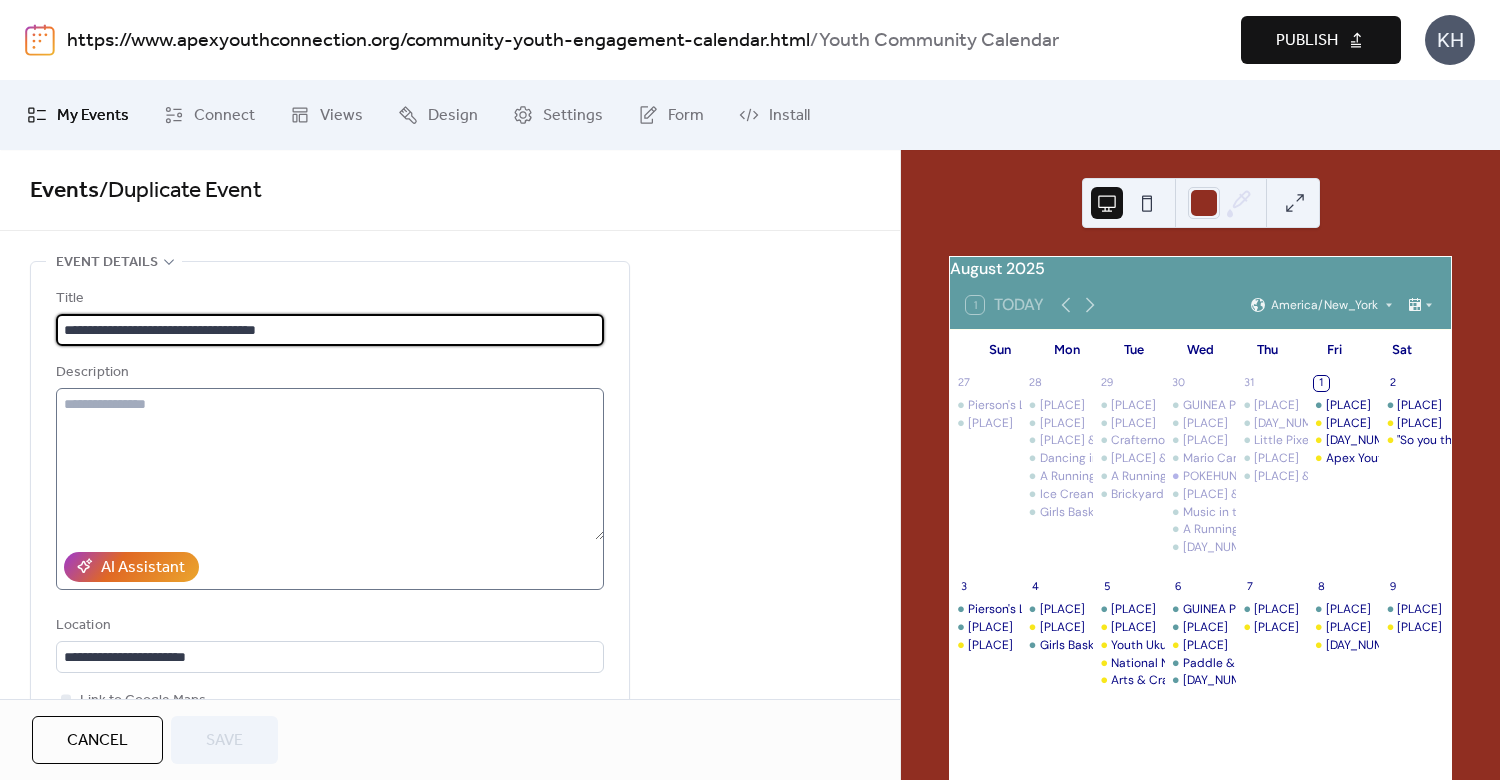 scroll, scrollTop: 480, scrollLeft: 0, axis: vertical 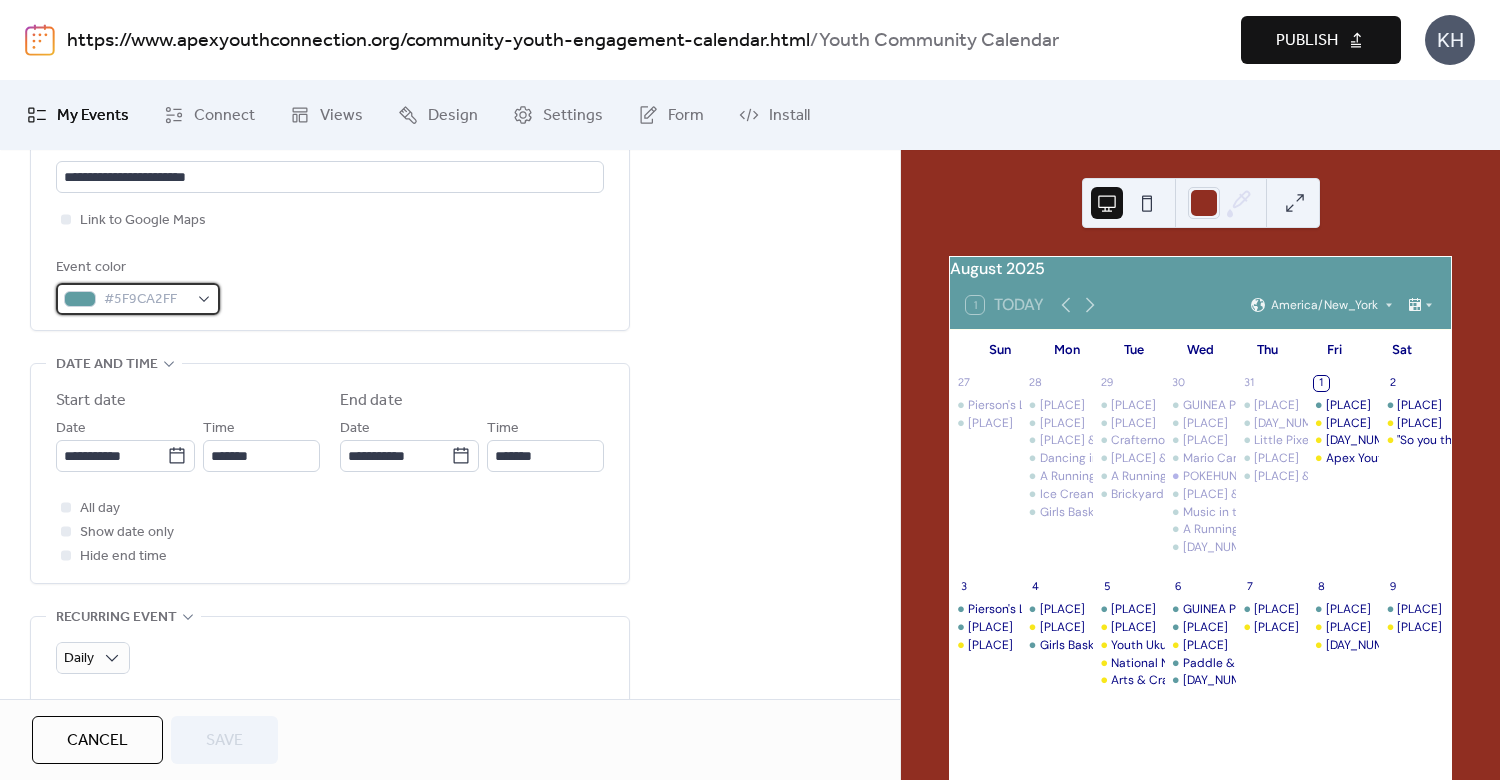 click on "#5F9CA2FF" at bounding box center [138, 299] 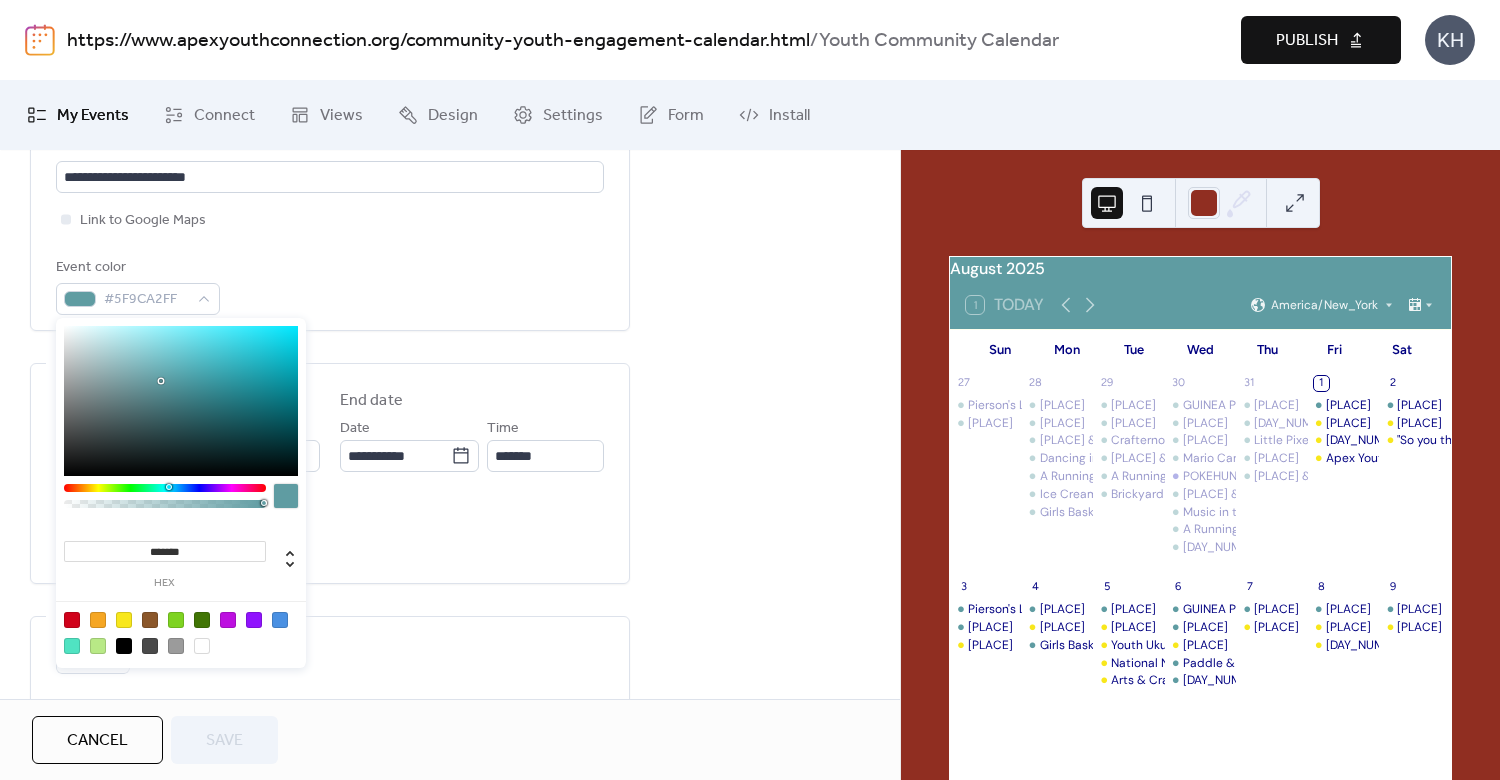 click at bounding box center [124, 620] 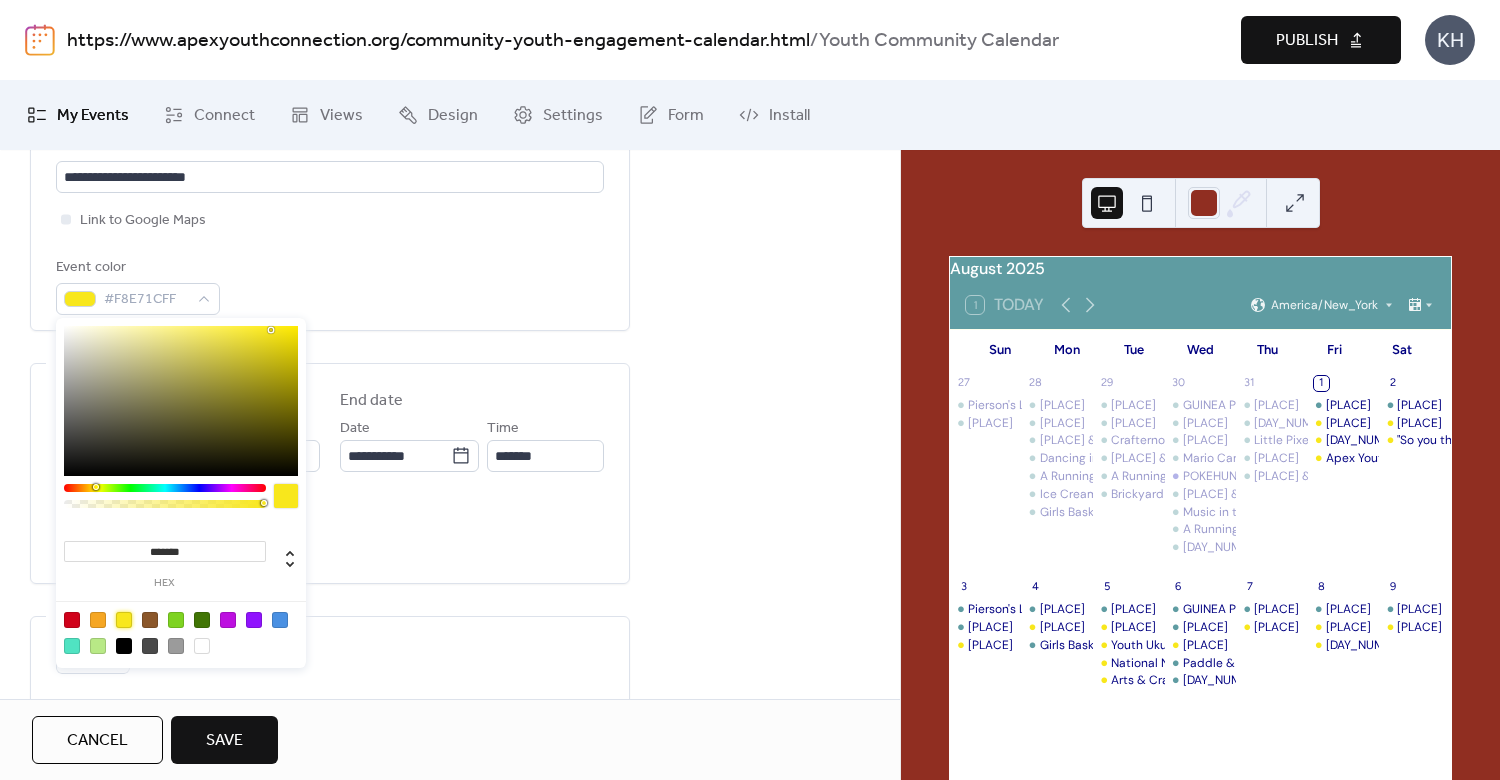 click on "Event color #F8E71CFF" at bounding box center (330, 285) 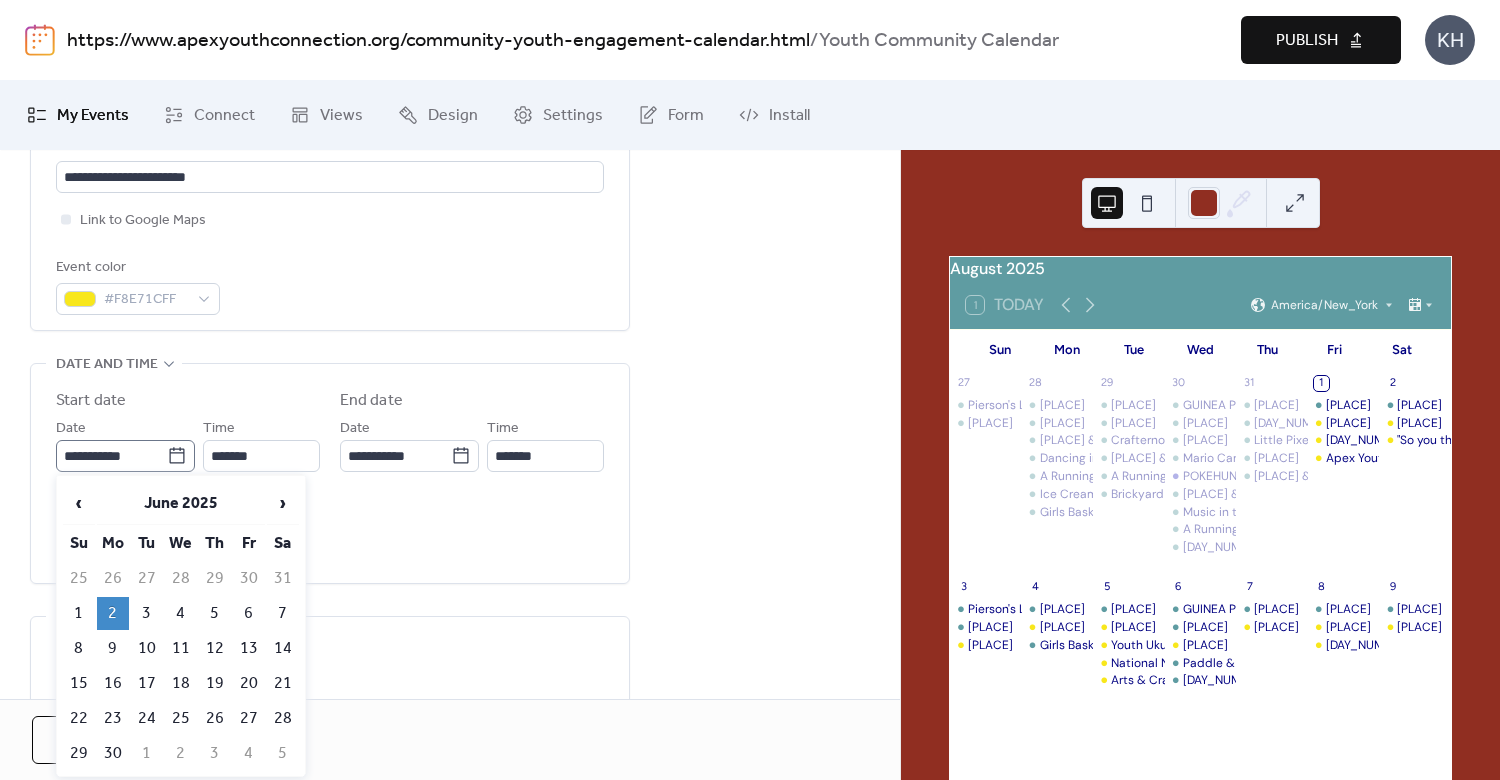 click on "**********" at bounding box center (125, 456) 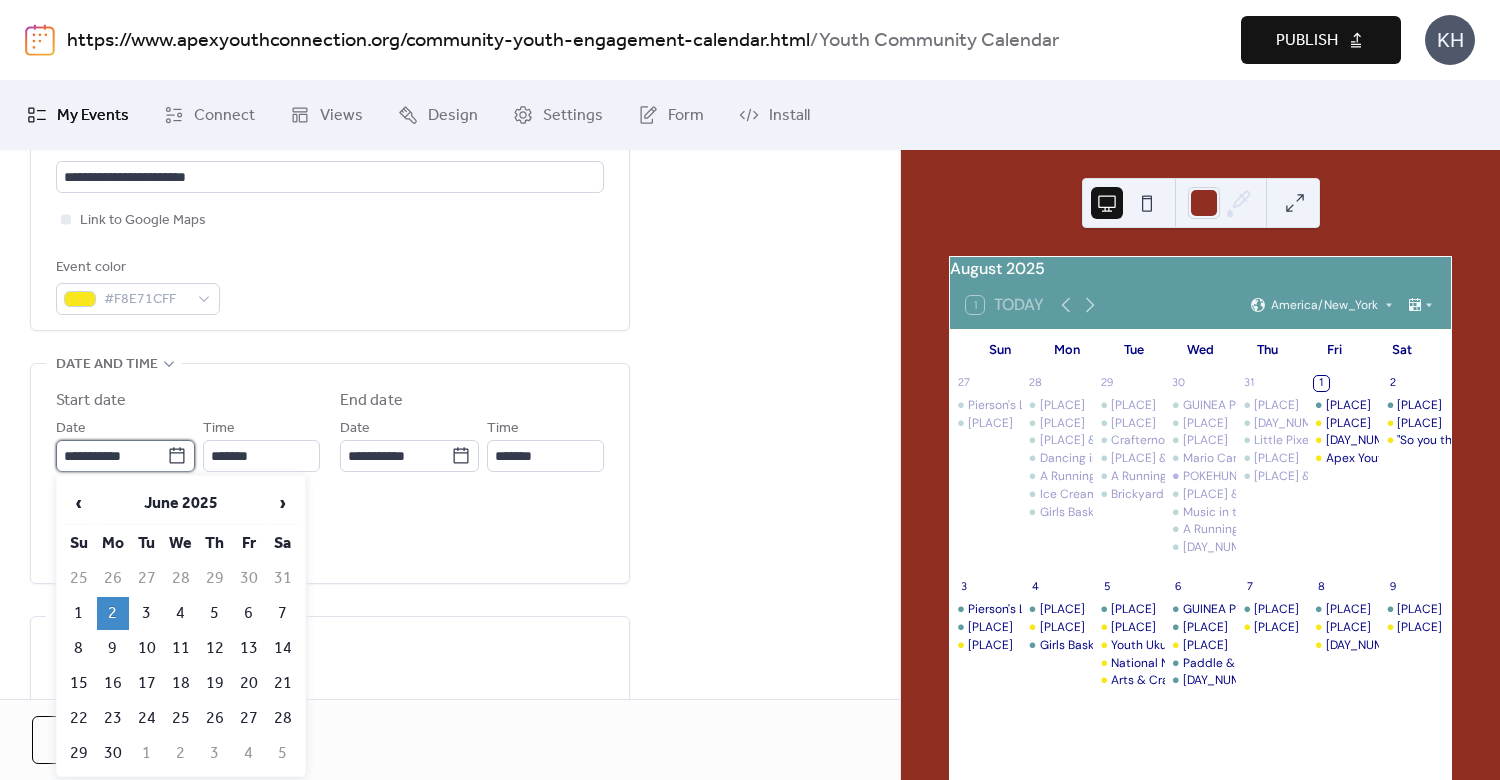 click on "**********" at bounding box center (111, 456) 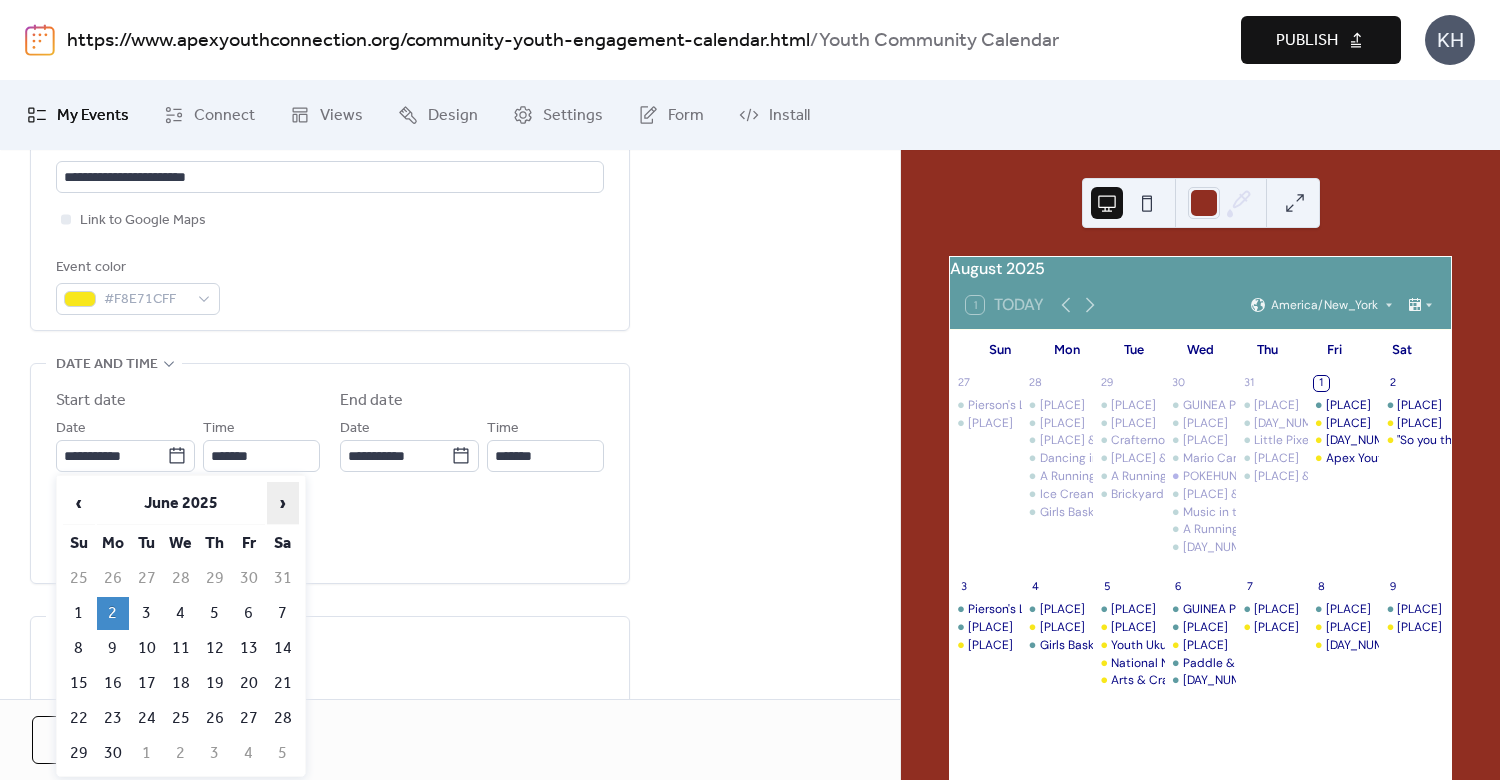 click on "›" at bounding box center [283, 503] 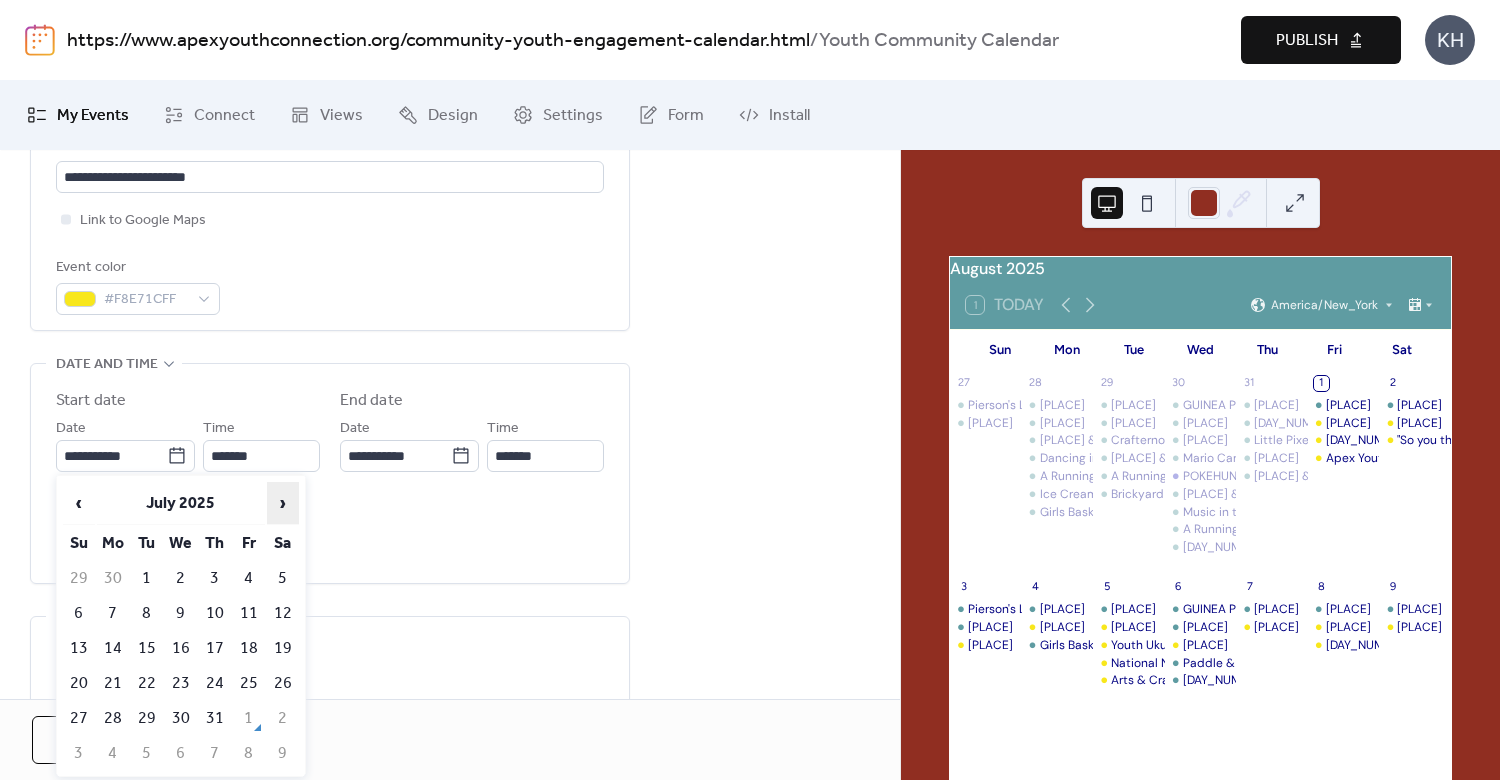 click on "›" at bounding box center (283, 503) 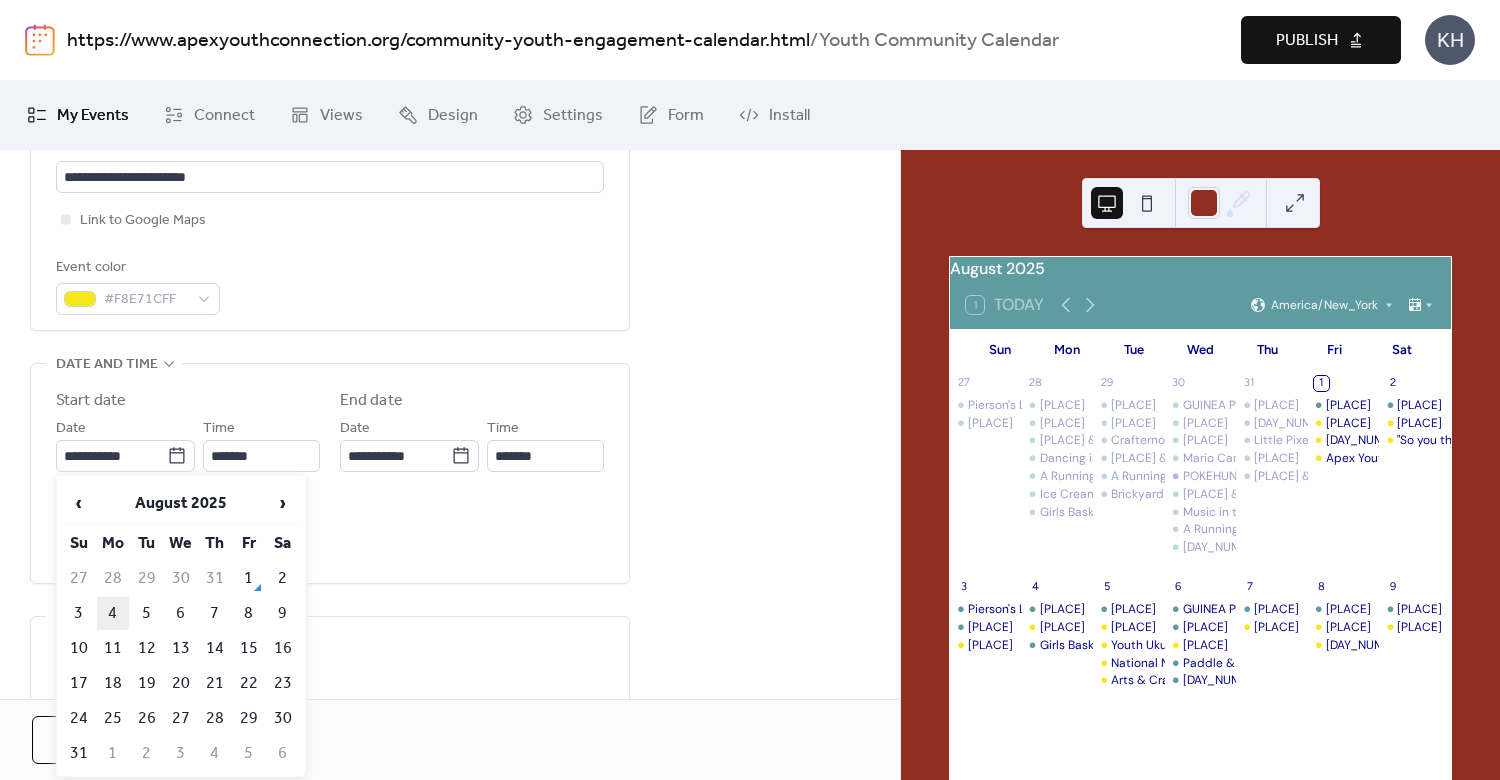 click on "4" at bounding box center (113, 613) 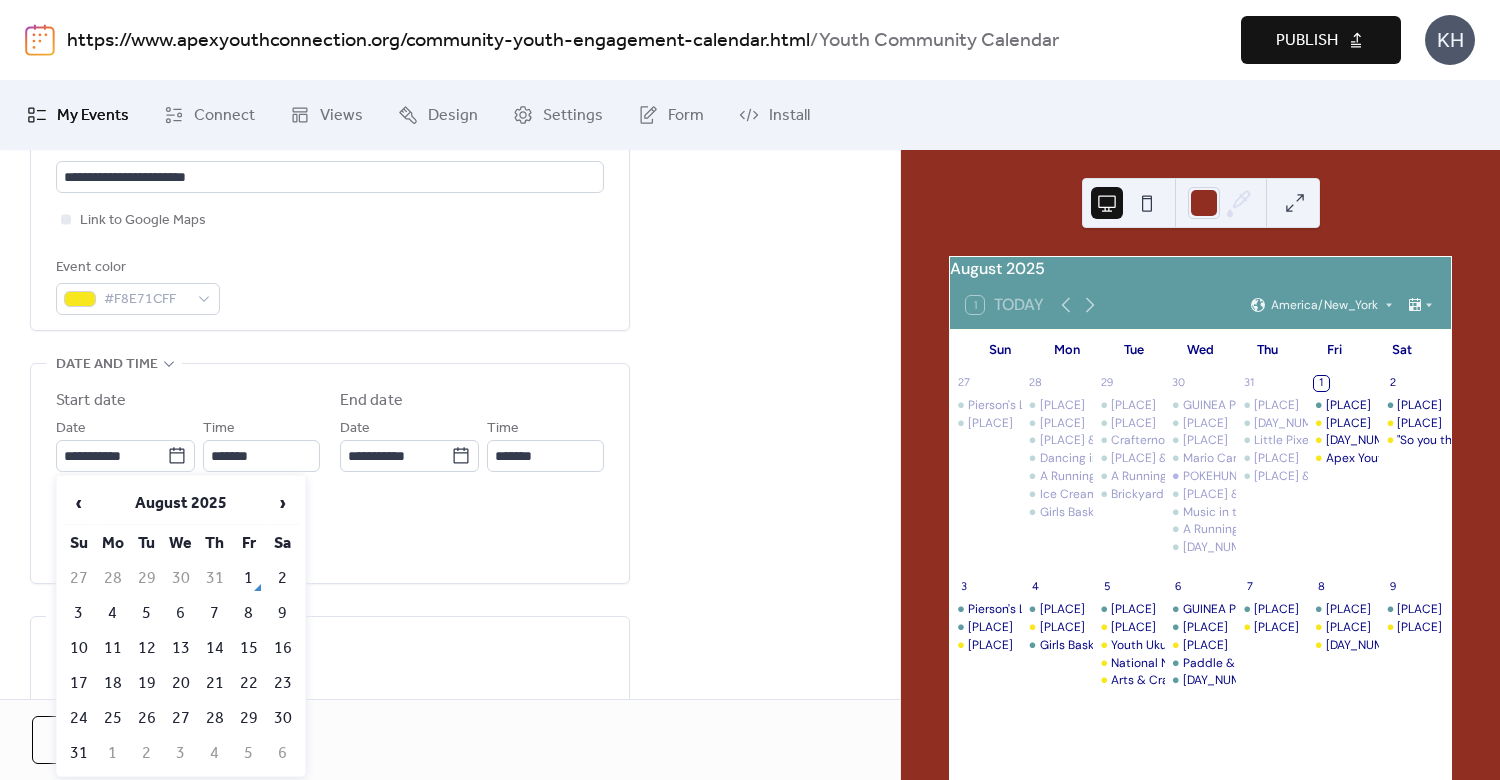 type on "**********" 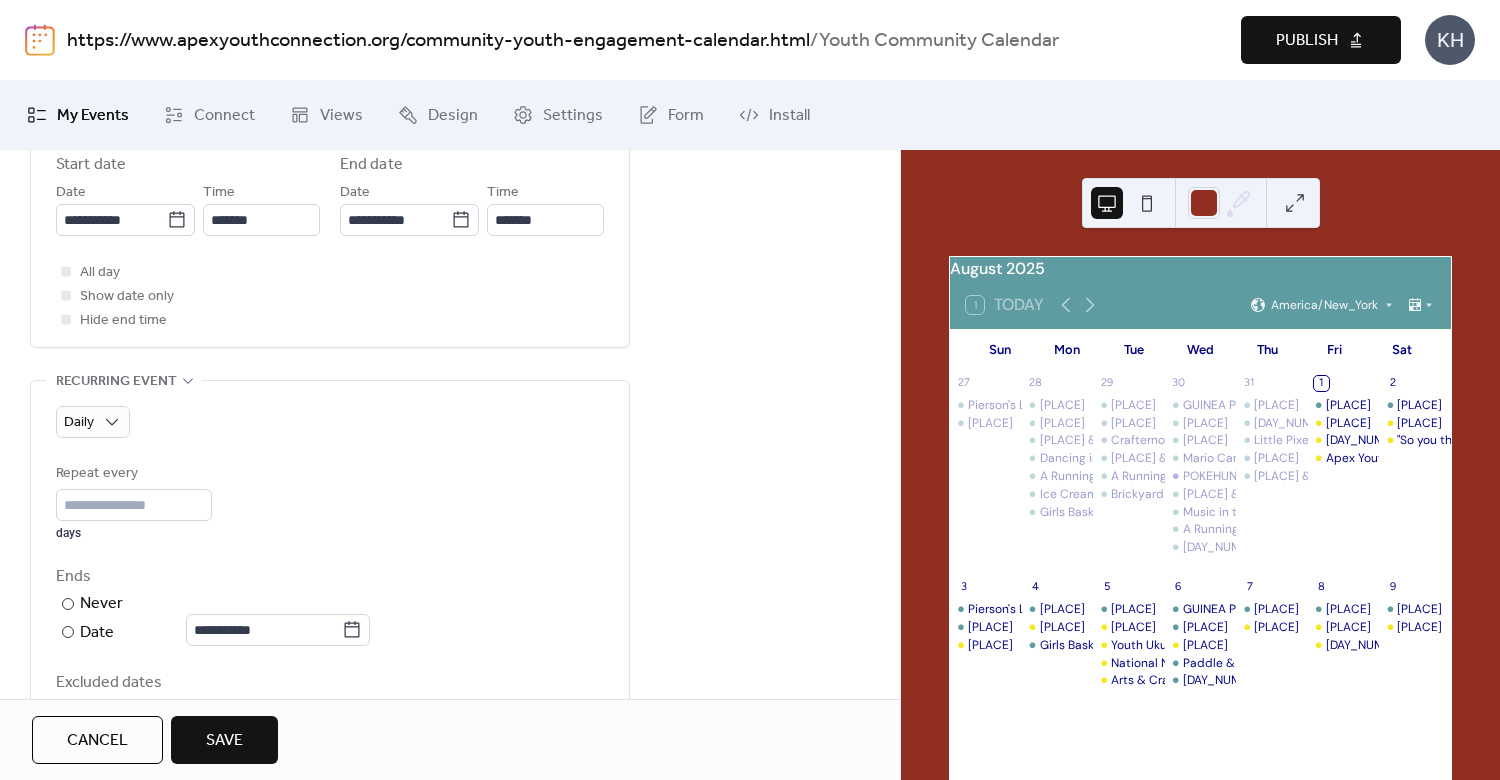scroll, scrollTop: 748, scrollLeft: 0, axis: vertical 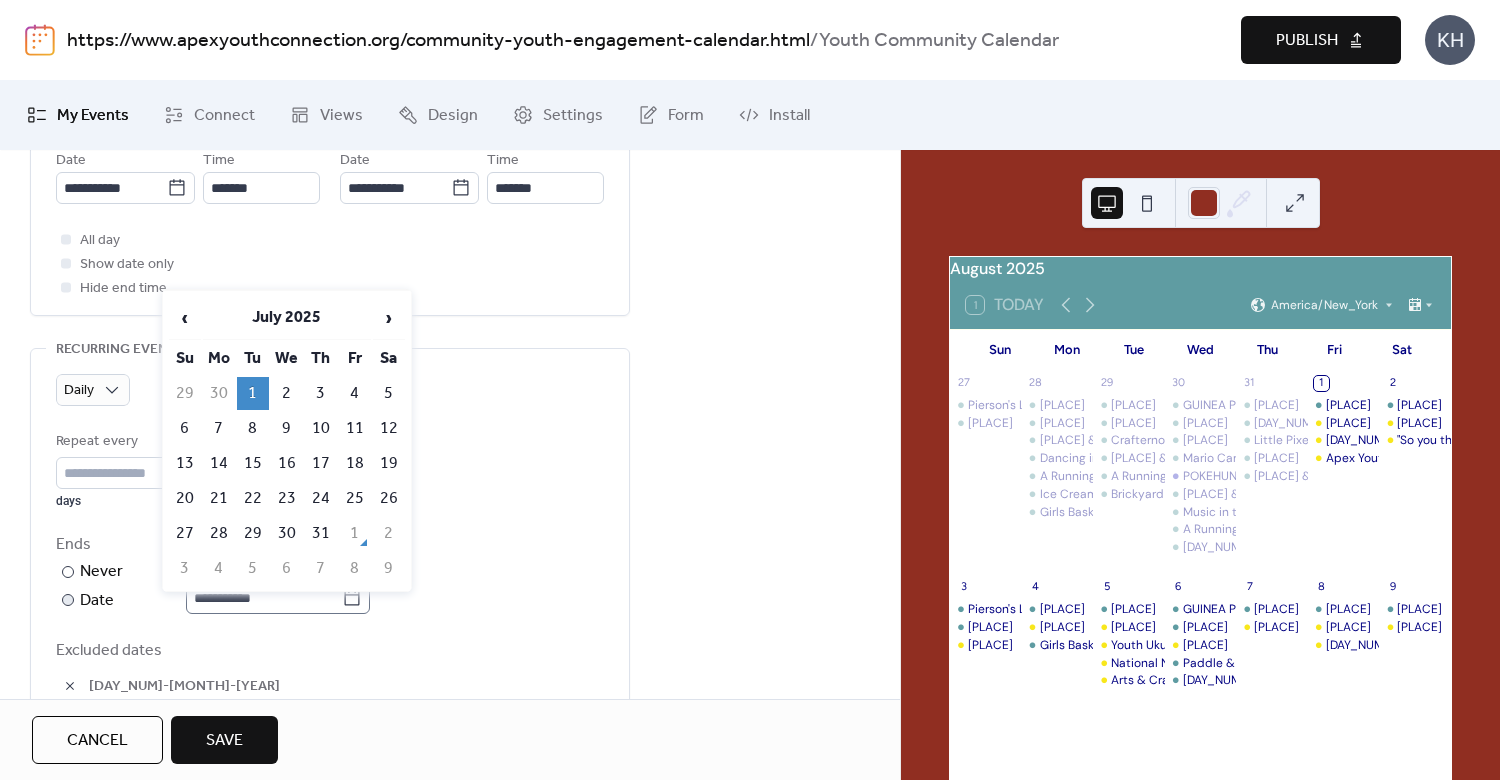 click 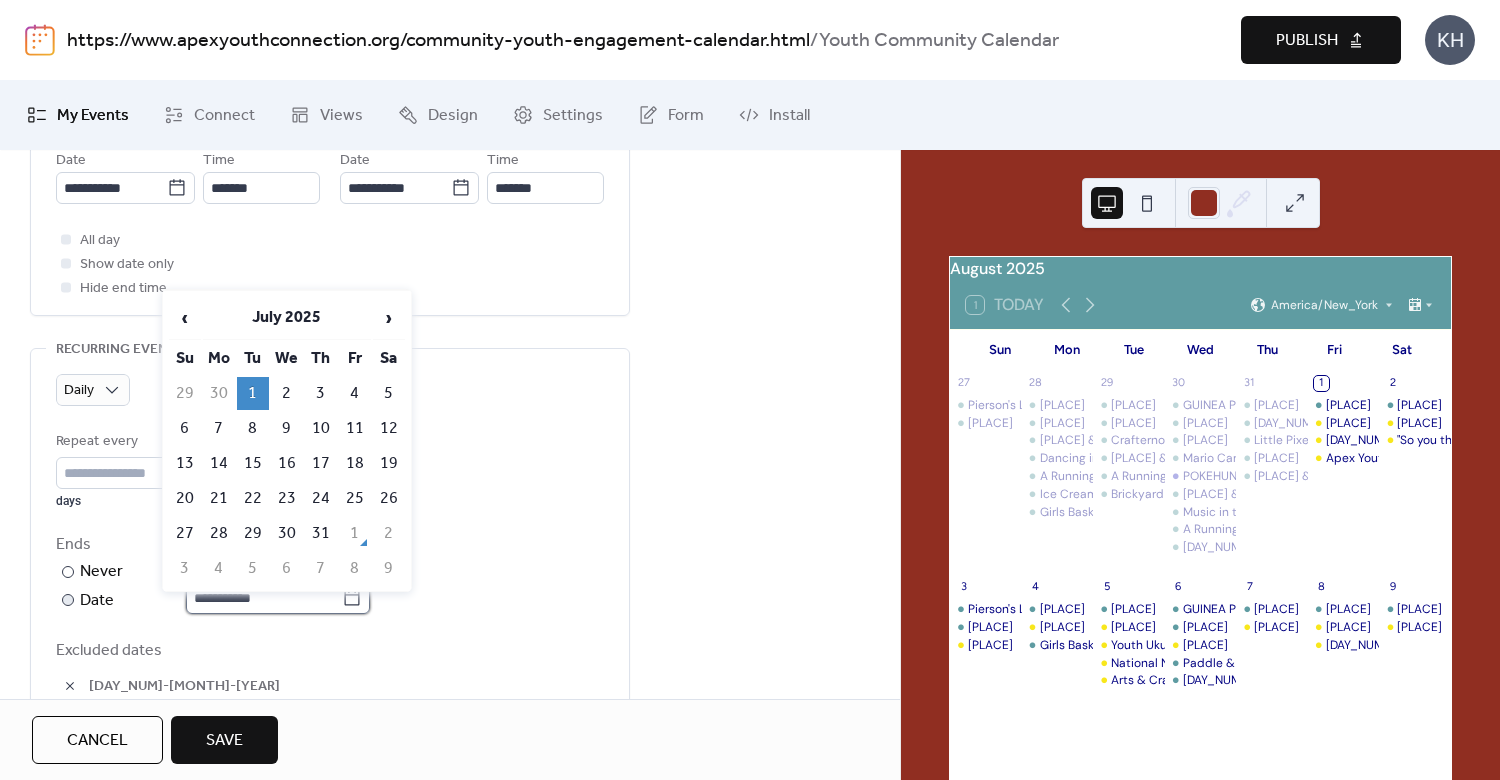 click on "**********" at bounding box center [264, 598] 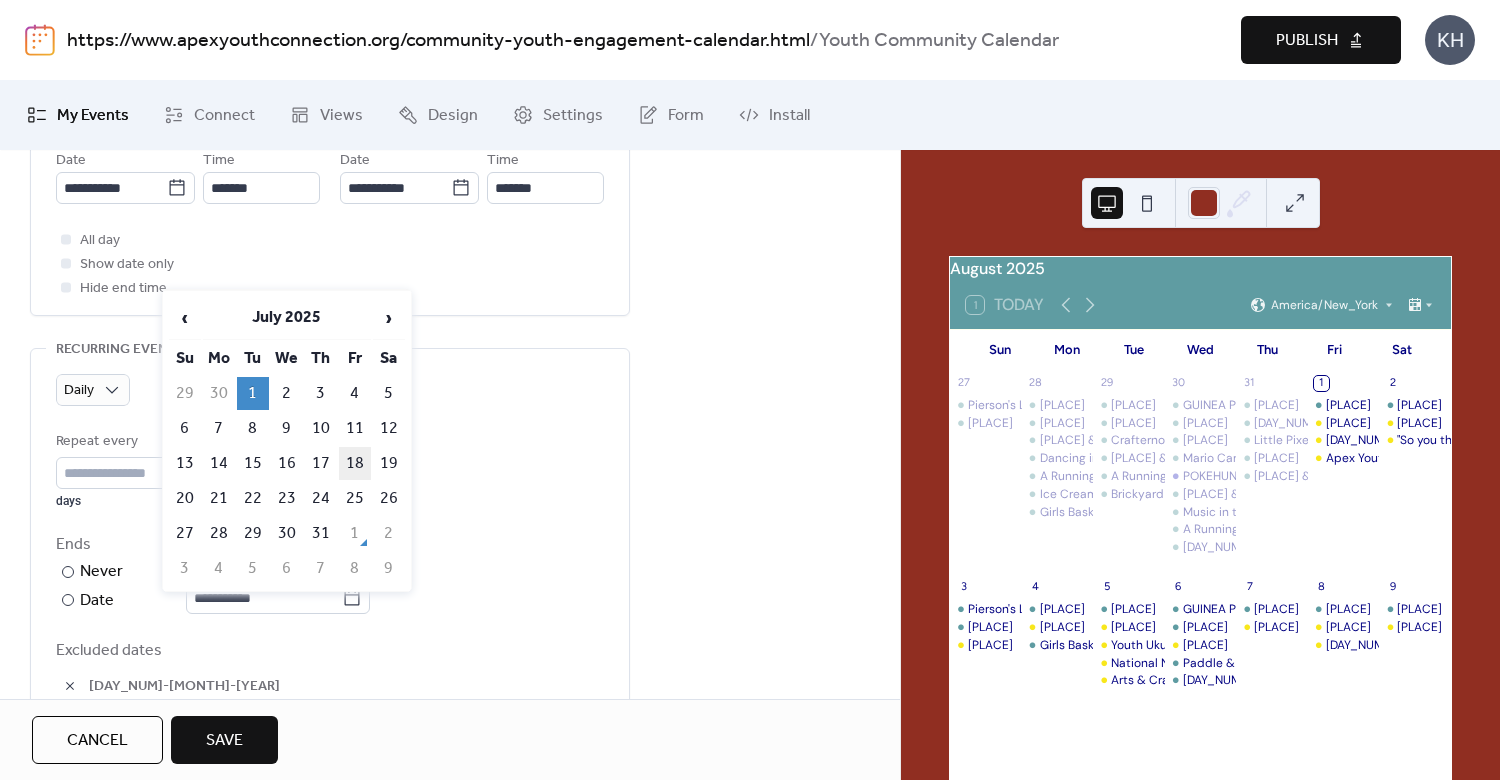 click on "18" at bounding box center (355, 463) 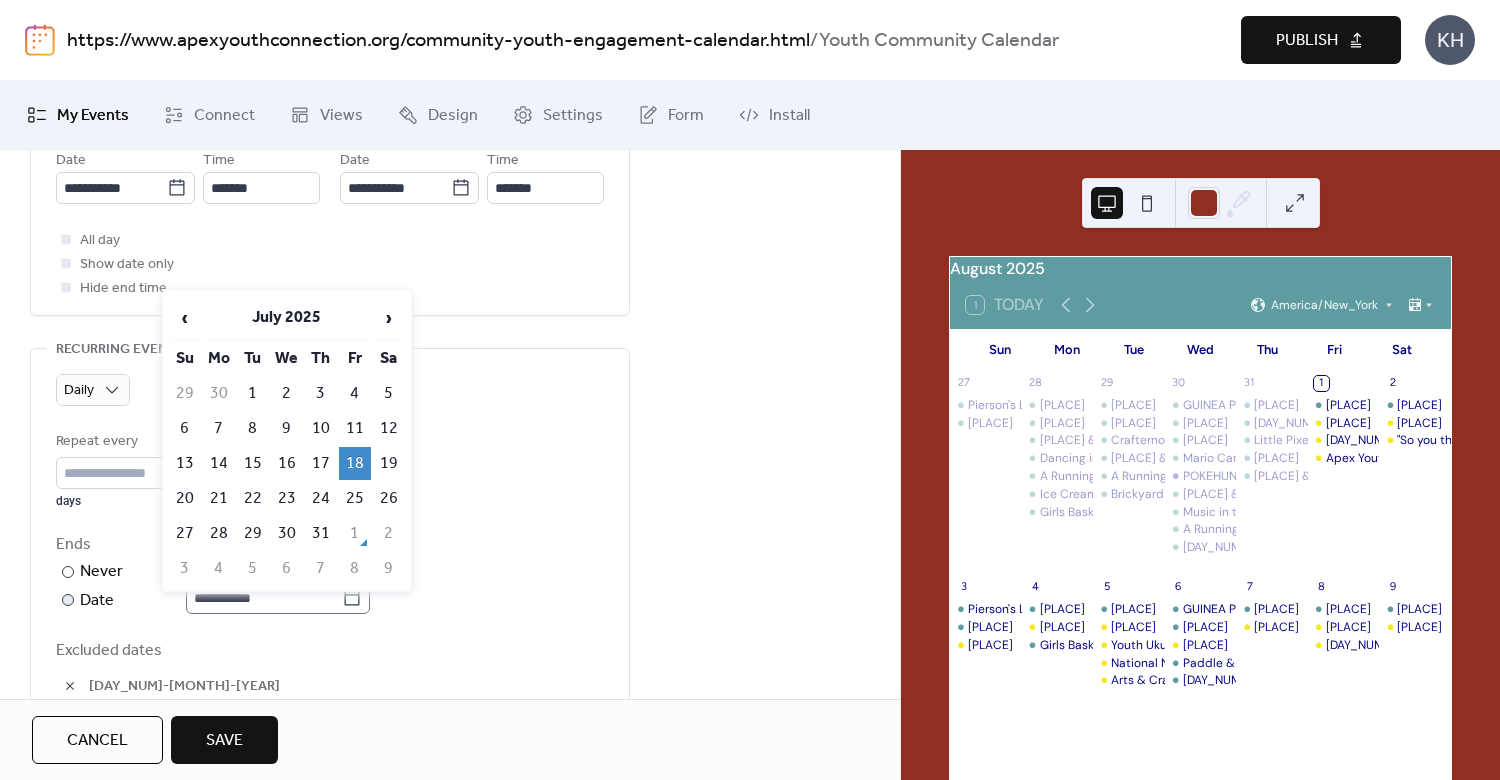 click 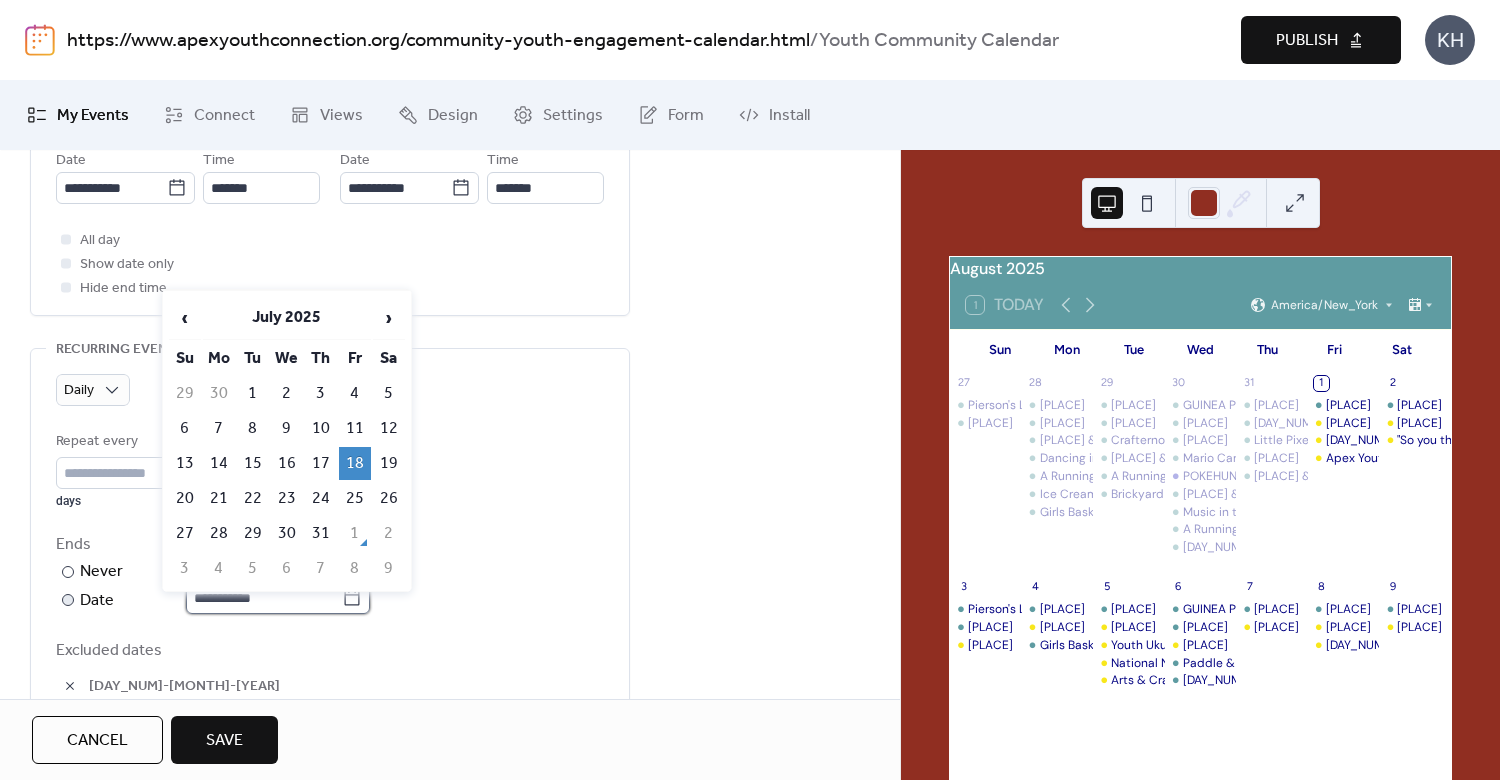click on "**********" at bounding box center (264, 598) 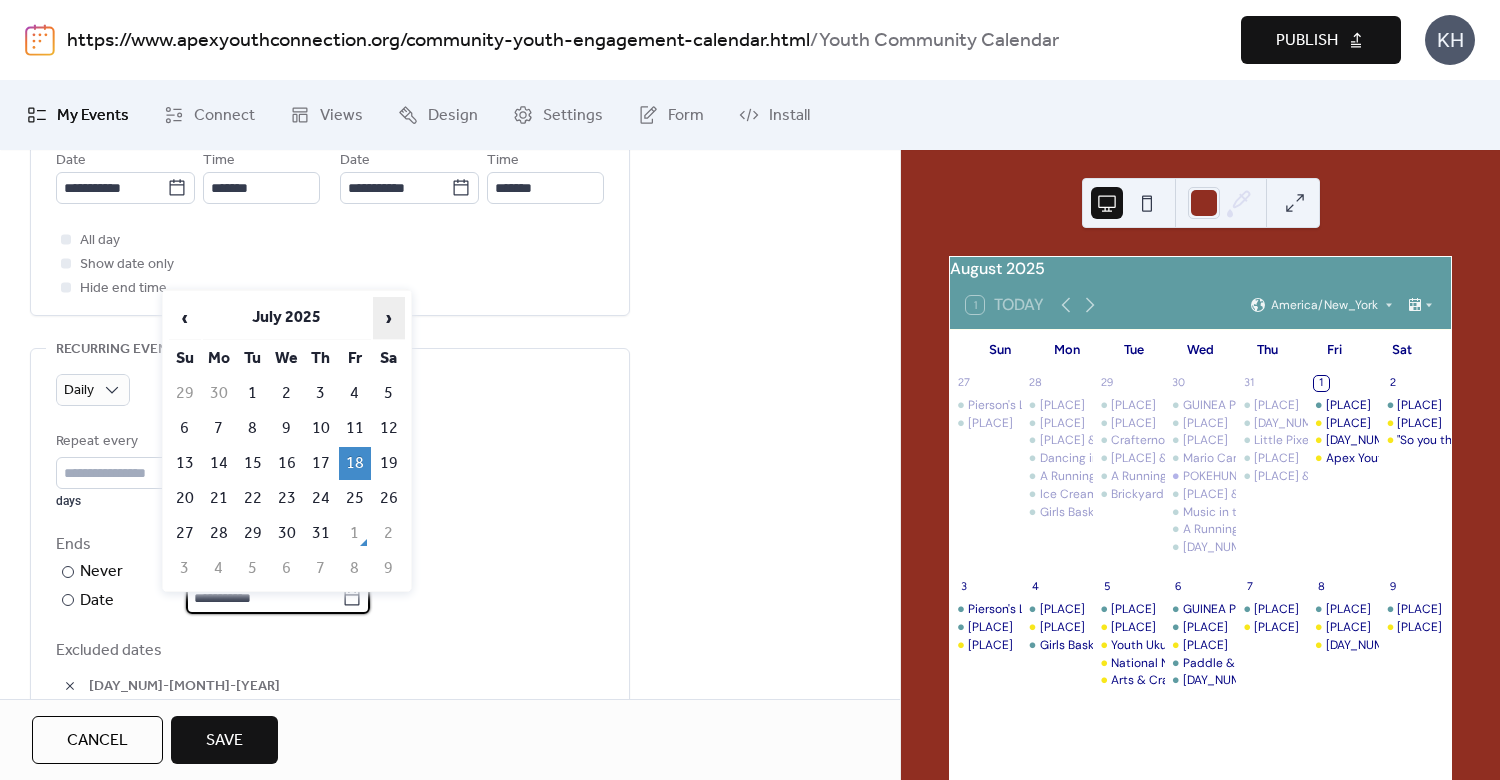 click on "›" at bounding box center (389, 318) 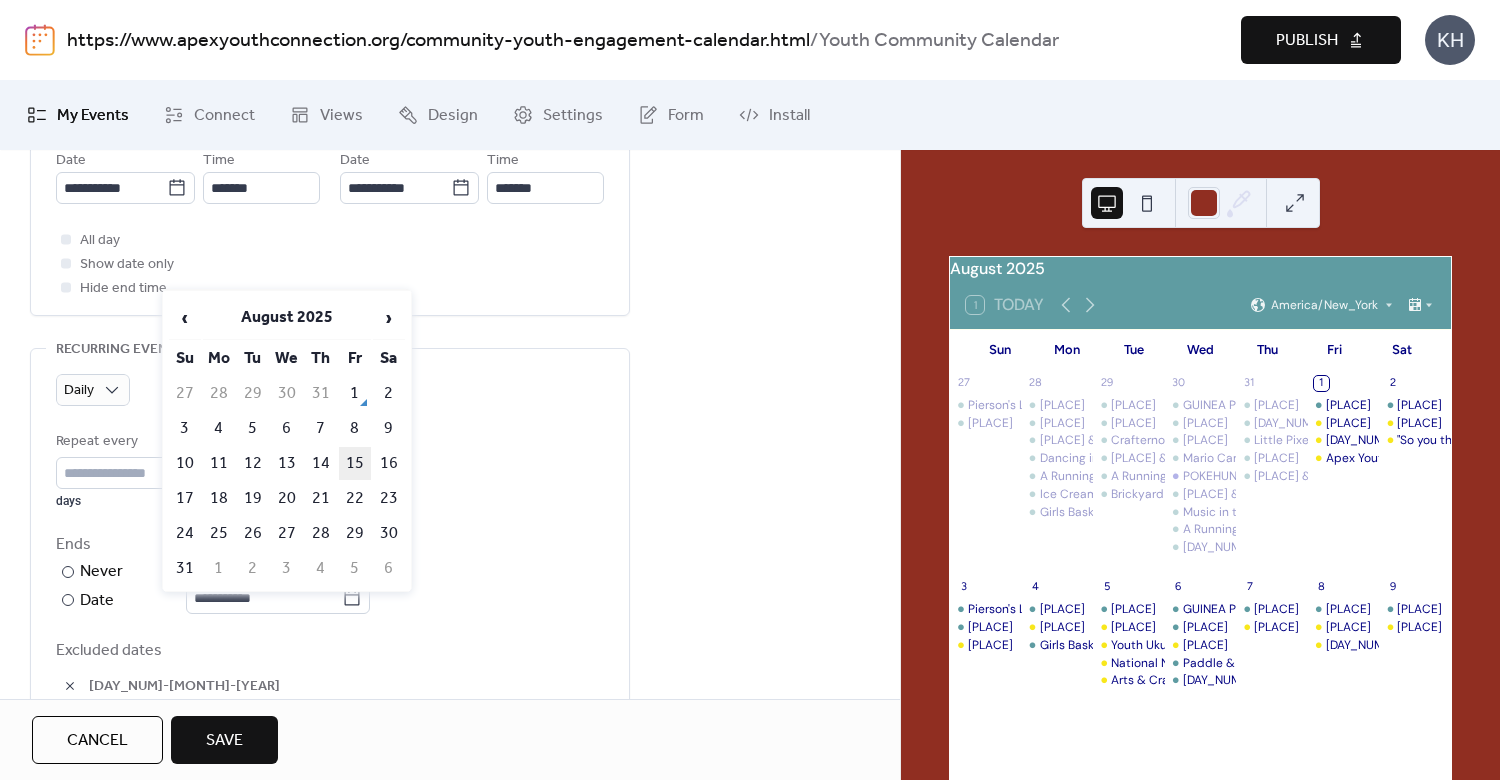 click on "15" at bounding box center (355, 463) 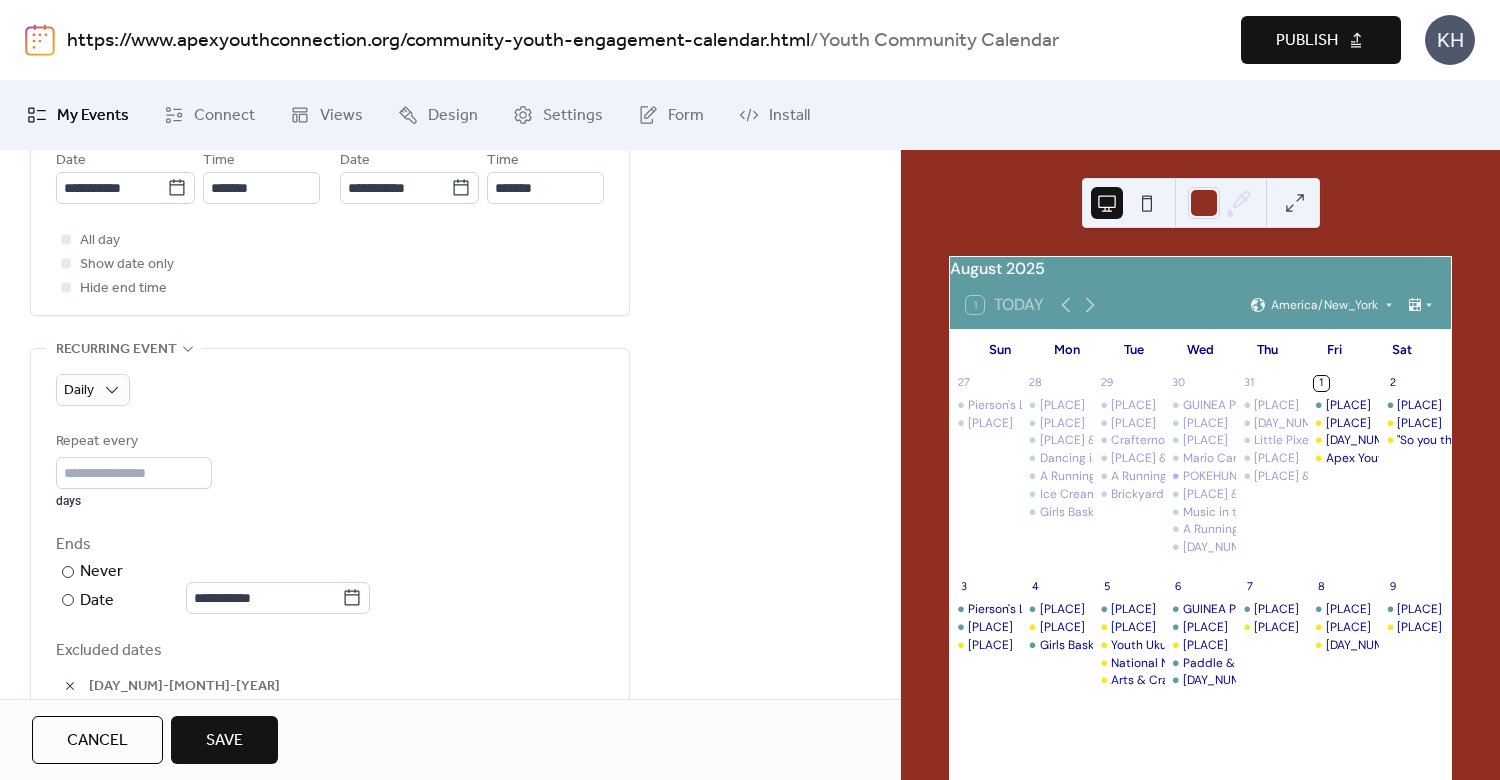 scroll, scrollTop: 1228, scrollLeft: 0, axis: vertical 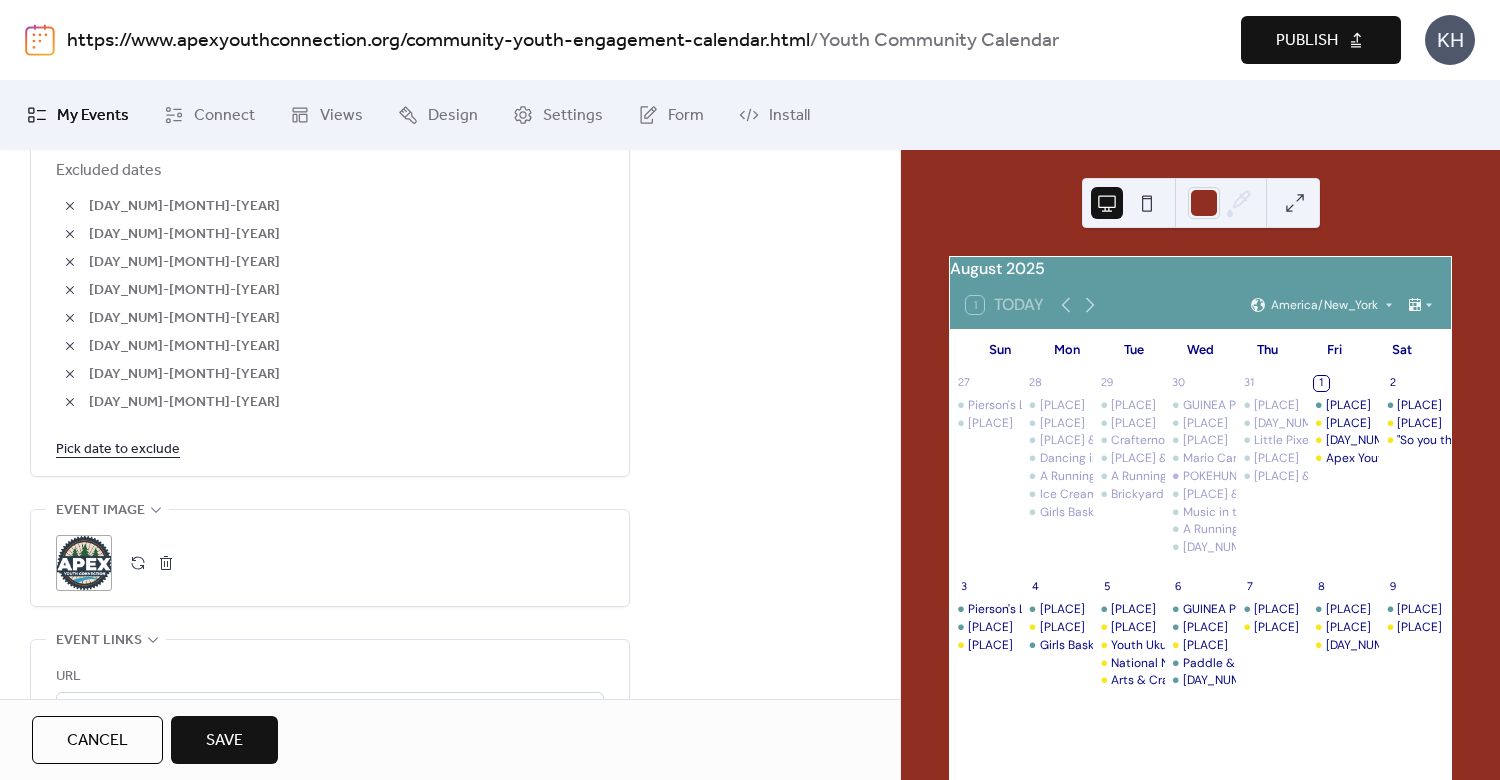 click at bounding box center (70, 206) 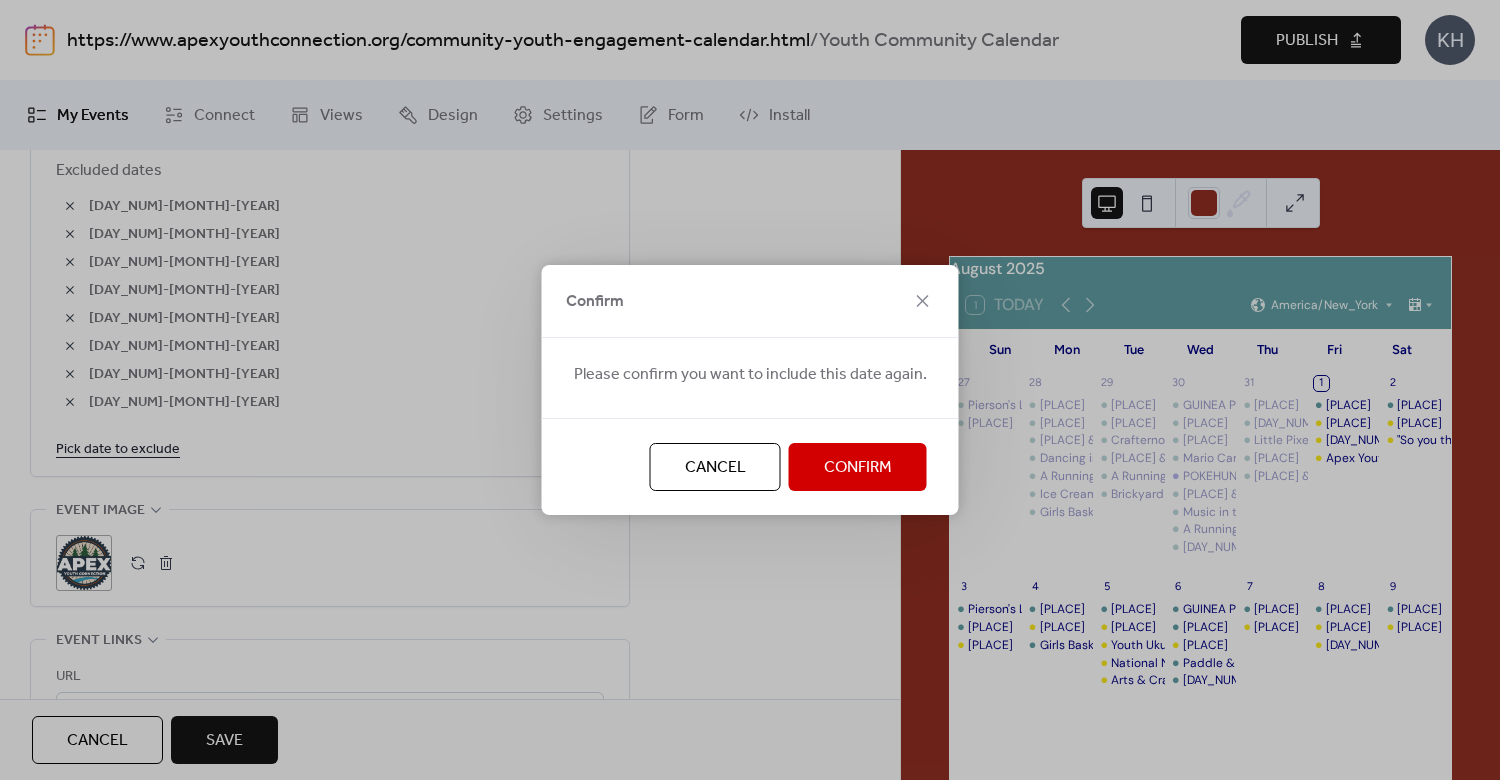 click on "Confirm" at bounding box center [858, 468] 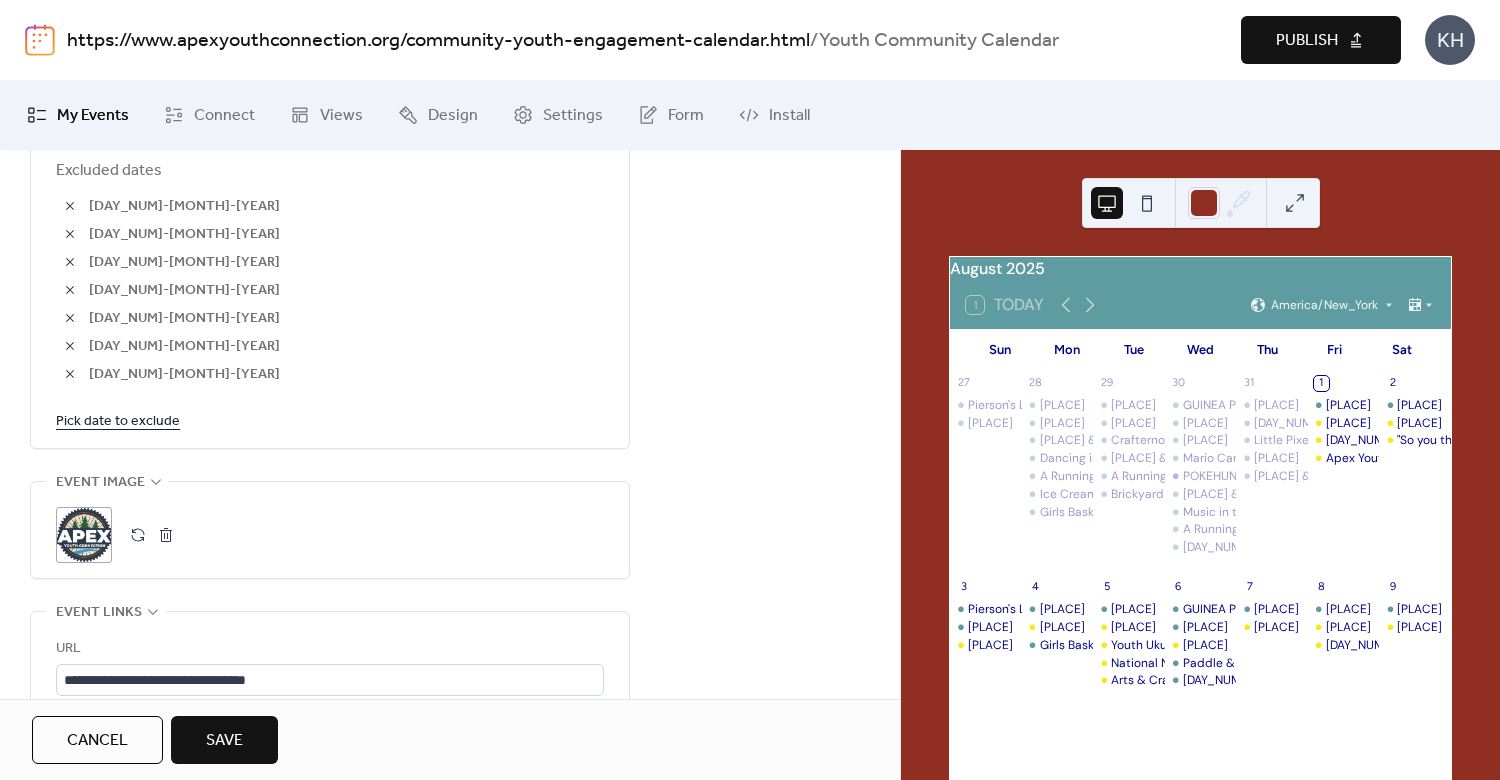 click at bounding box center [70, 206] 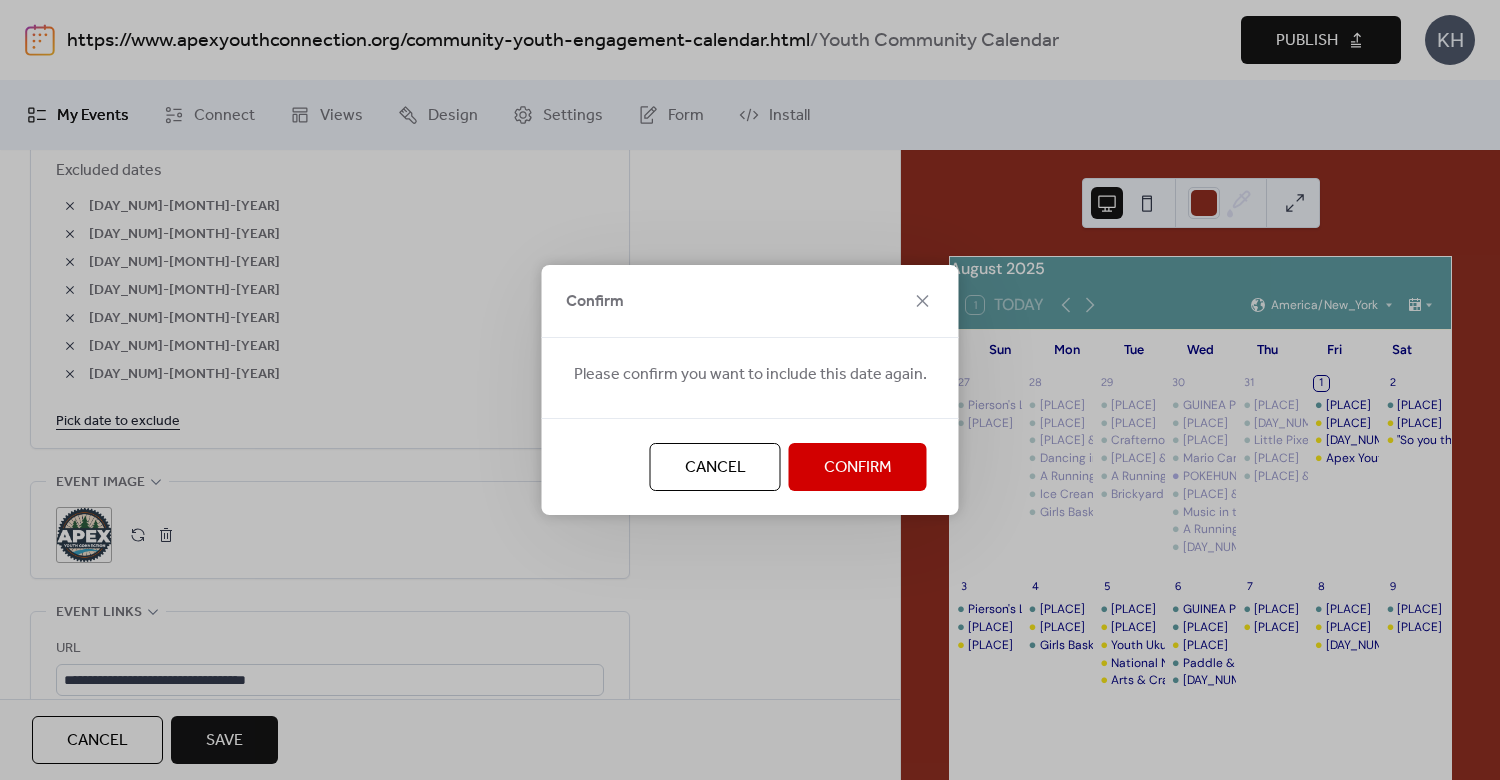 click on "Confirm" at bounding box center (858, 468) 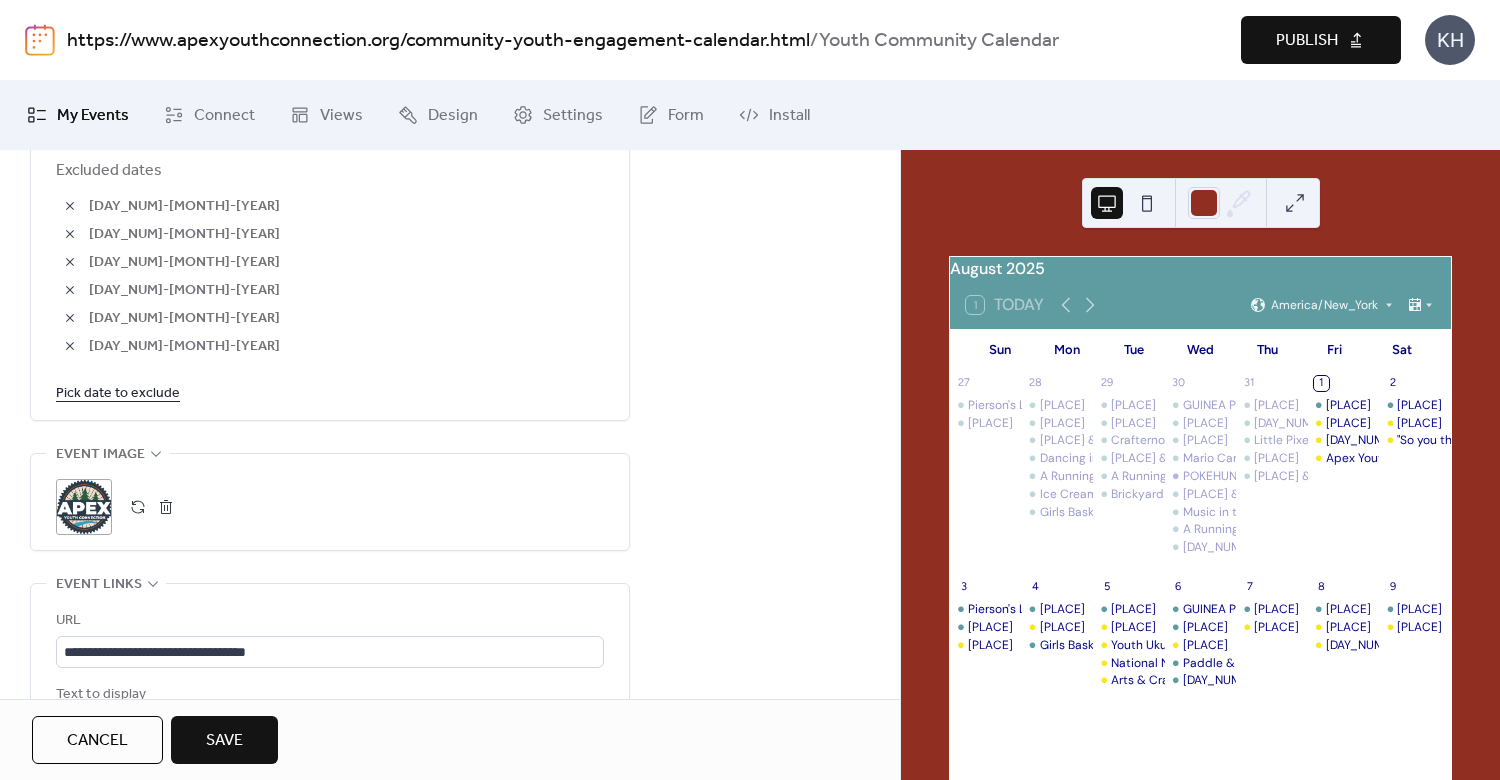 click at bounding box center (70, 206) 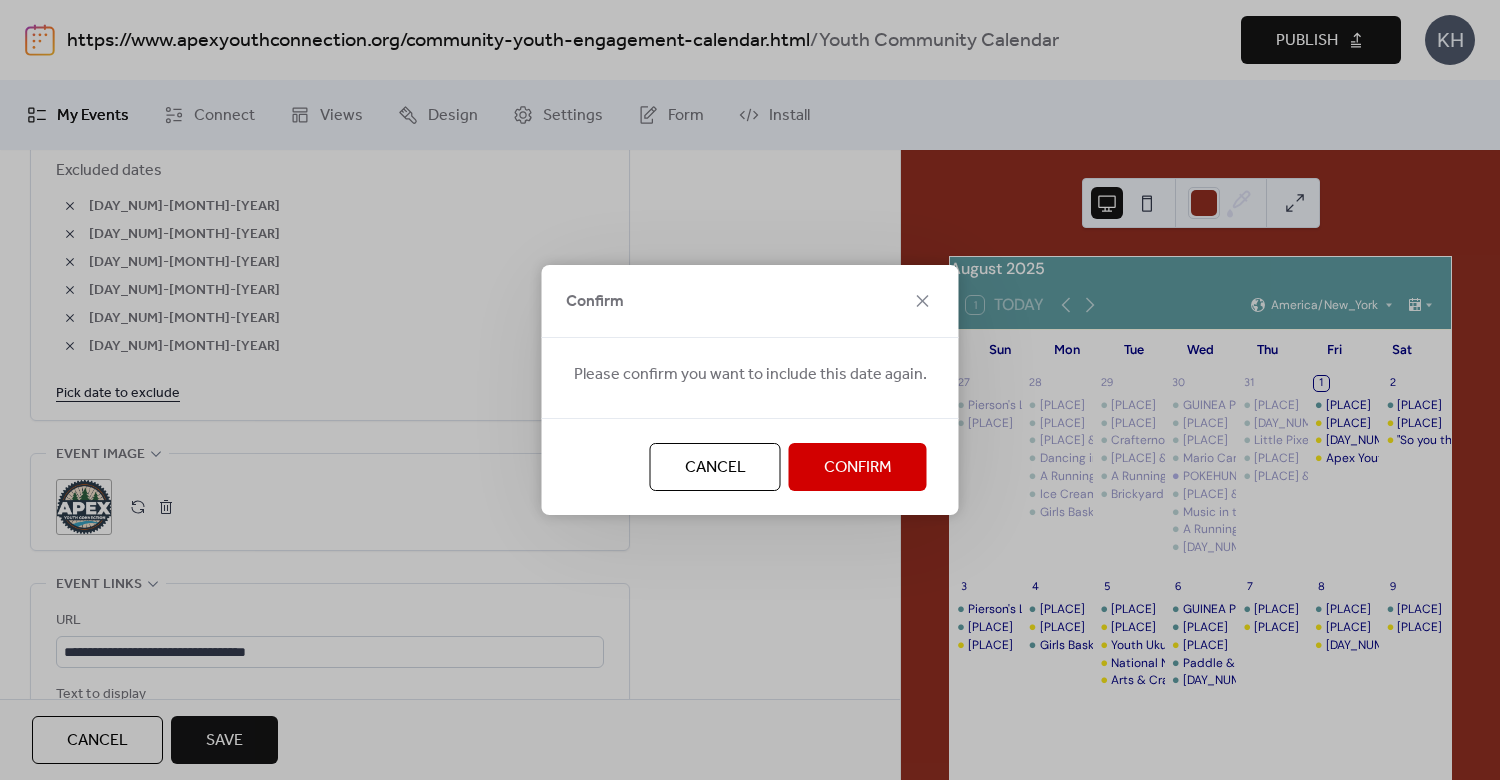 click on "Confirm" at bounding box center (858, 467) 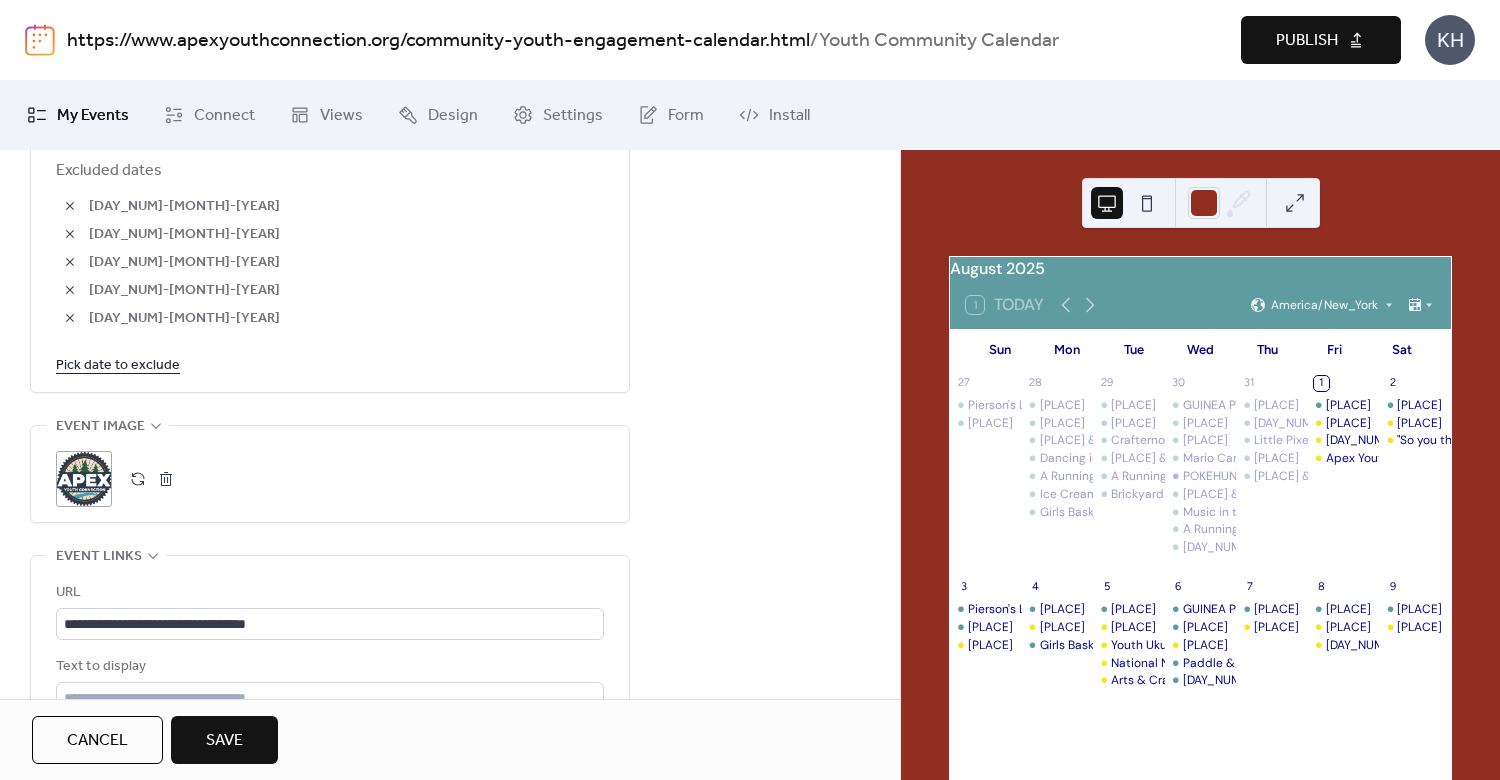 click at bounding box center [70, 206] 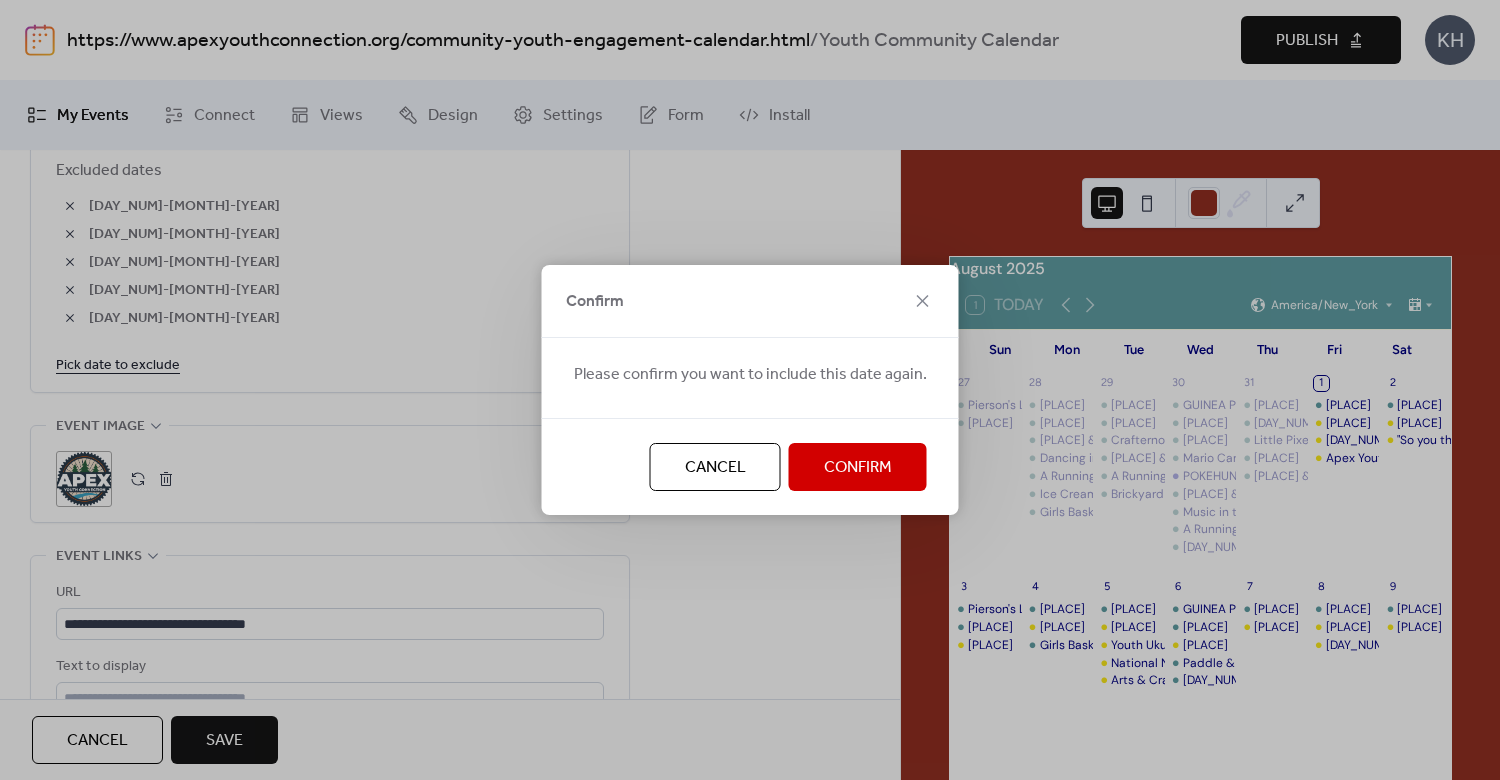 click on "Confirm" at bounding box center [858, 468] 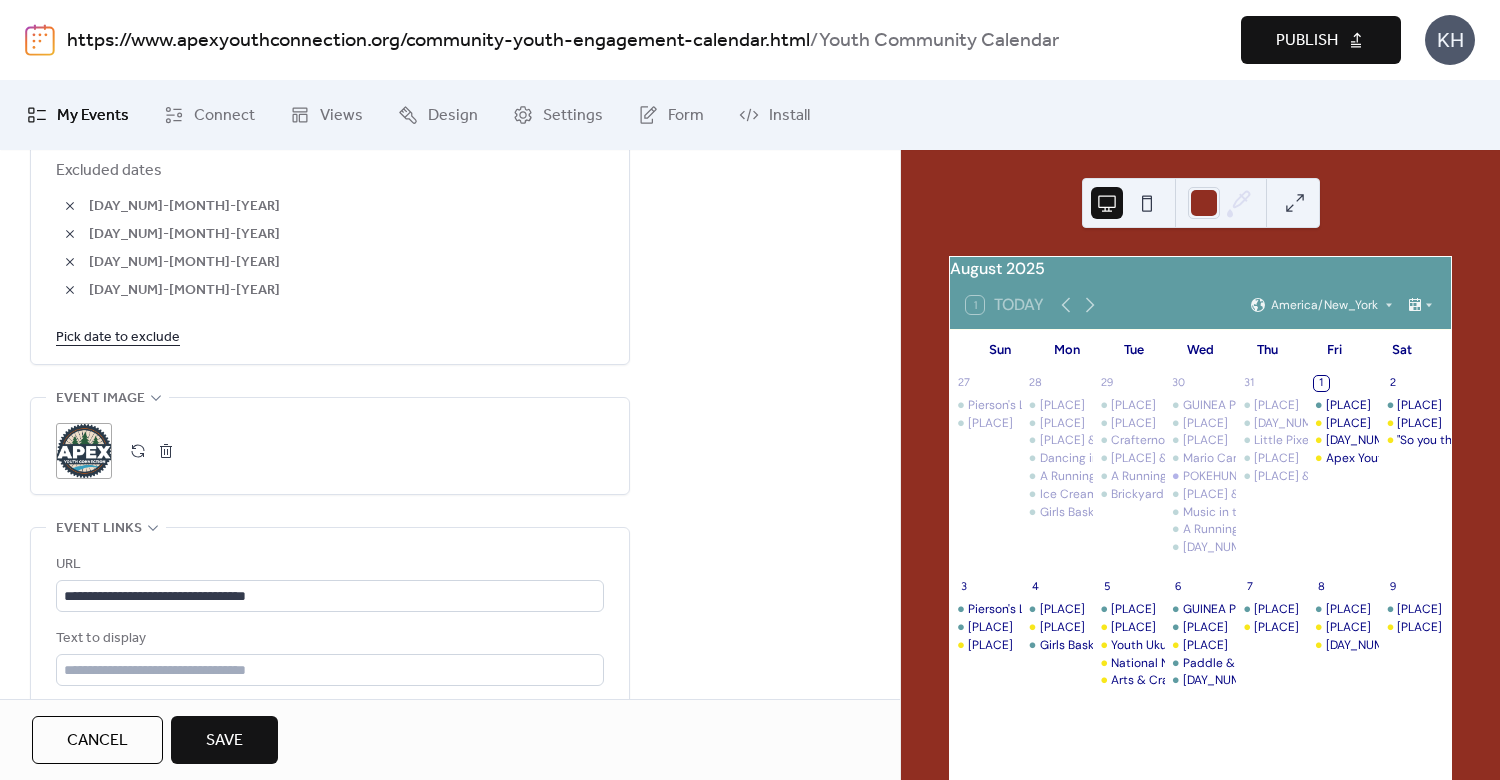 click at bounding box center (70, 206) 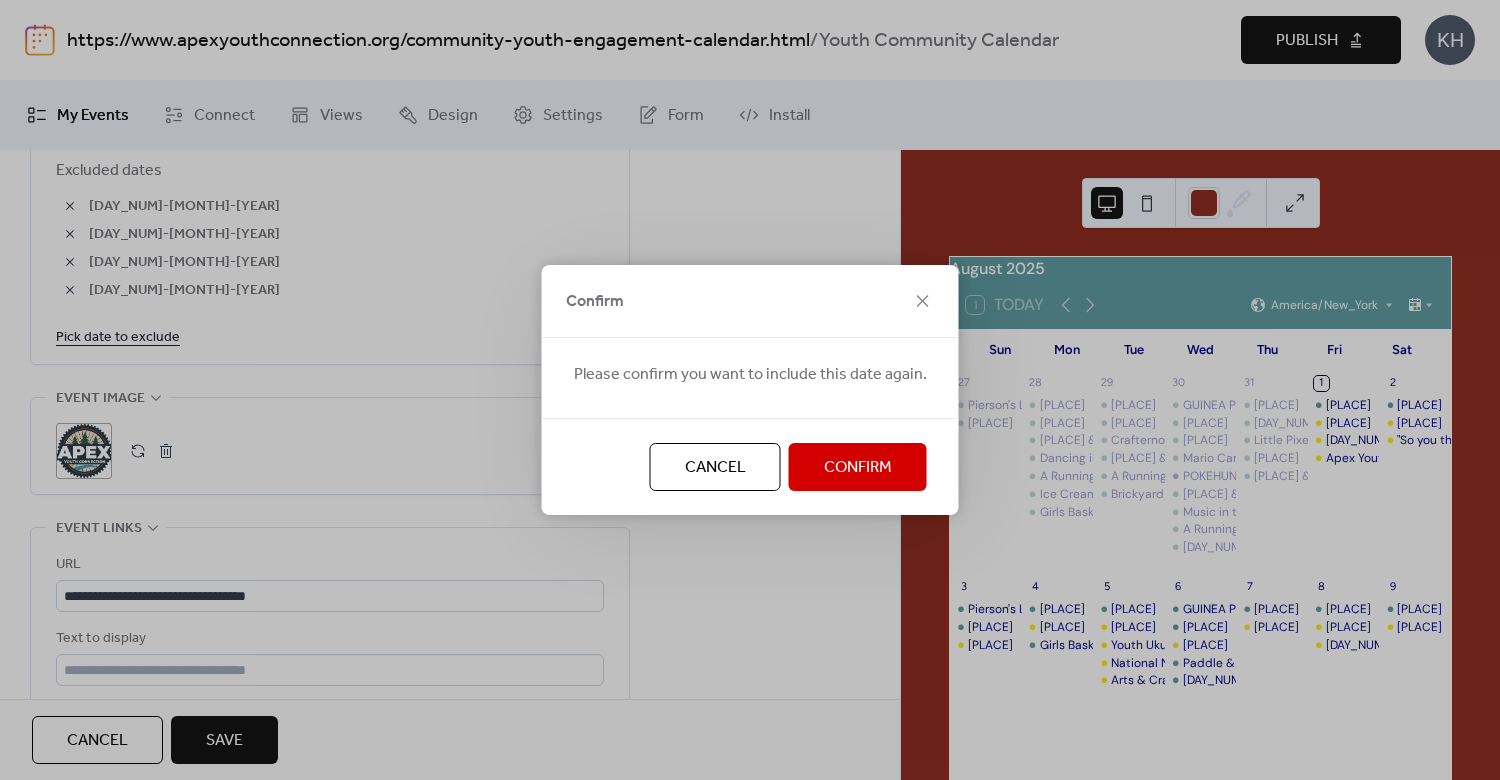 click on "Confirm" at bounding box center (858, 468) 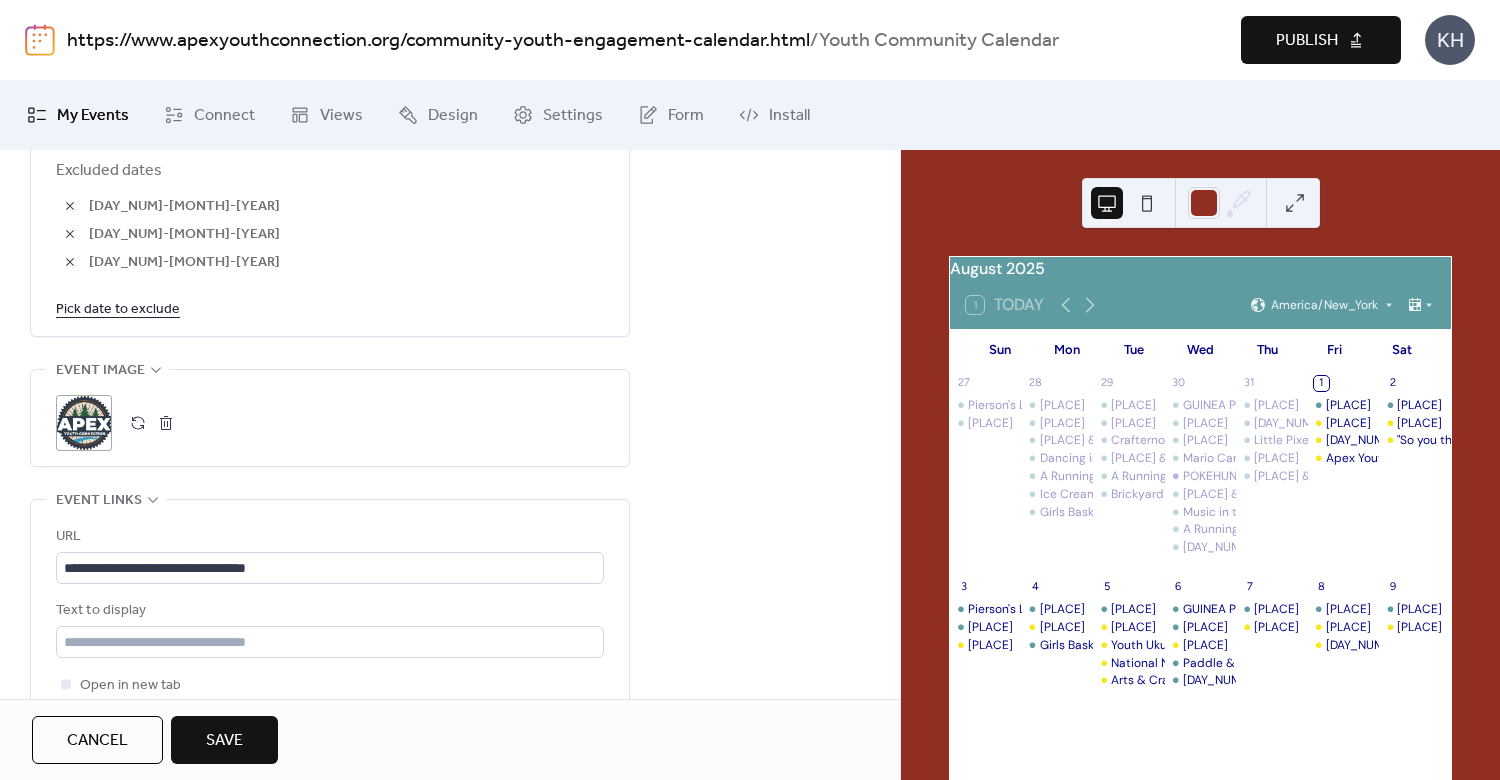 click at bounding box center (70, 206) 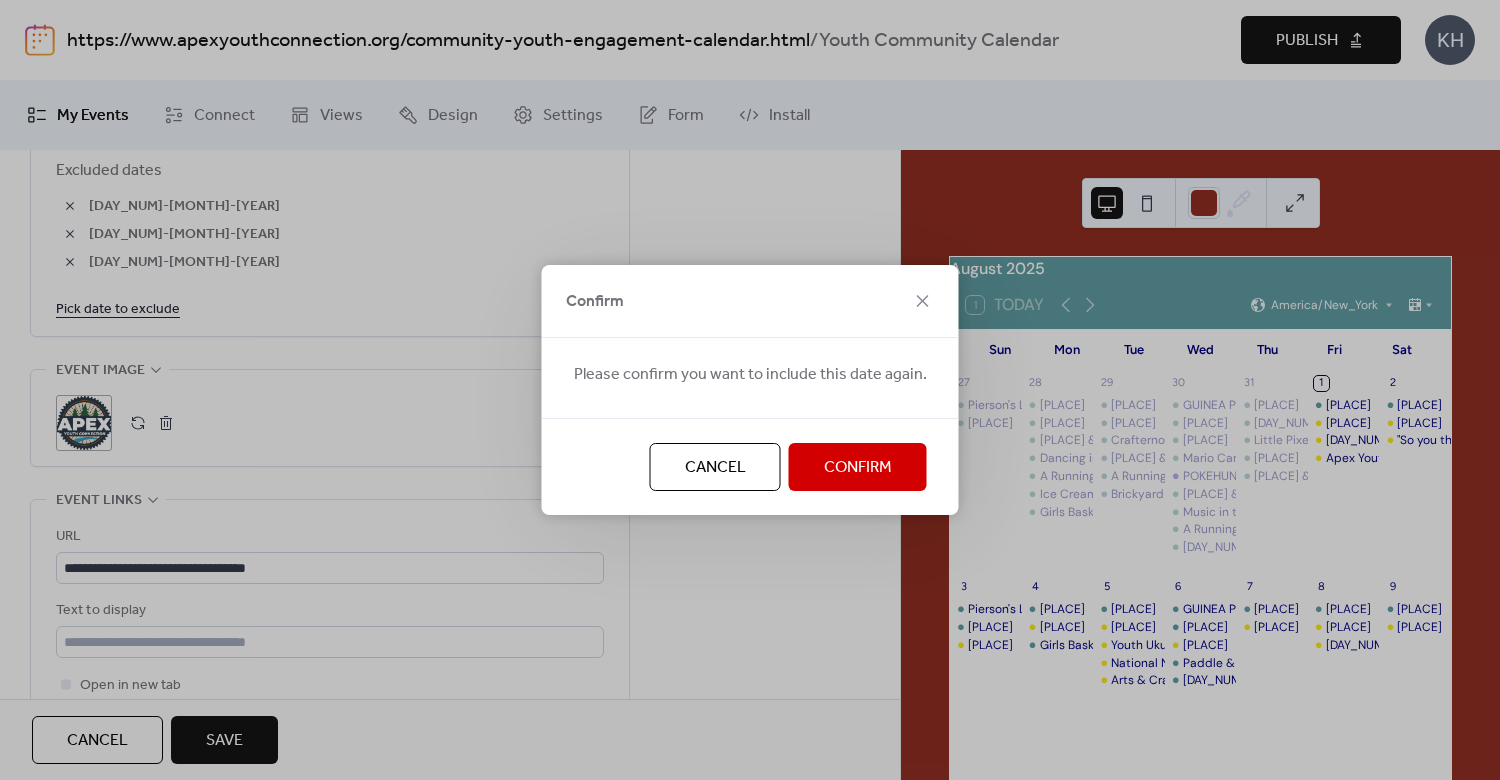 click on "Confirm" at bounding box center (858, 468) 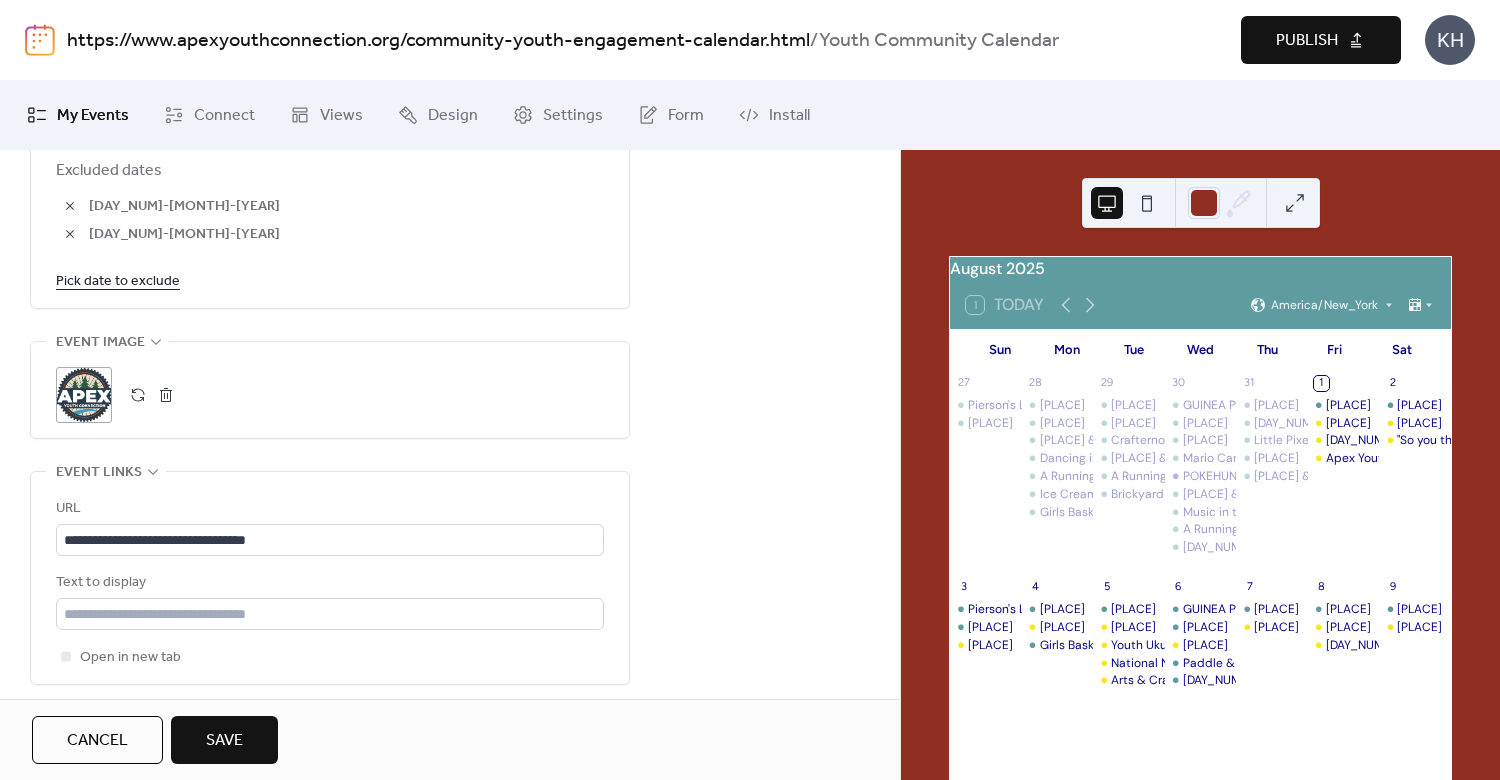 click at bounding box center (70, 206) 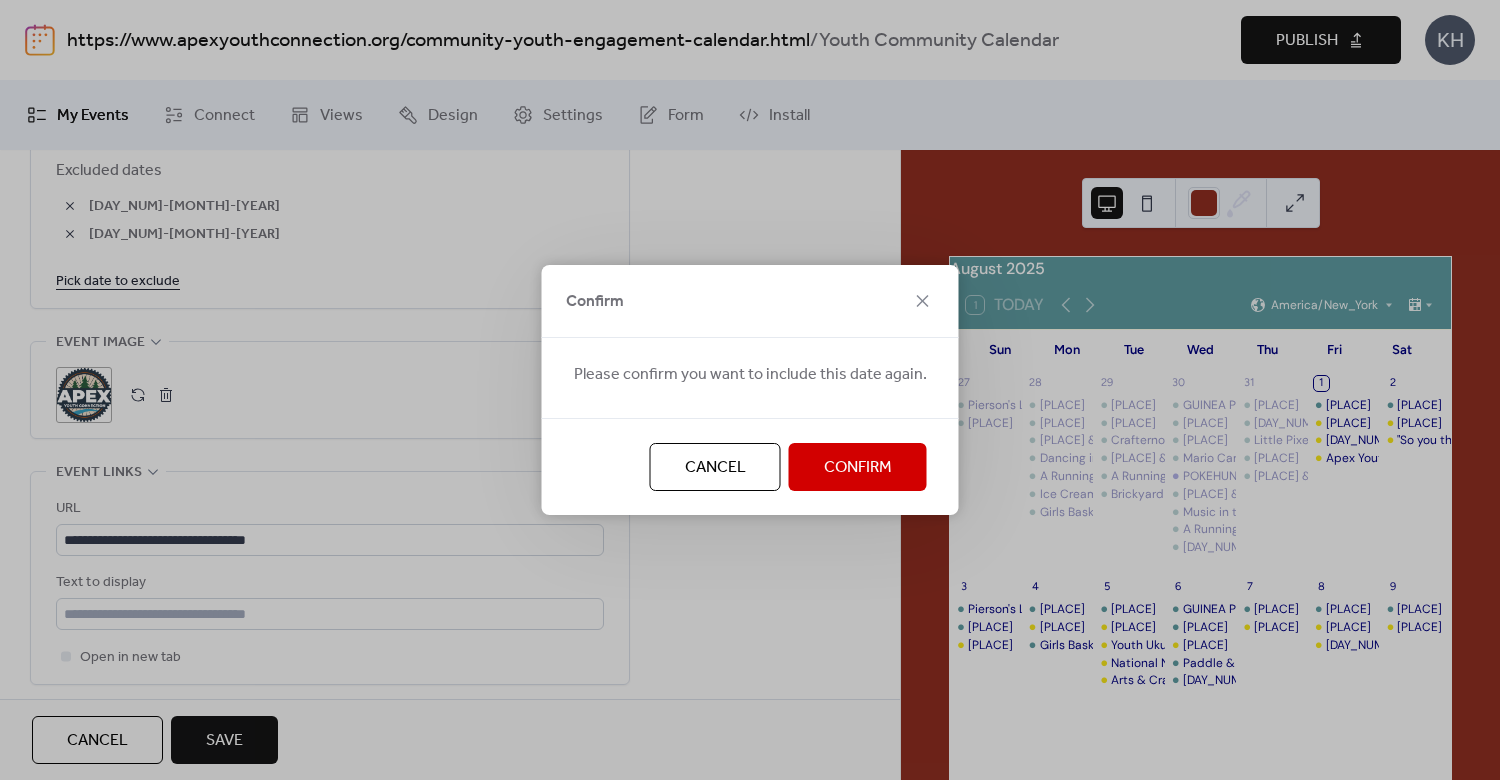 click on "Confirm" at bounding box center [858, 468] 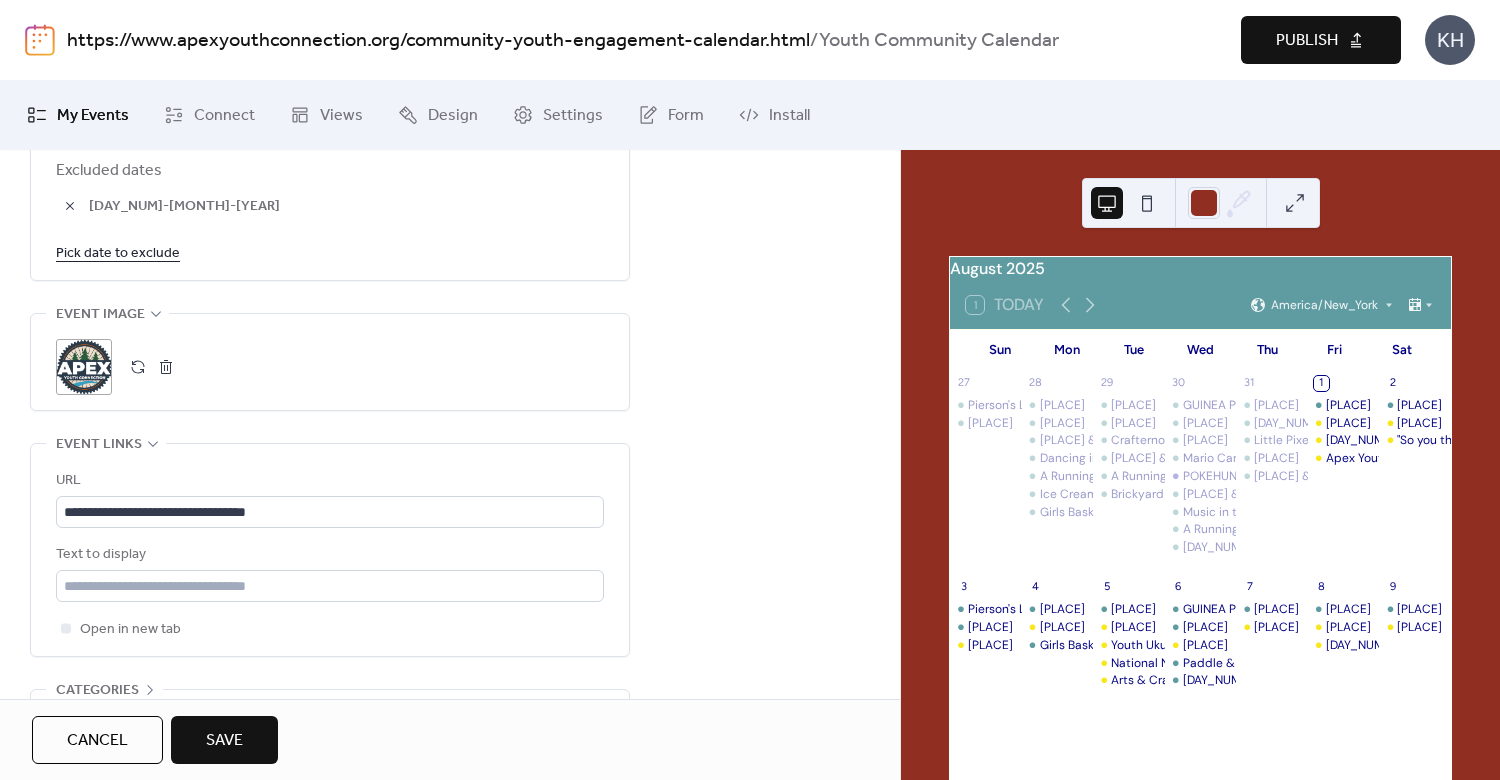 click at bounding box center [70, 206] 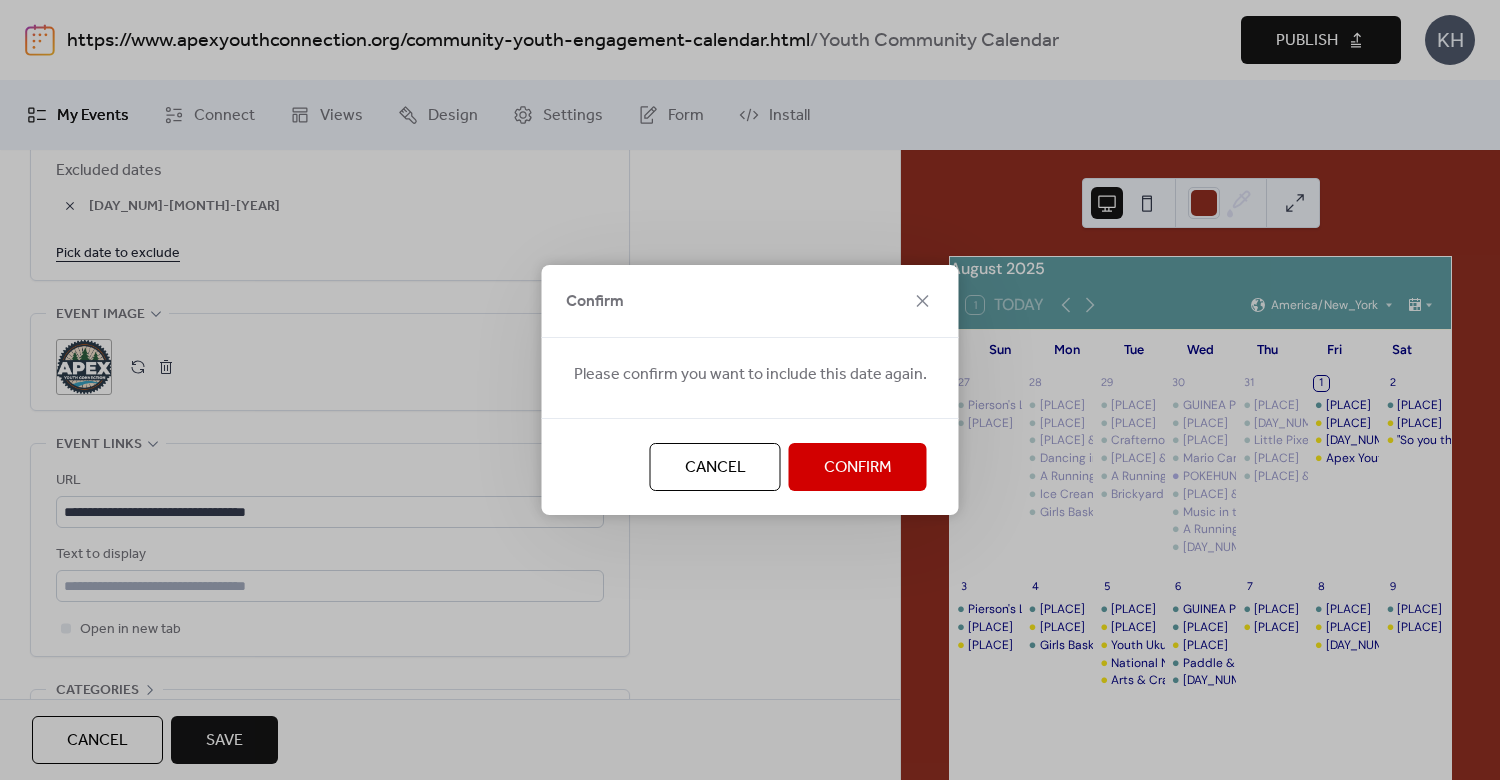 click on "Confirm" at bounding box center (858, 467) 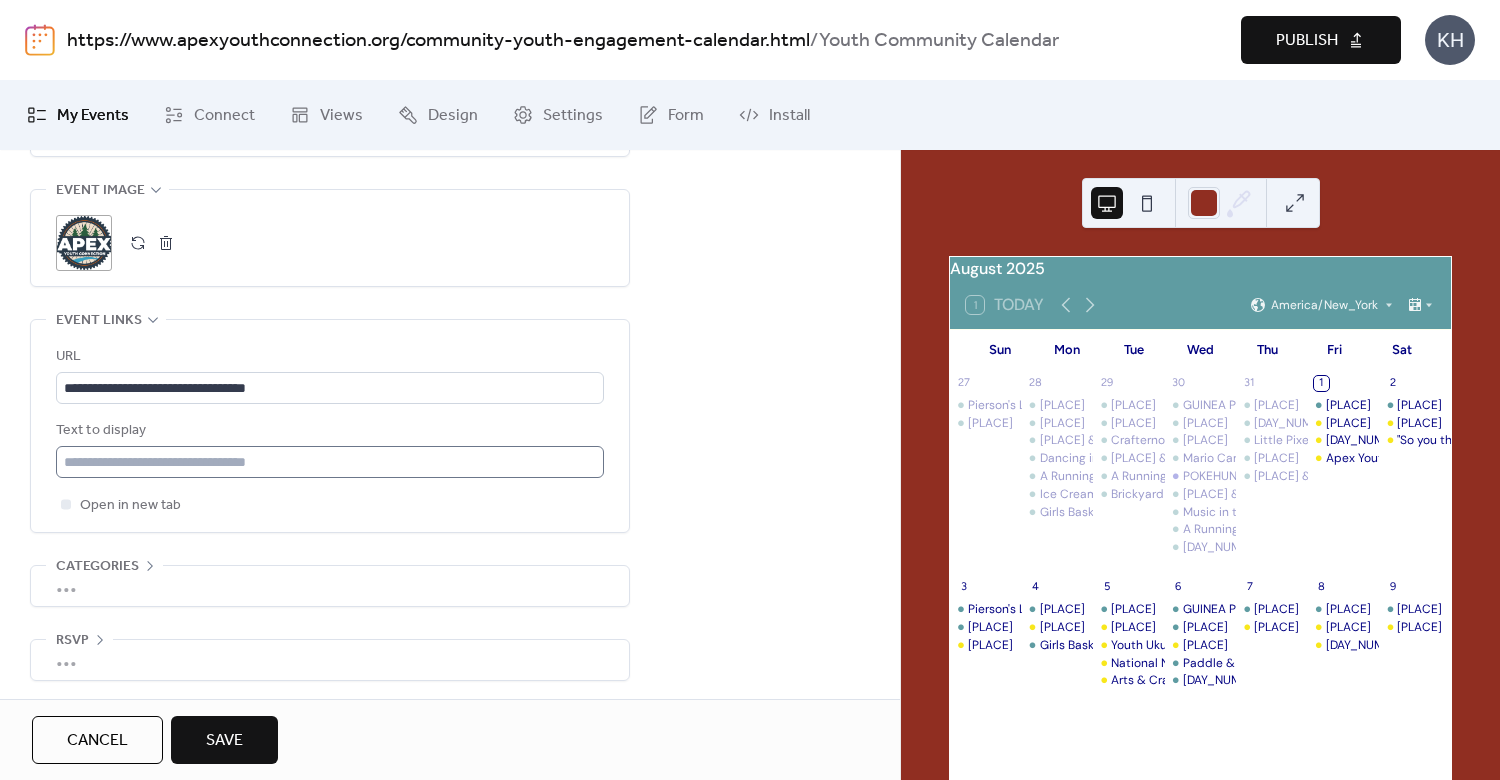 scroll, scrollTop: 834, scrollLeft: 0, axis: vertical 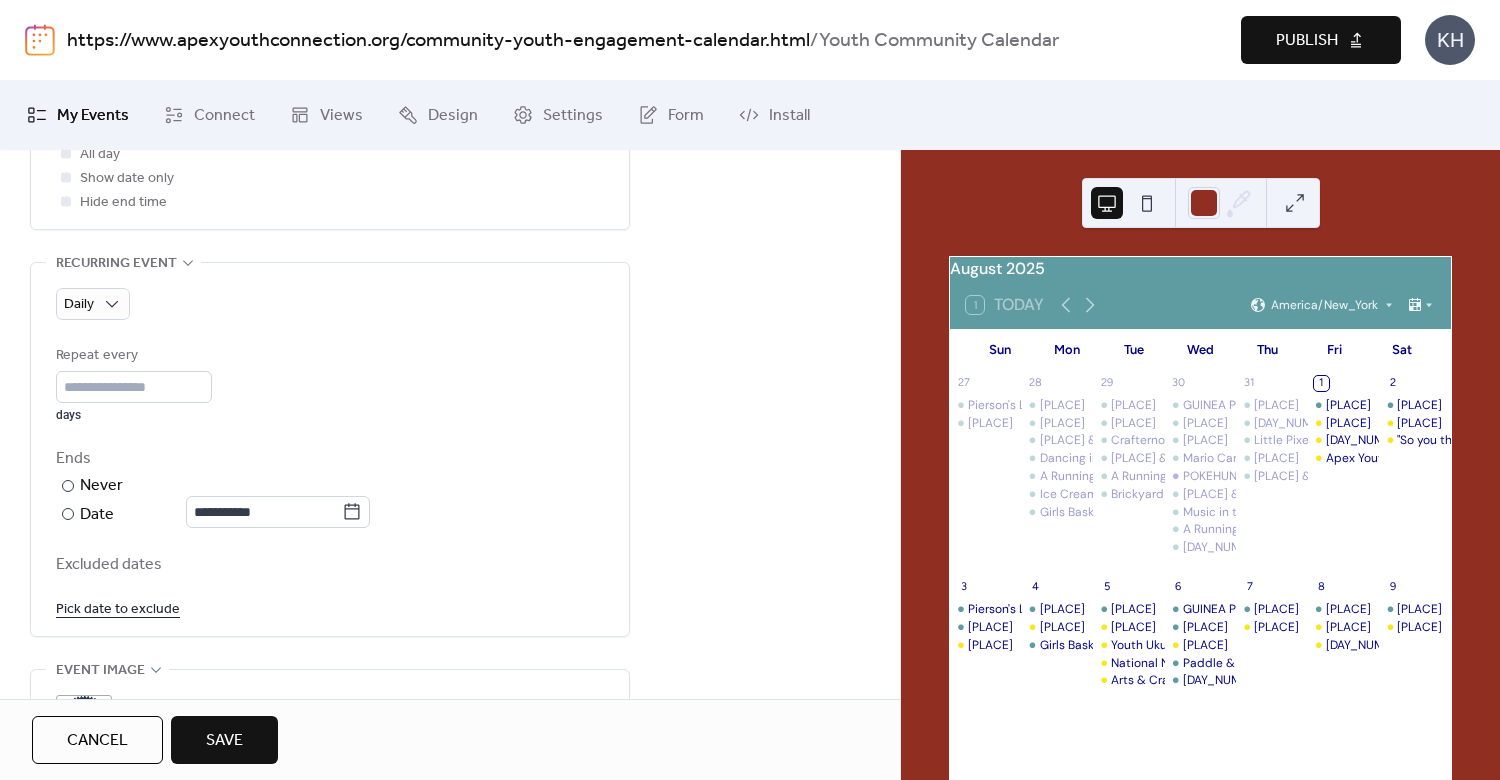 click on "Pick date to exclude" at bounding box center (118, 608) 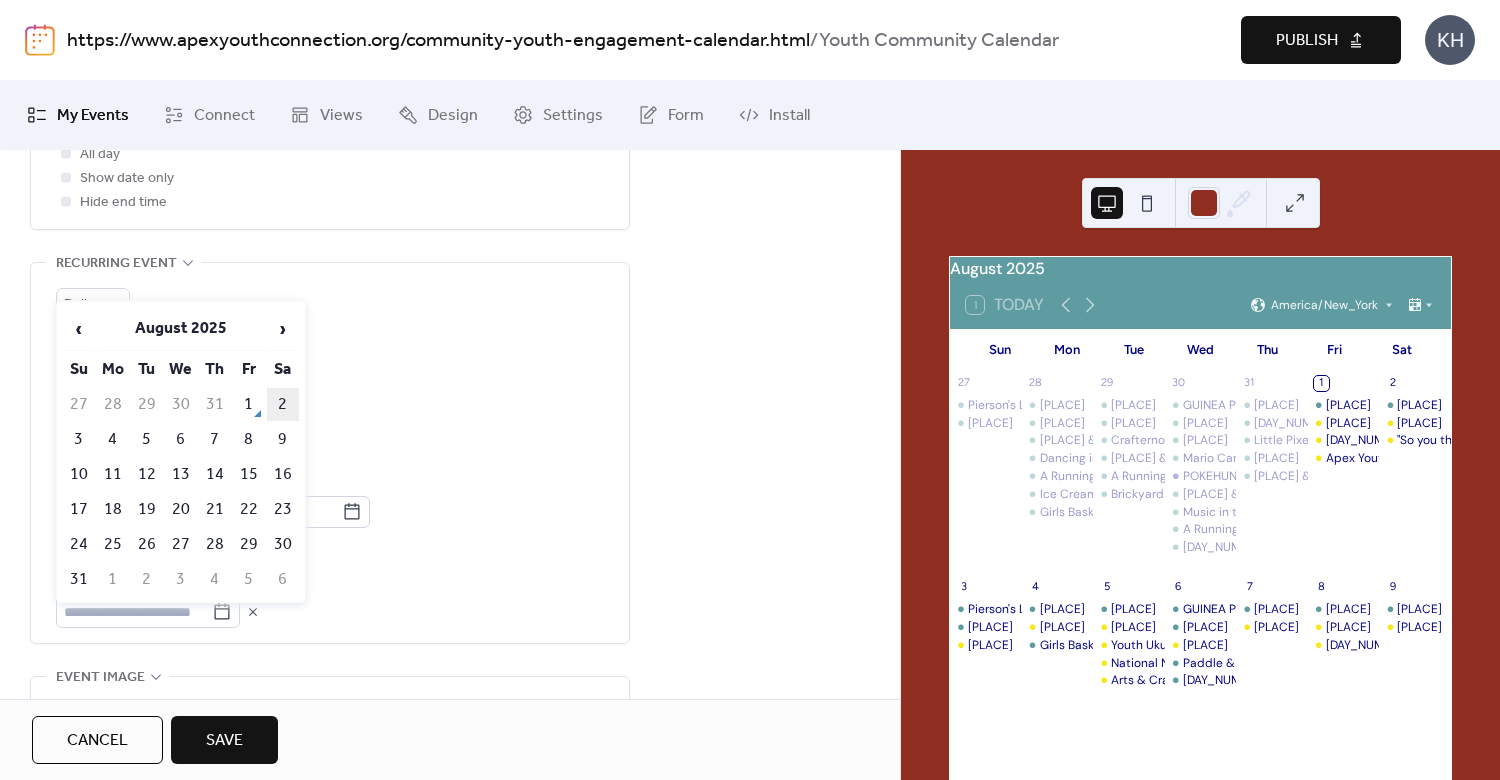 click on "2" at bounding box center (283, 404) 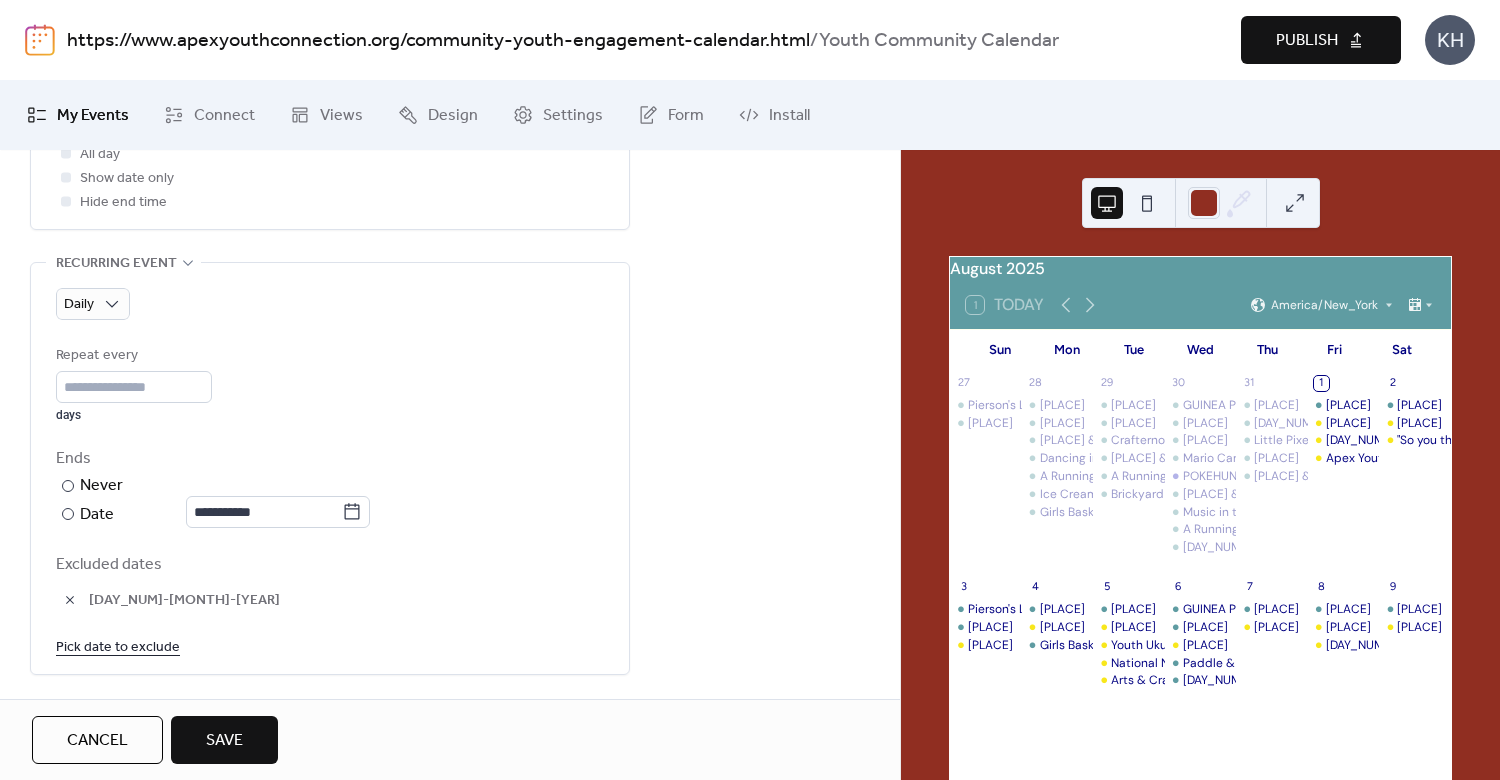 click on "Pick date to exclude" at bounding box center (118, 646) 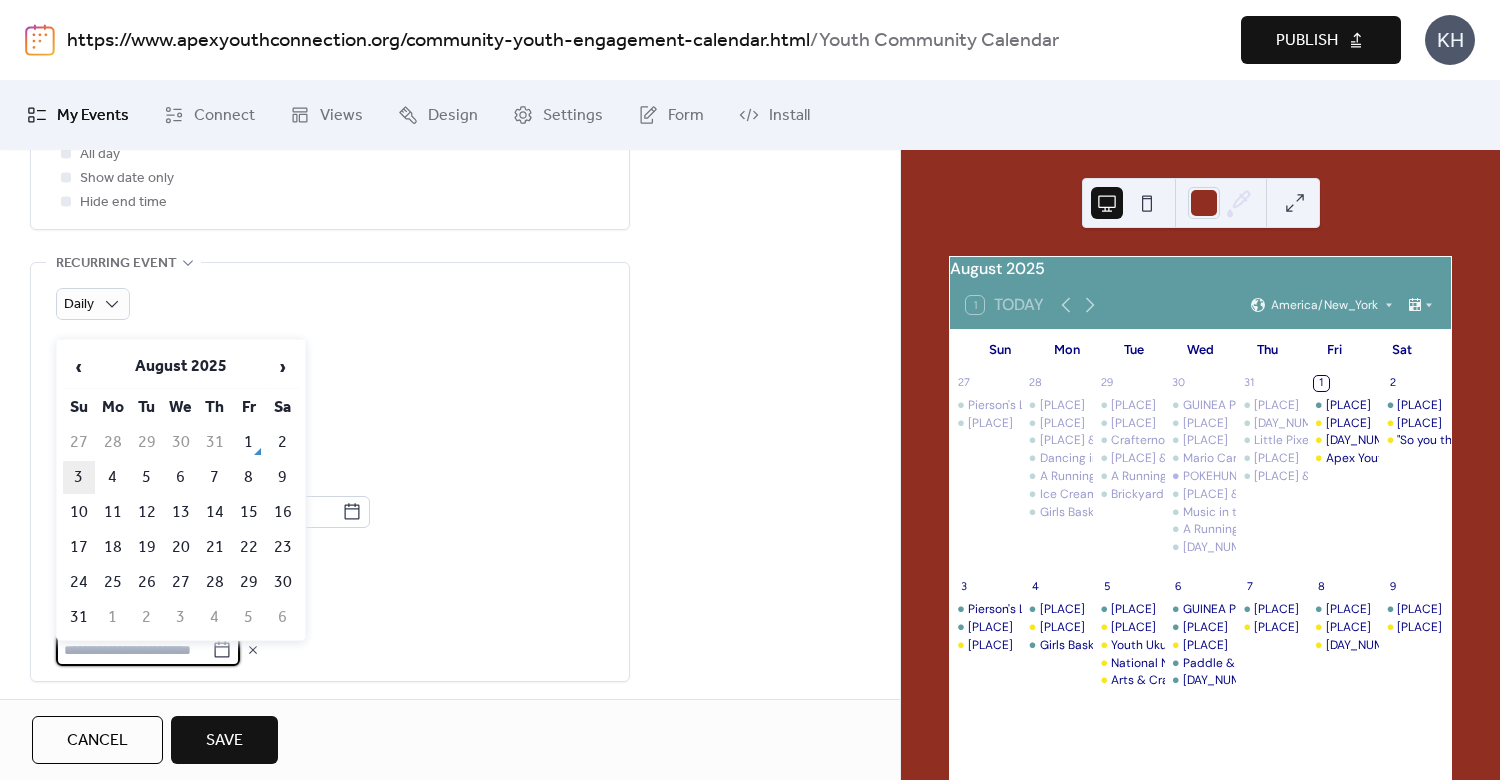 click on "3" at bounding box center [79, 477] 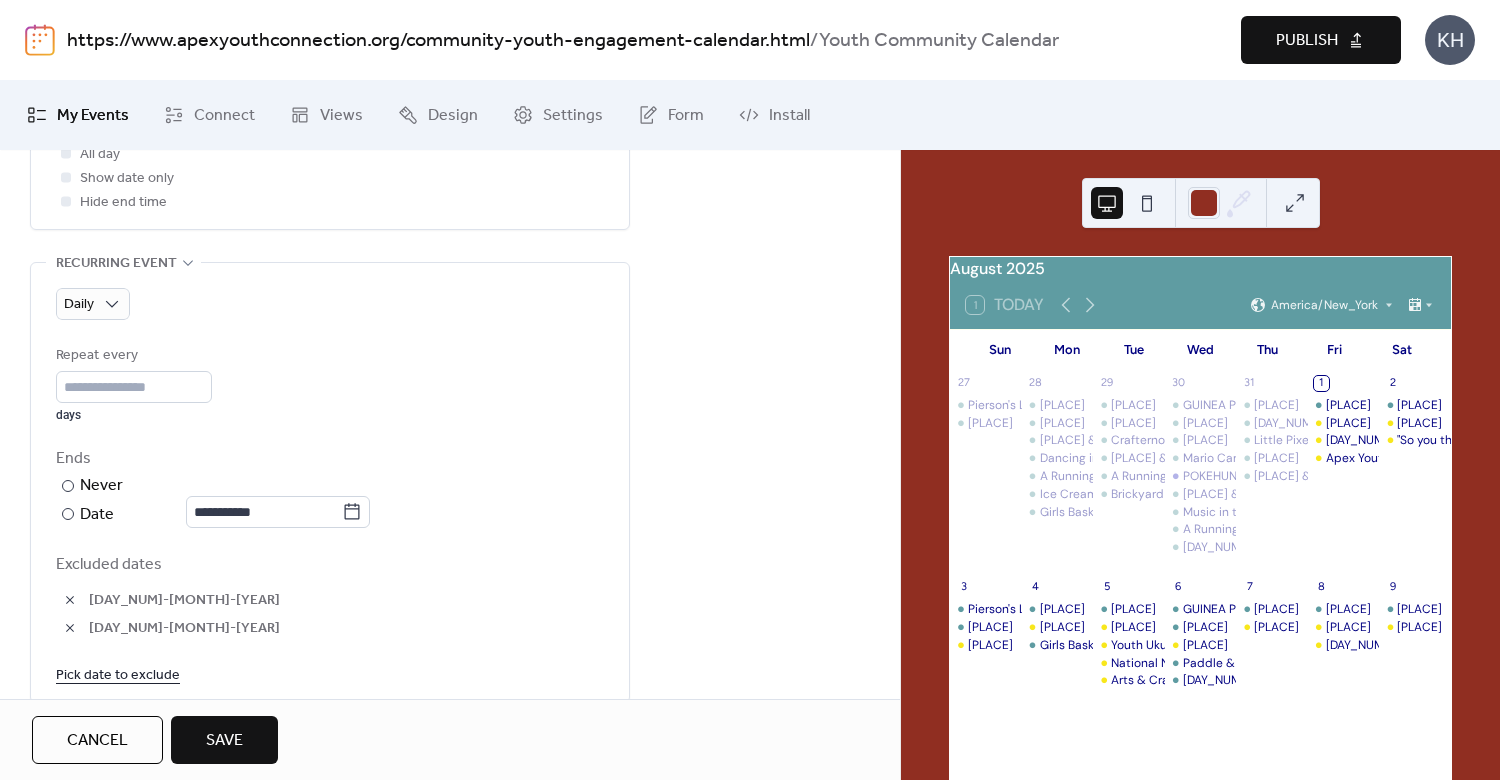 click on "Pick date to exclude" at bounding box center (118, 674) 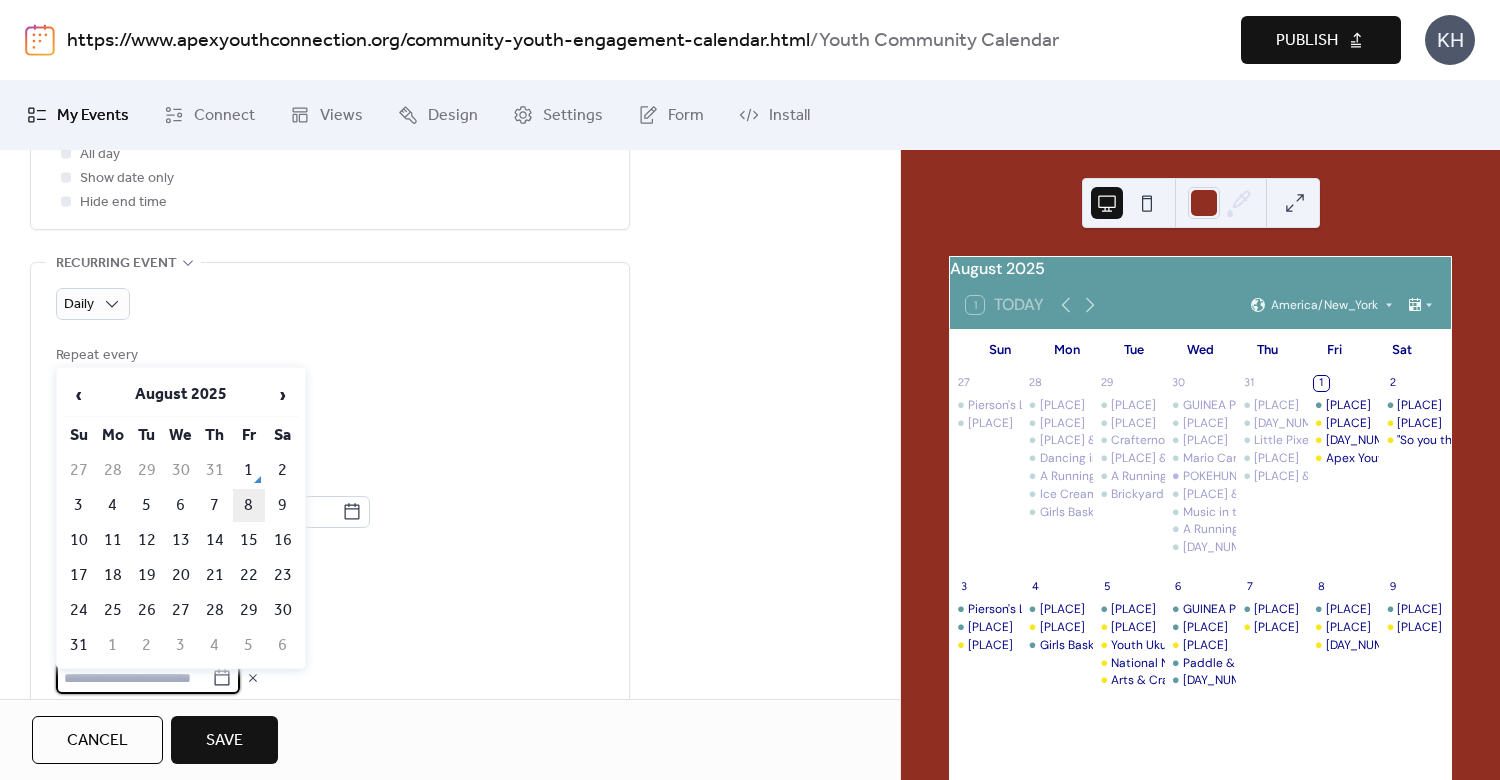 click on "8" at bounding box center [249, 505] 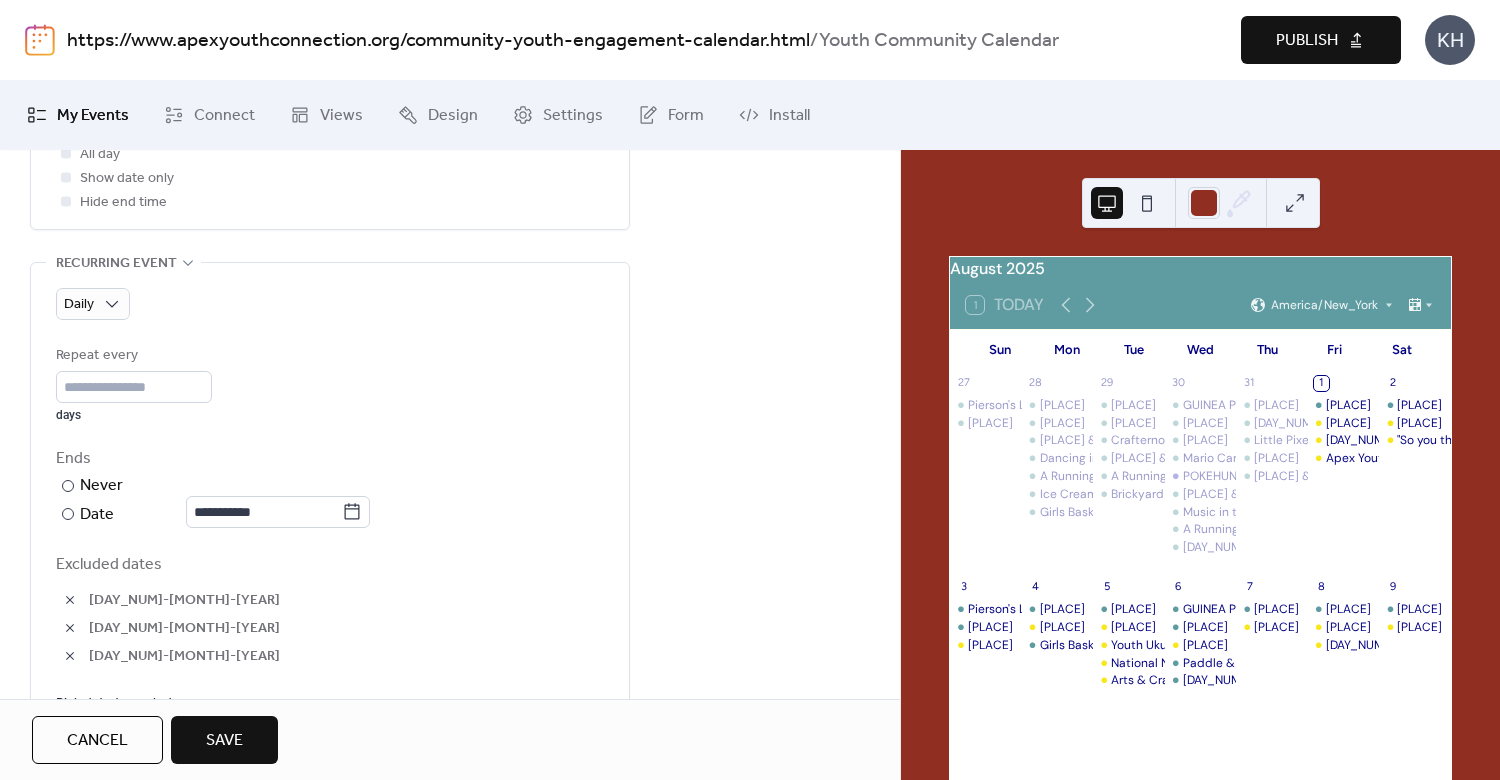 click at bounding box center (70, 656) 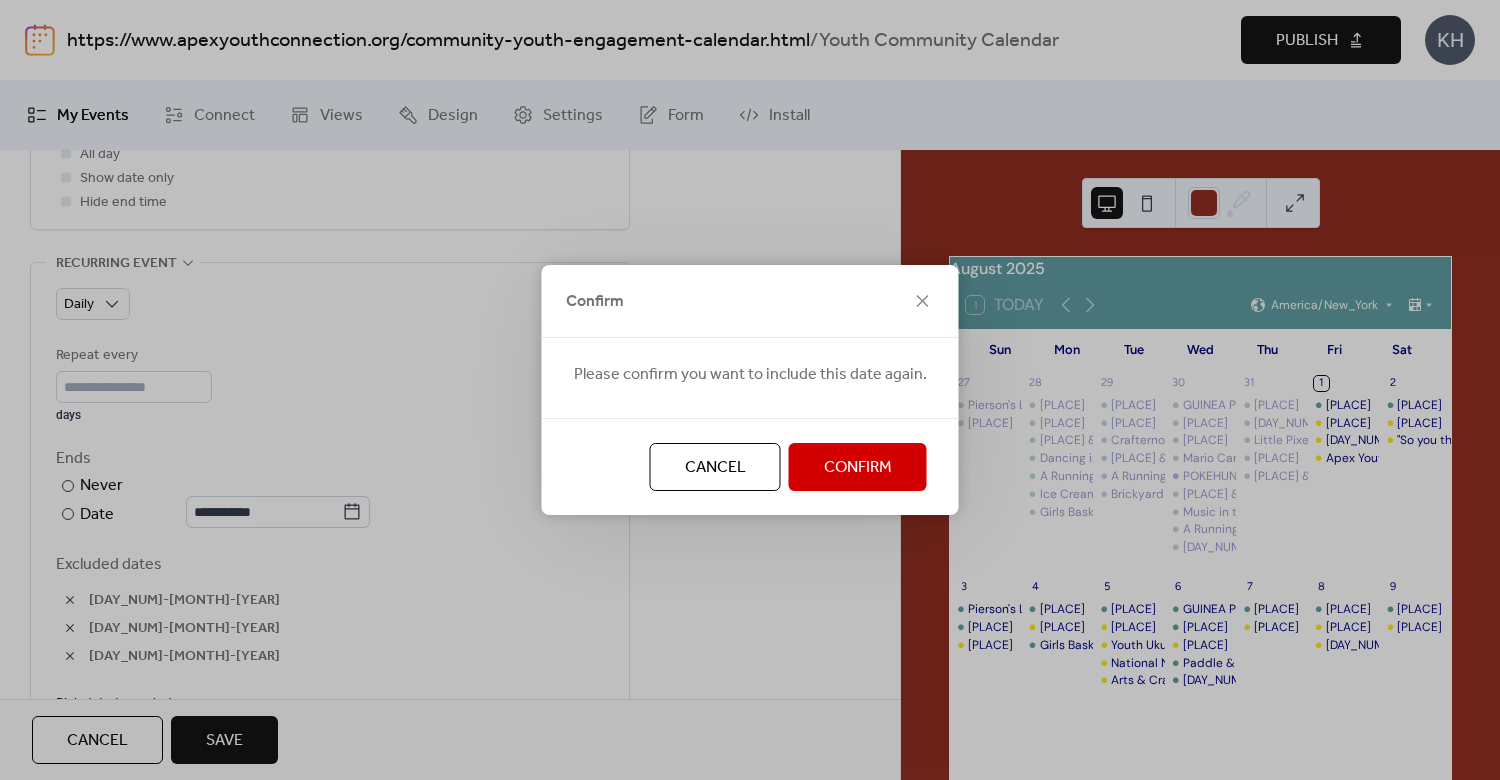 drag, startPoint x: 864, startPoint y: 457, endPoint x: 820, endPoint y: 459, distance: 44.04543 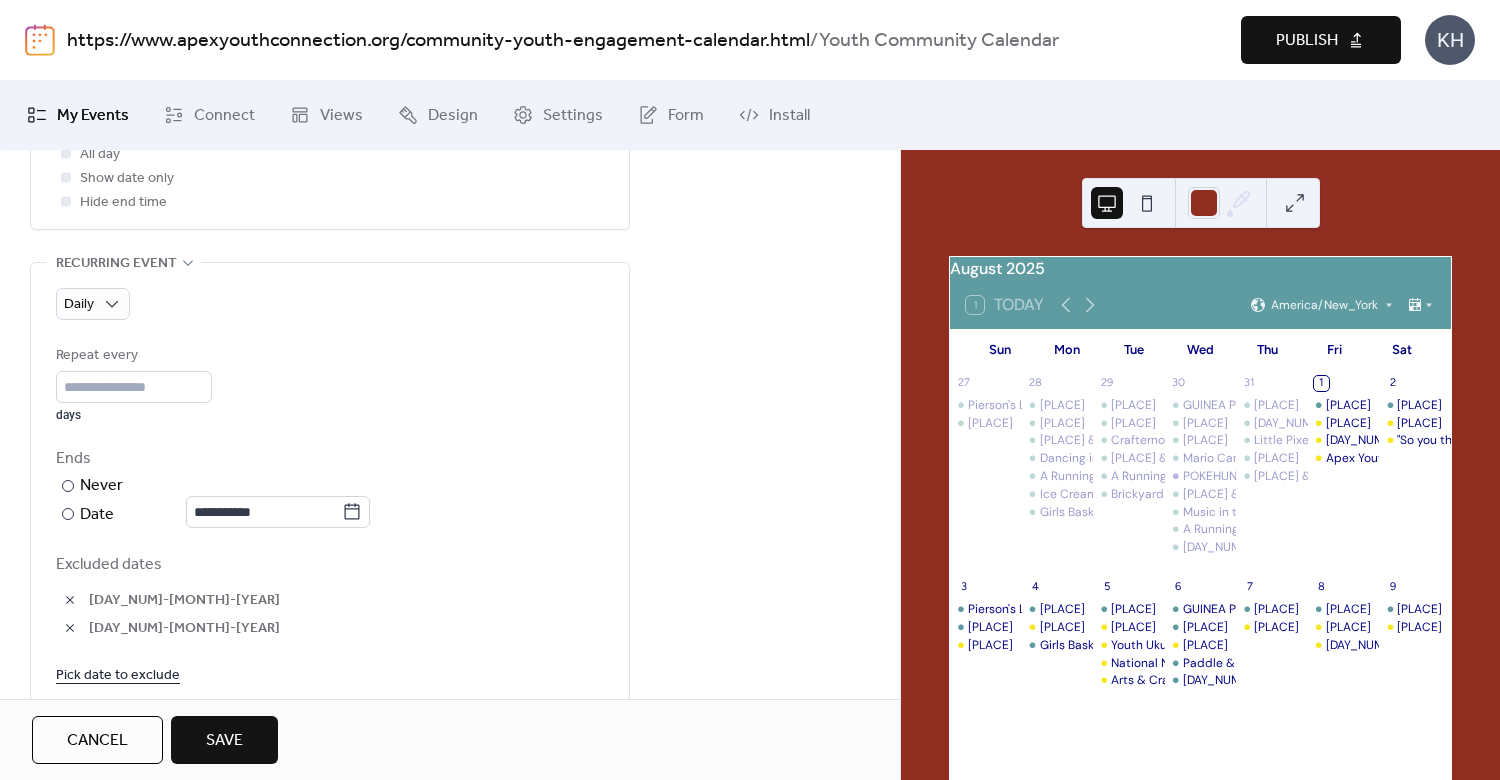 click on "Pick date to exclude" at bounding box center (118, 674) 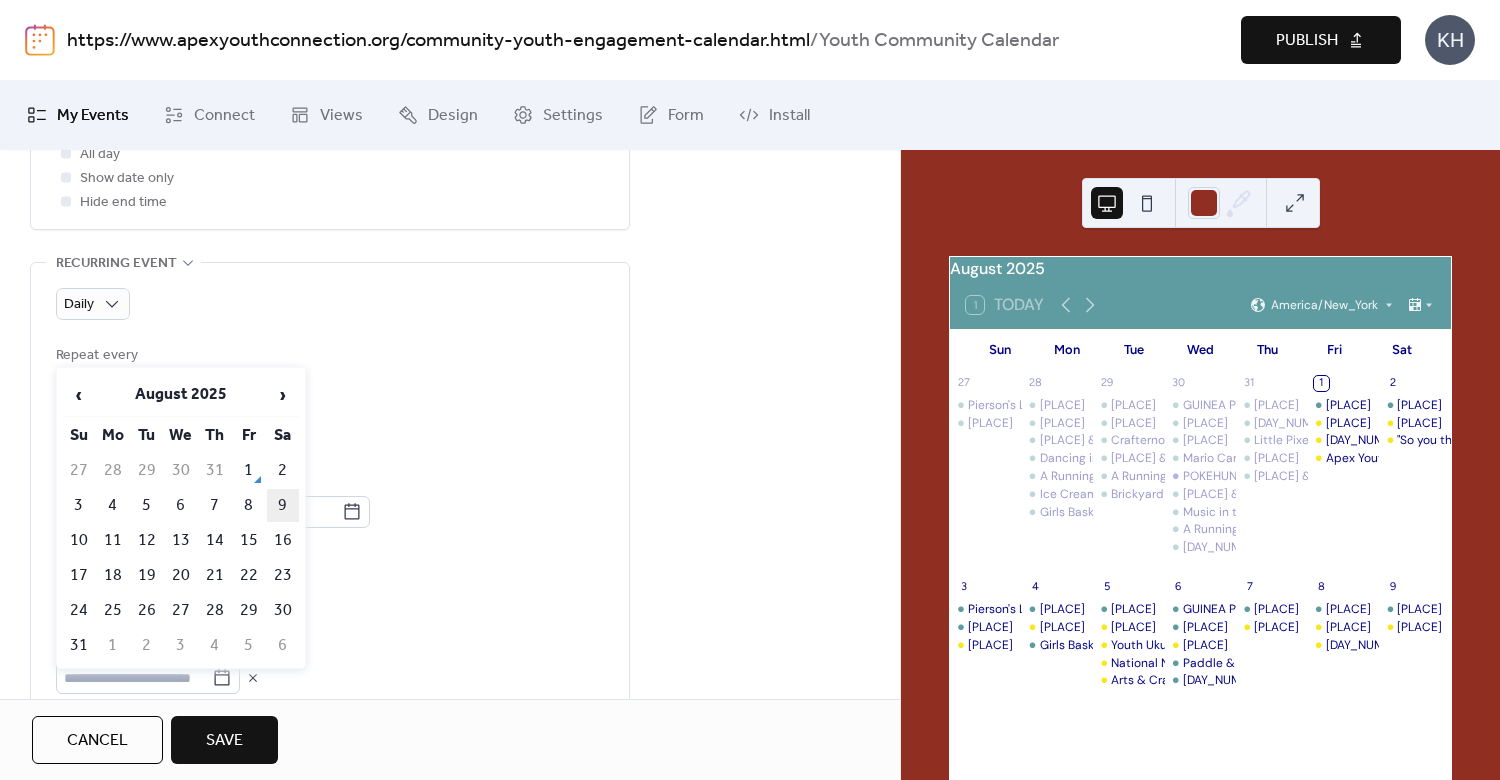 click on "9" at bounding box center (283, 505) 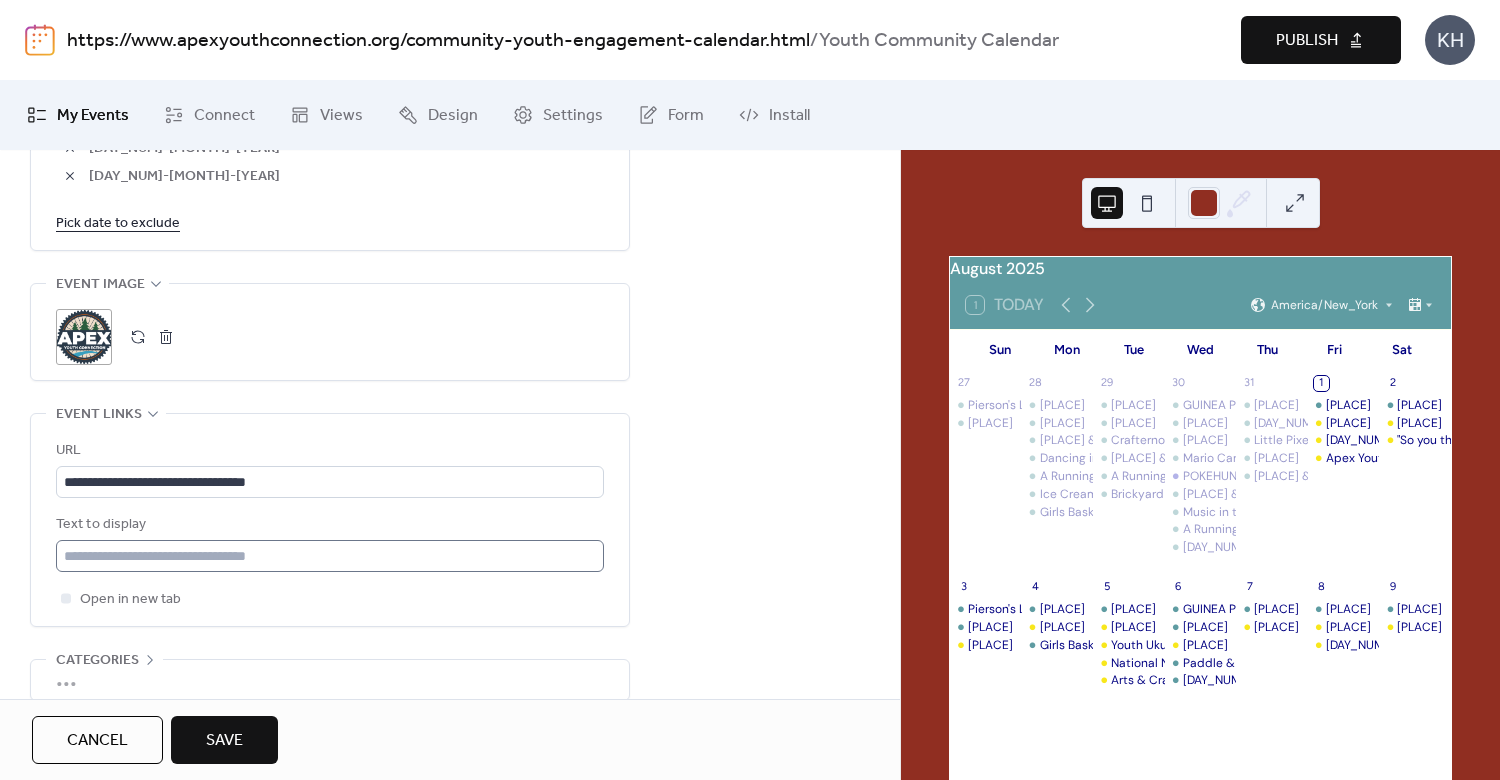scroll, scrollTop: 834, scrollLeft: 0, axis: vertical 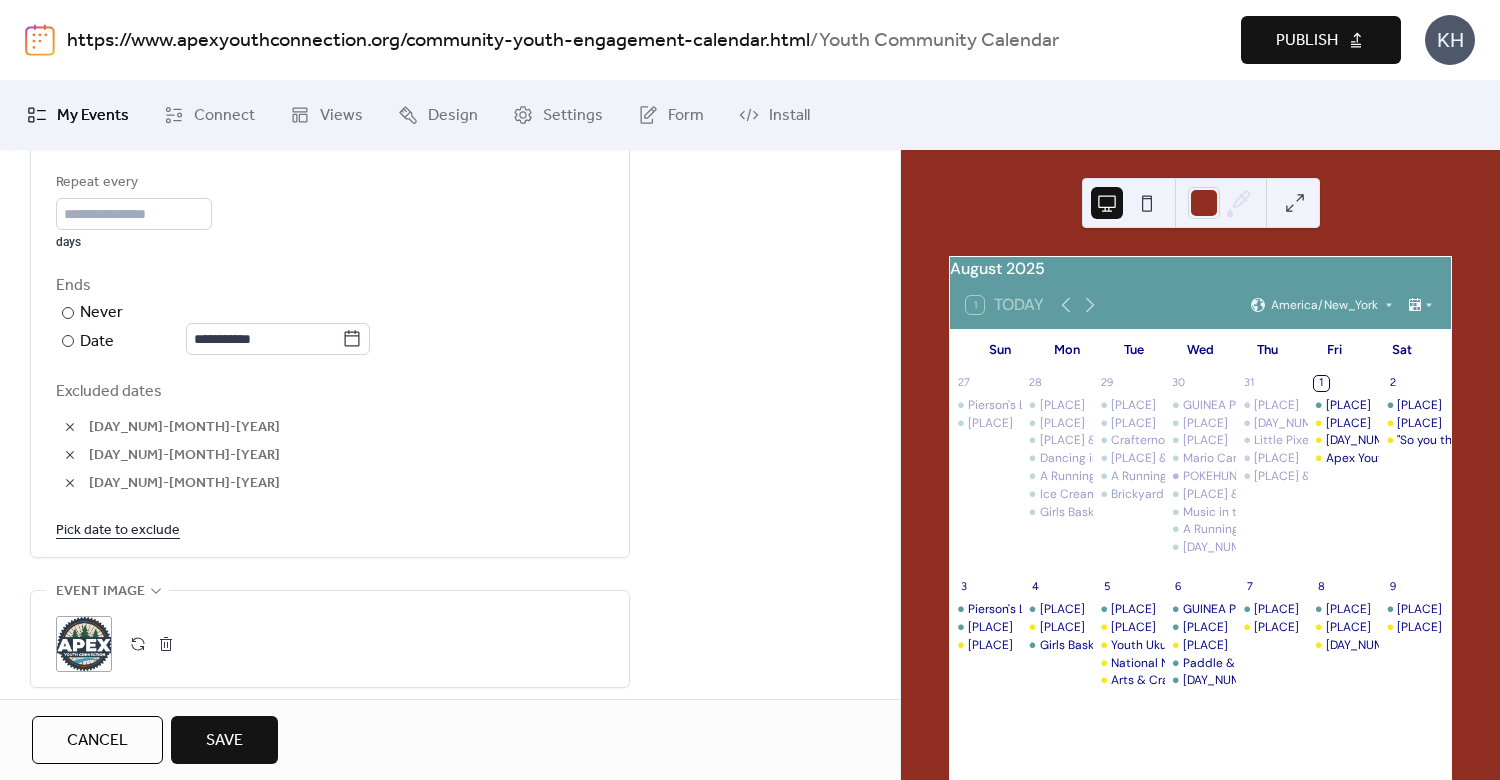 click on "Pick date to exclude" at bounding box center (118, 529) 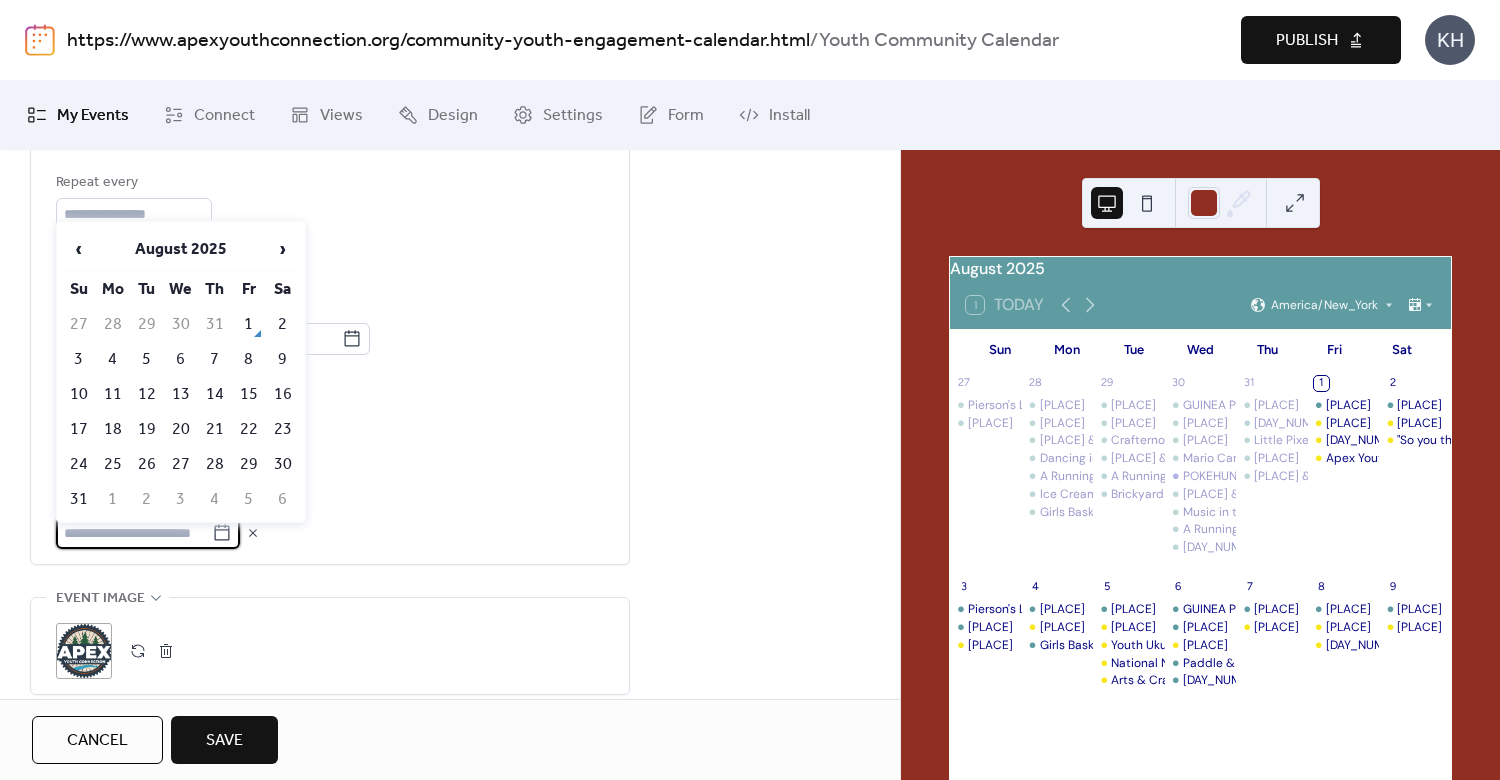 click on "10" at bounding box center [79, 394] 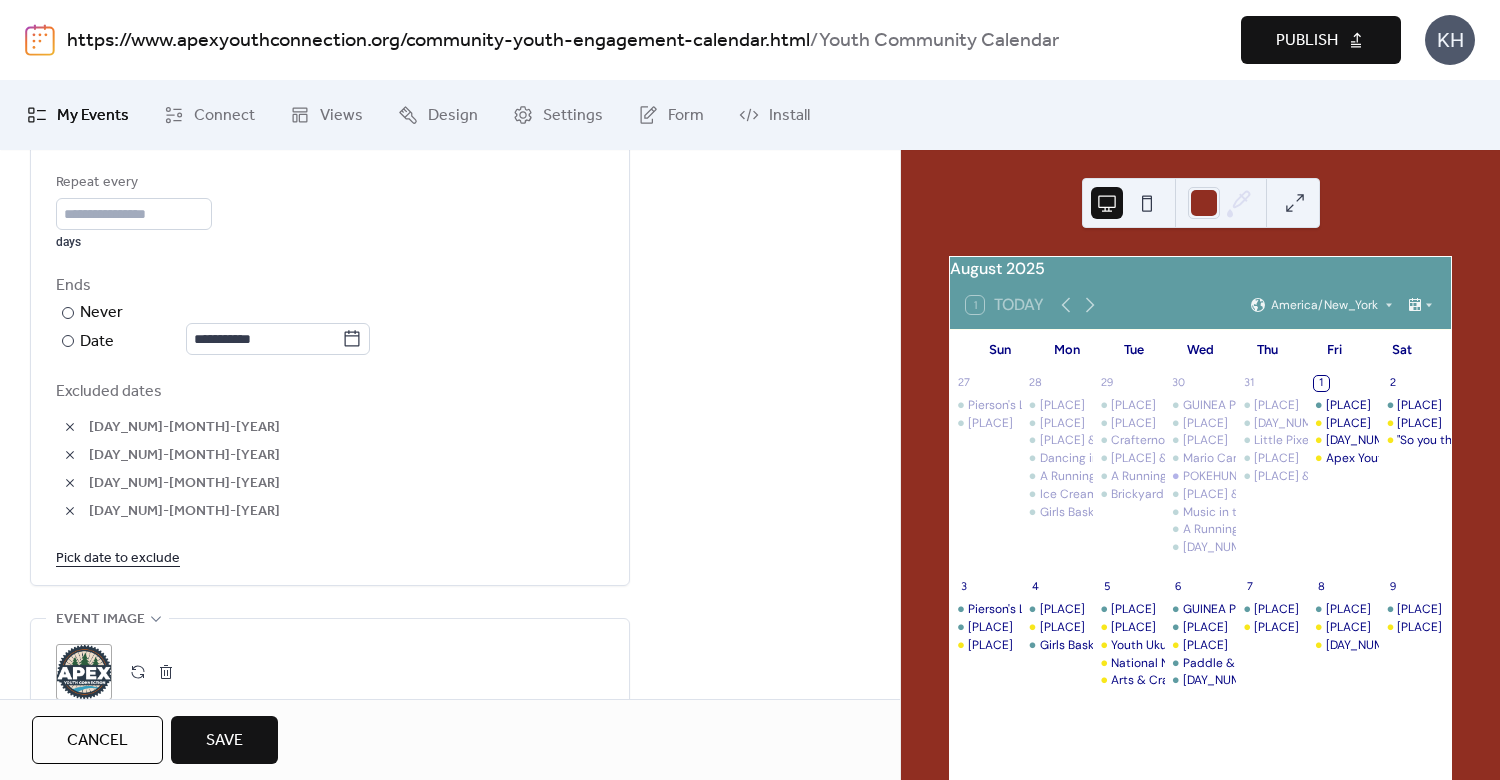click on "Pick date to exclude" at bounding box center [118, 557] 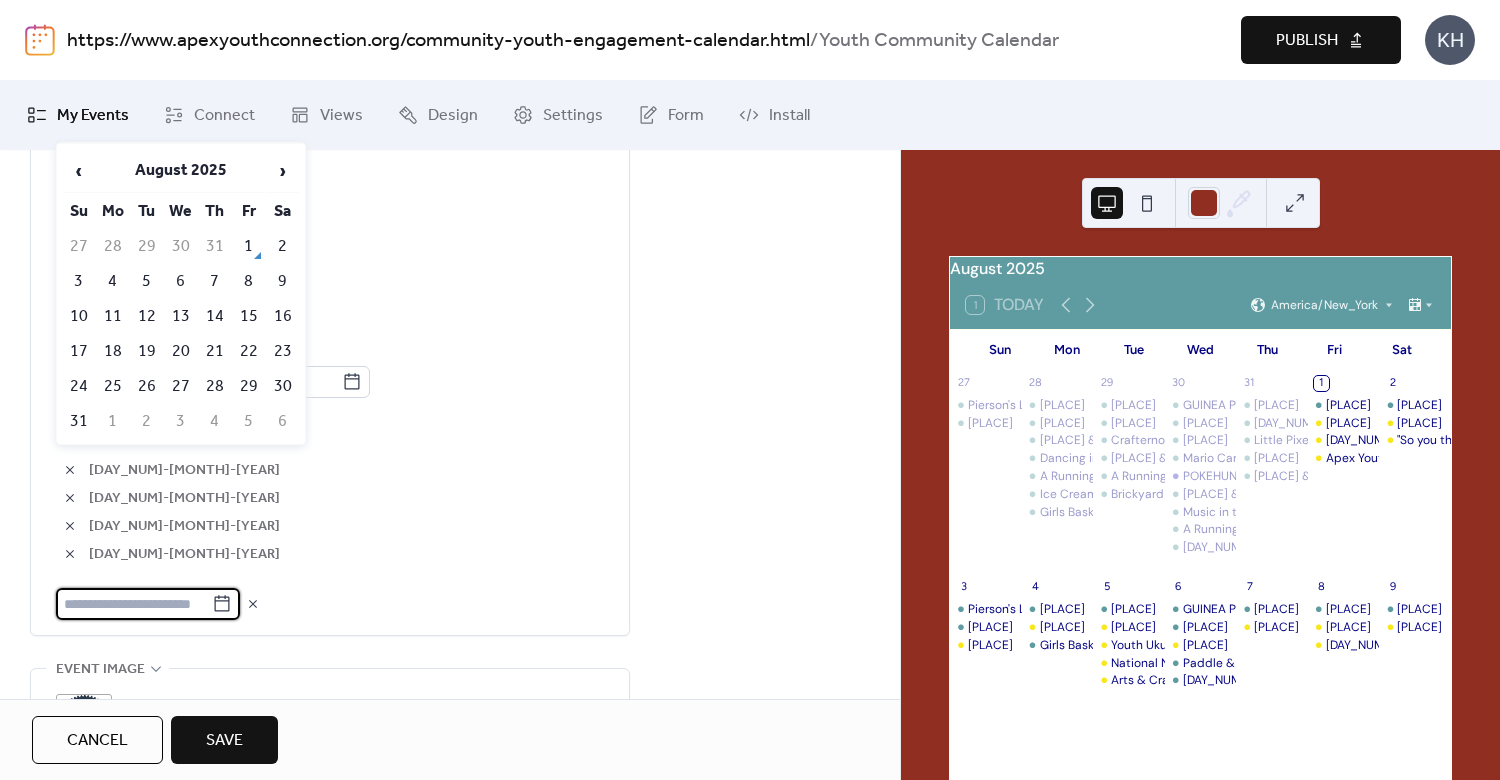 scroll, scrollTop: 483, scrollLeft: 0, axis: vertical 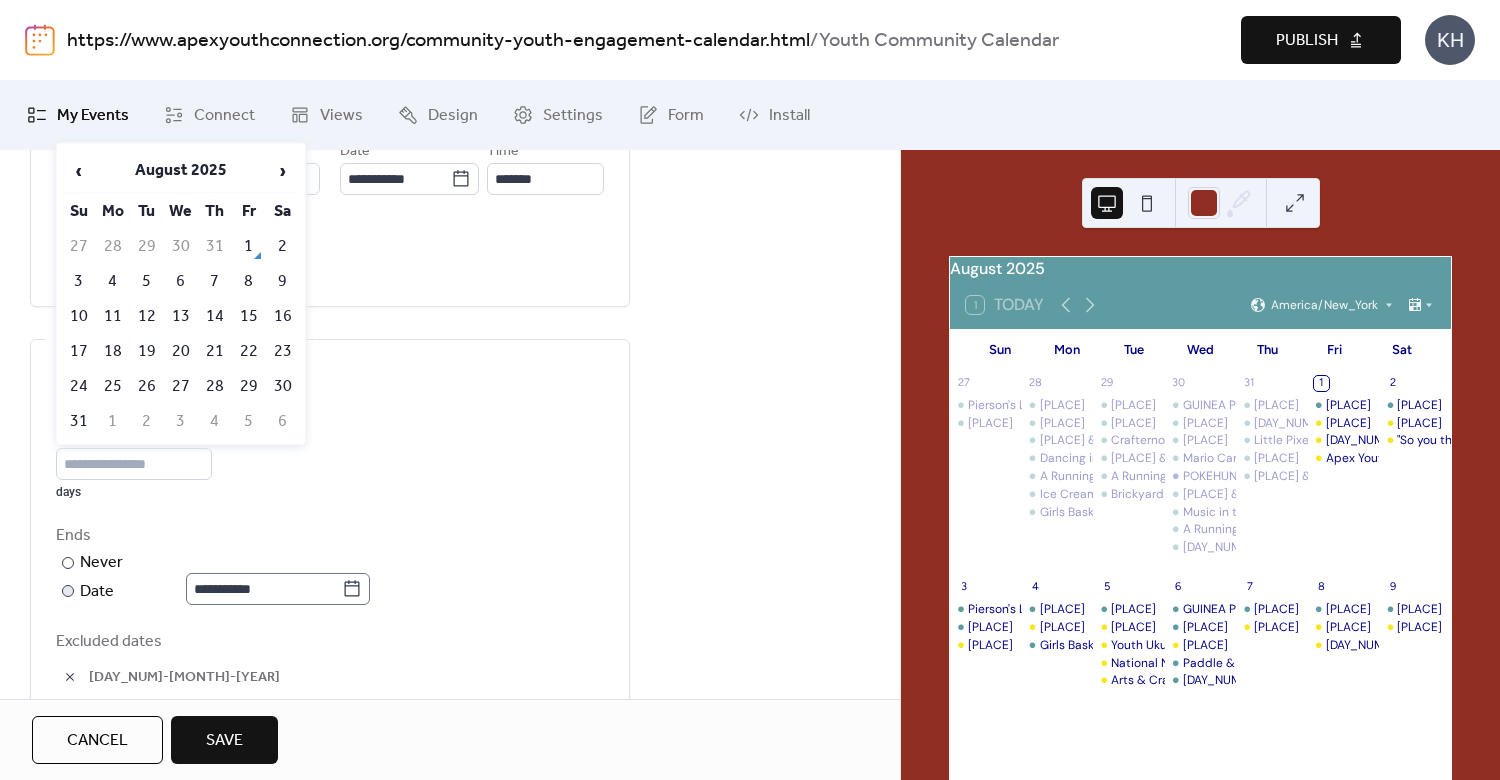 click 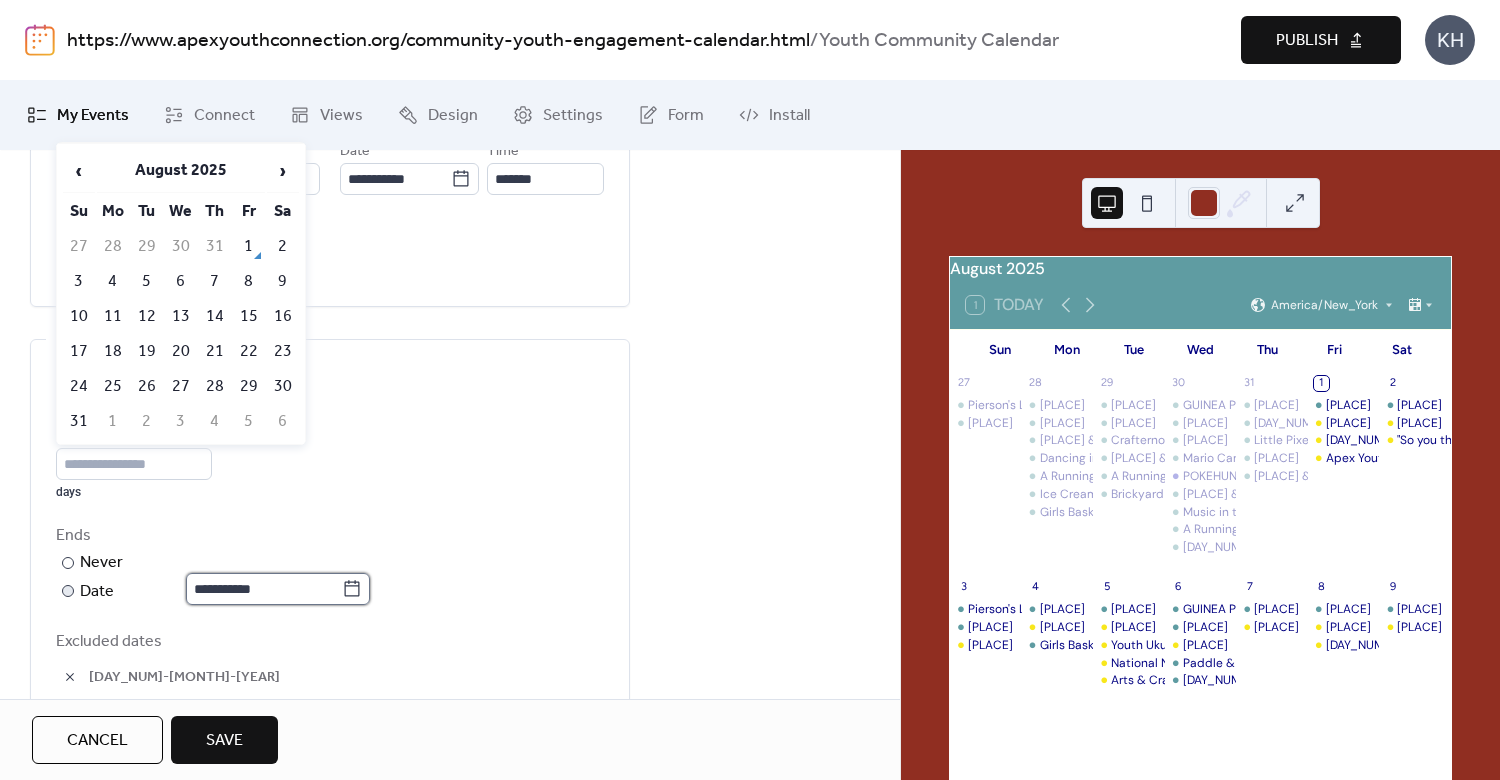 click on "**********" at bounding box center (264, 589) 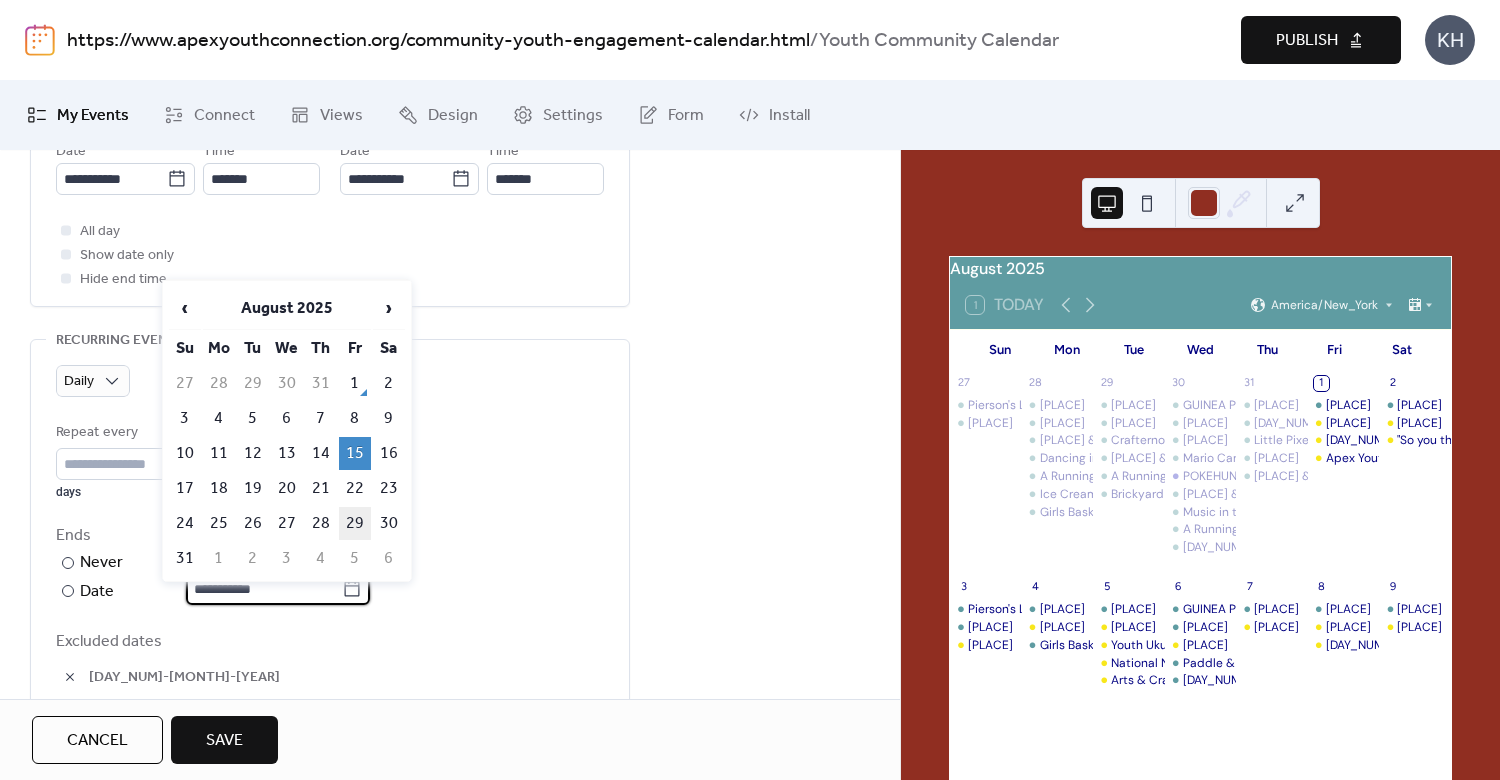 click on "29" at bounding box center (355, 523) 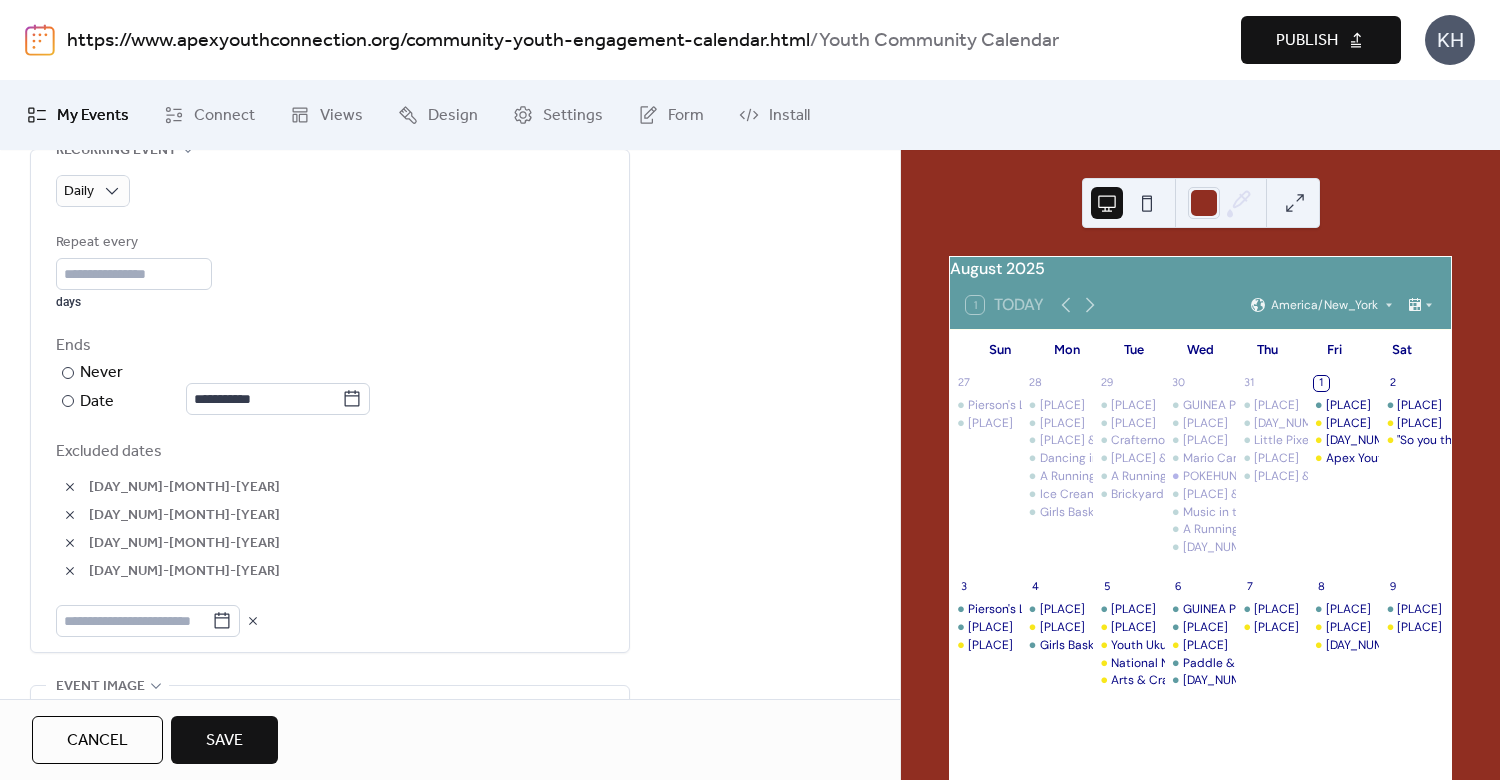scroll, scrollTop: 1050, scrollLeft: 0, axis: vertical 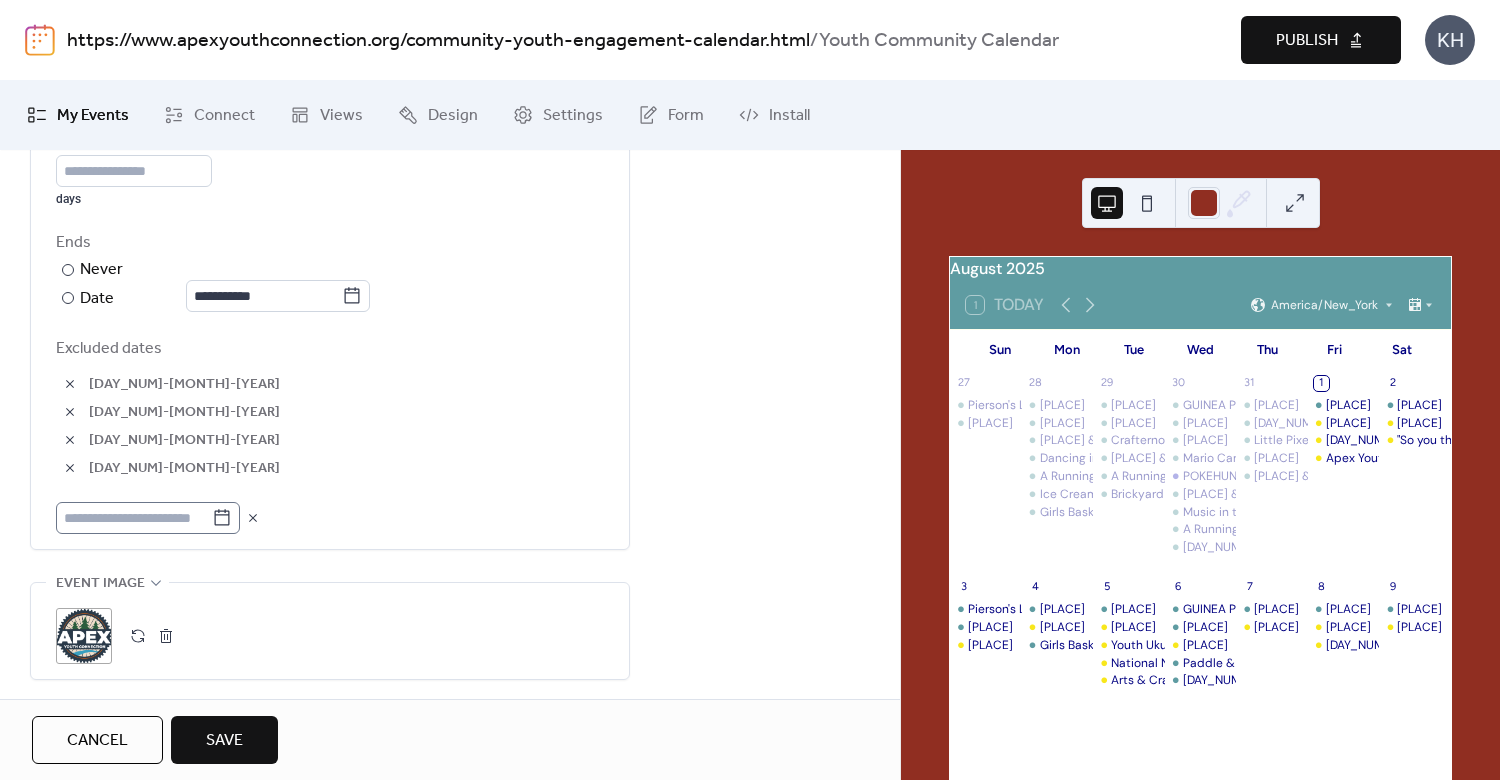 click 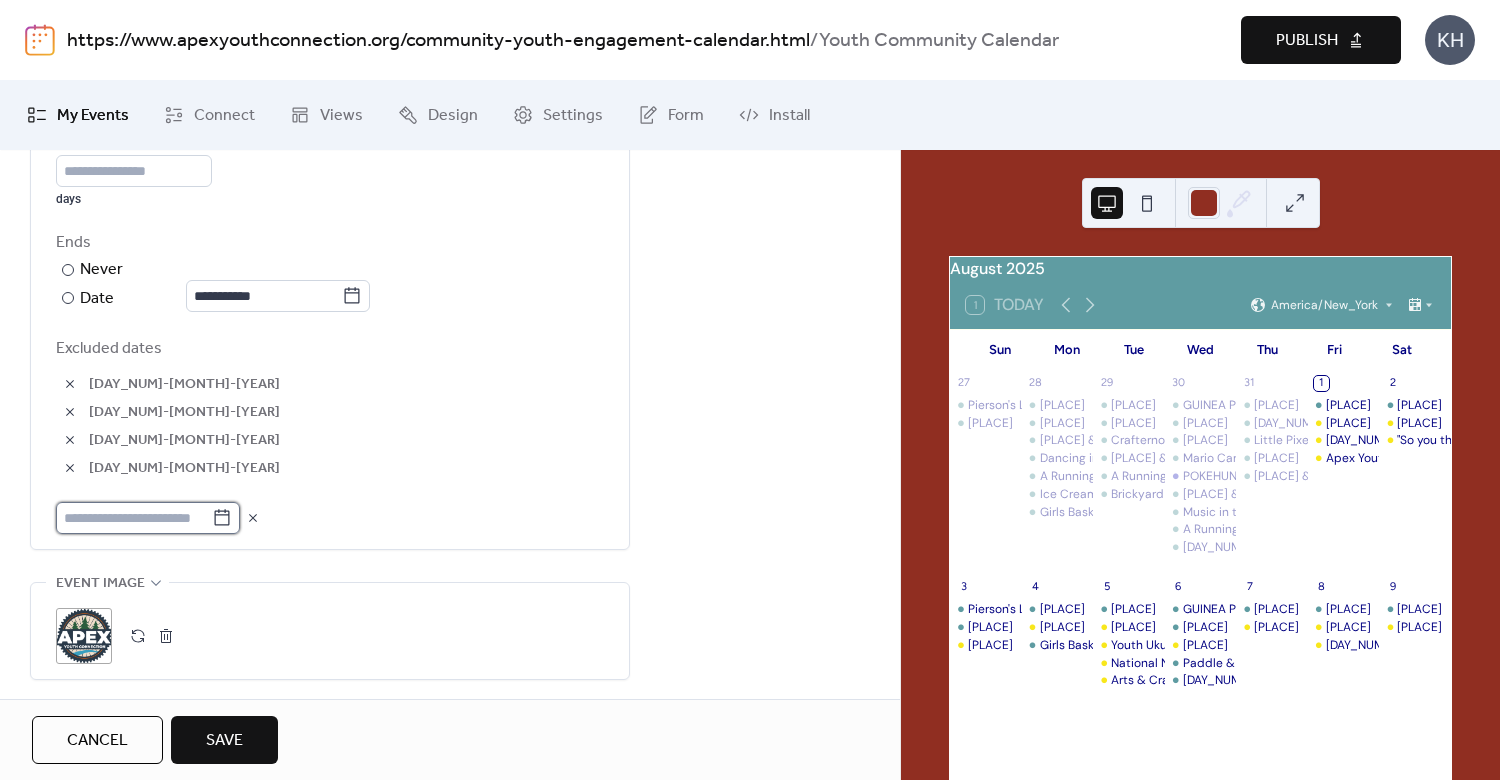 click at bounding box center [134, 518] 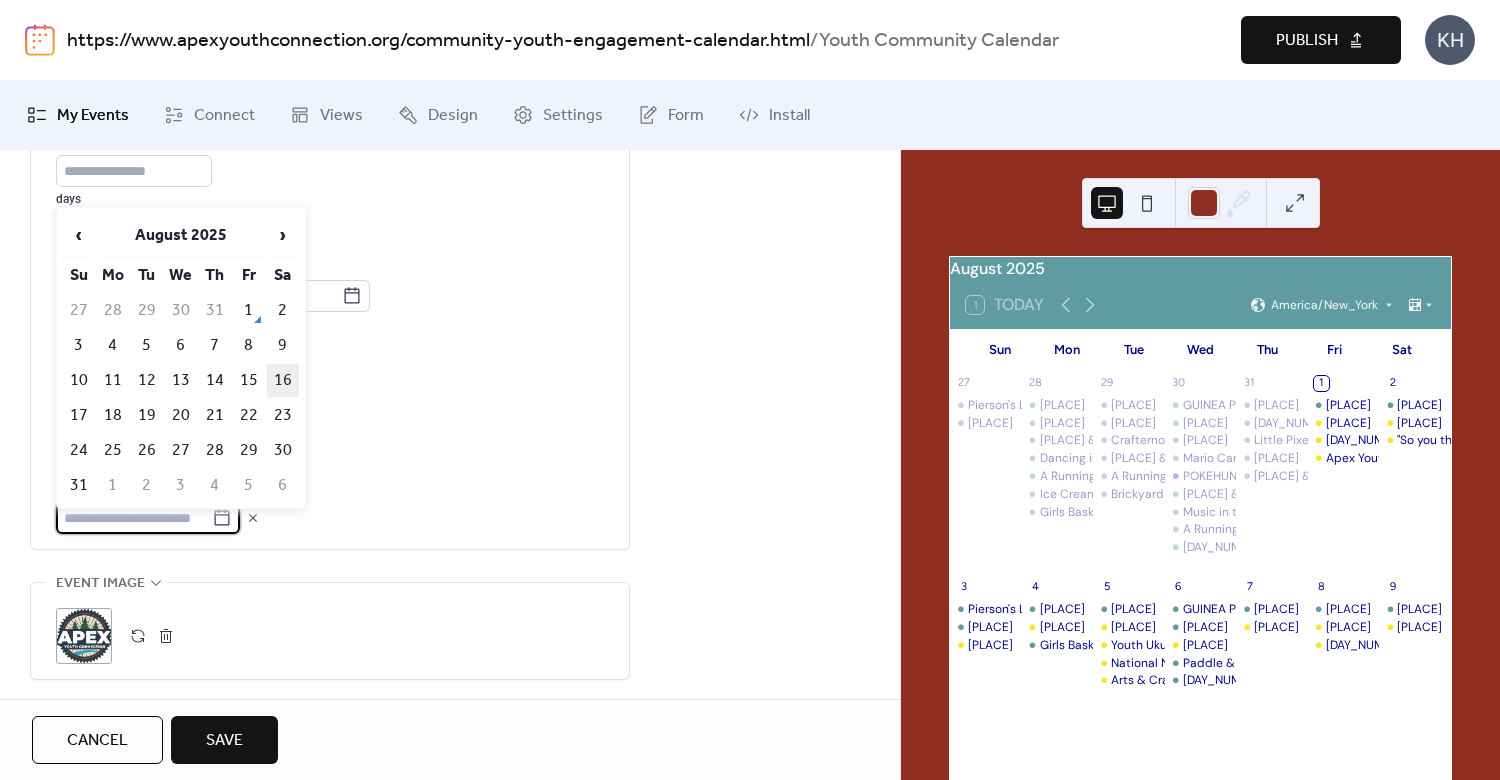 click on "16" at bounding box center (283, 380) 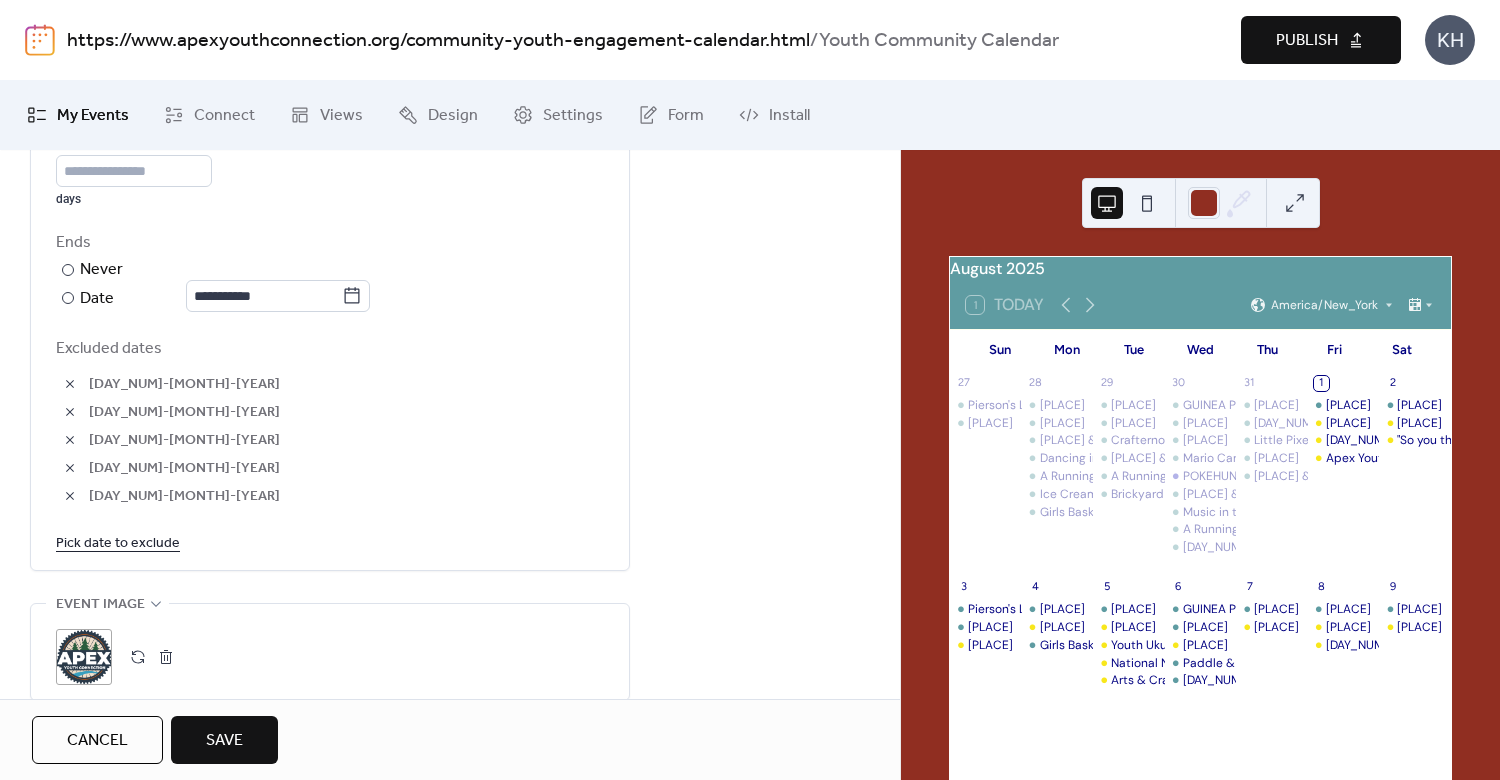 click on "Pick date to exclude" at bounding box center [118, 542] 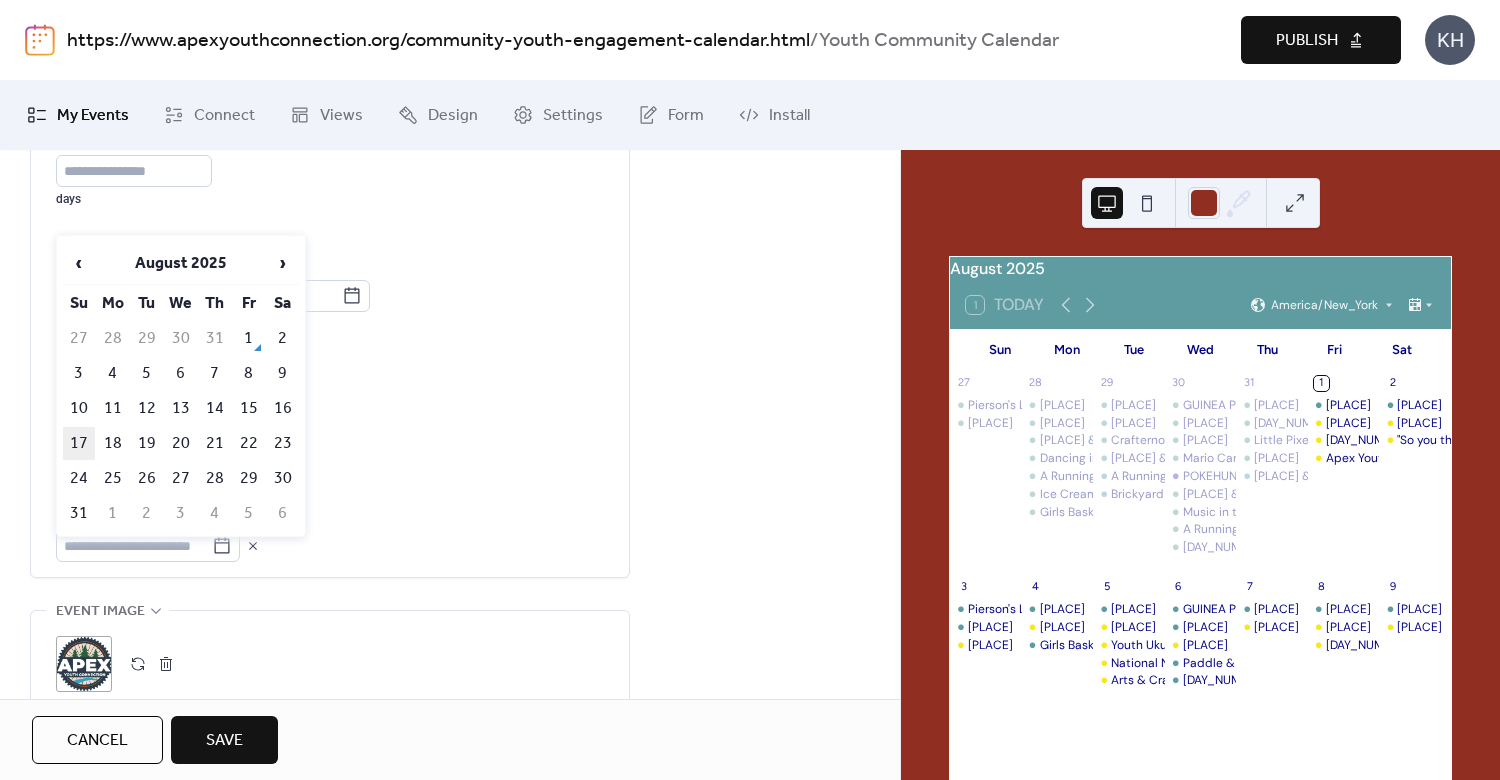 click on "17" at bounding box center [79, 443] 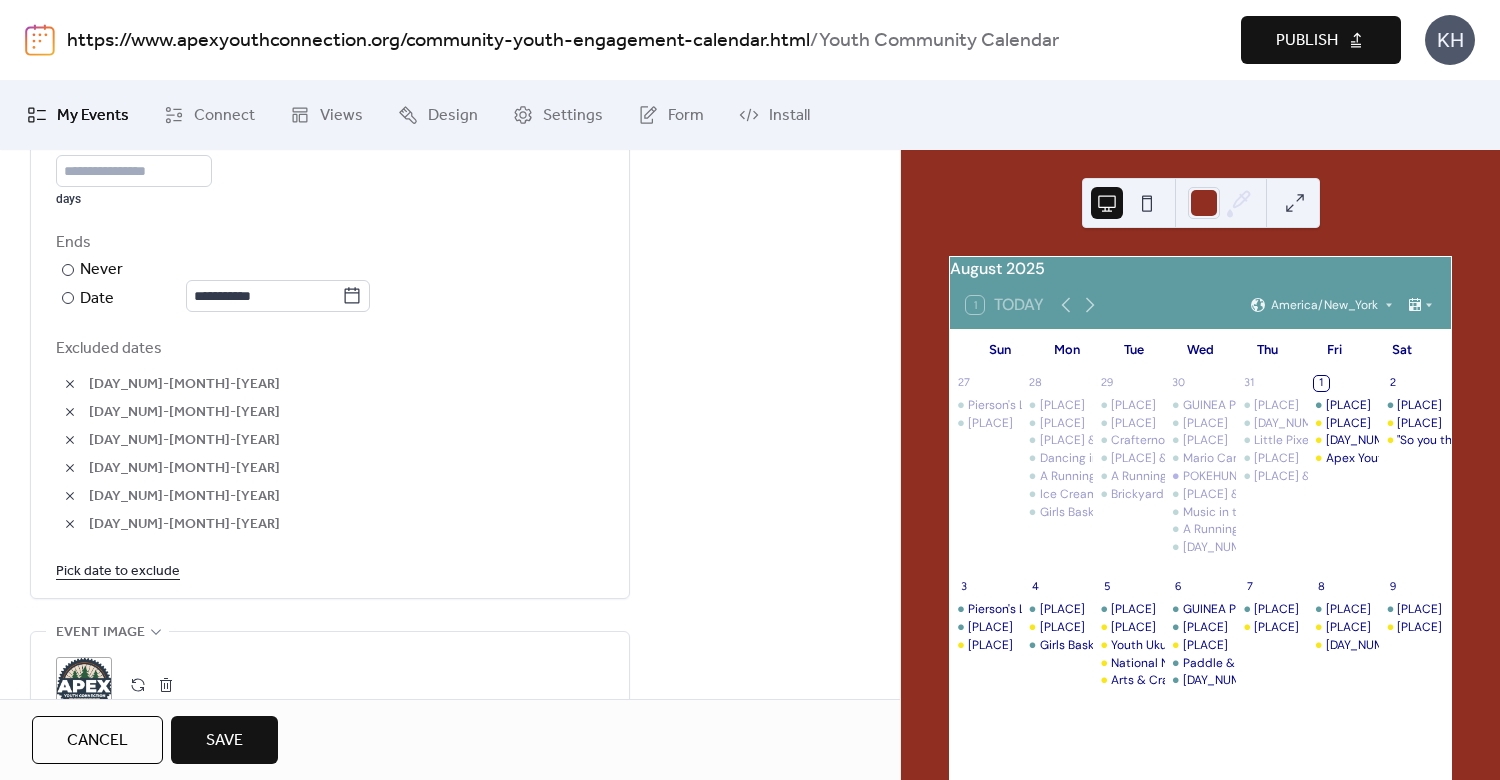 click on "Pick date to exclude" at bounding box center (118, 570) 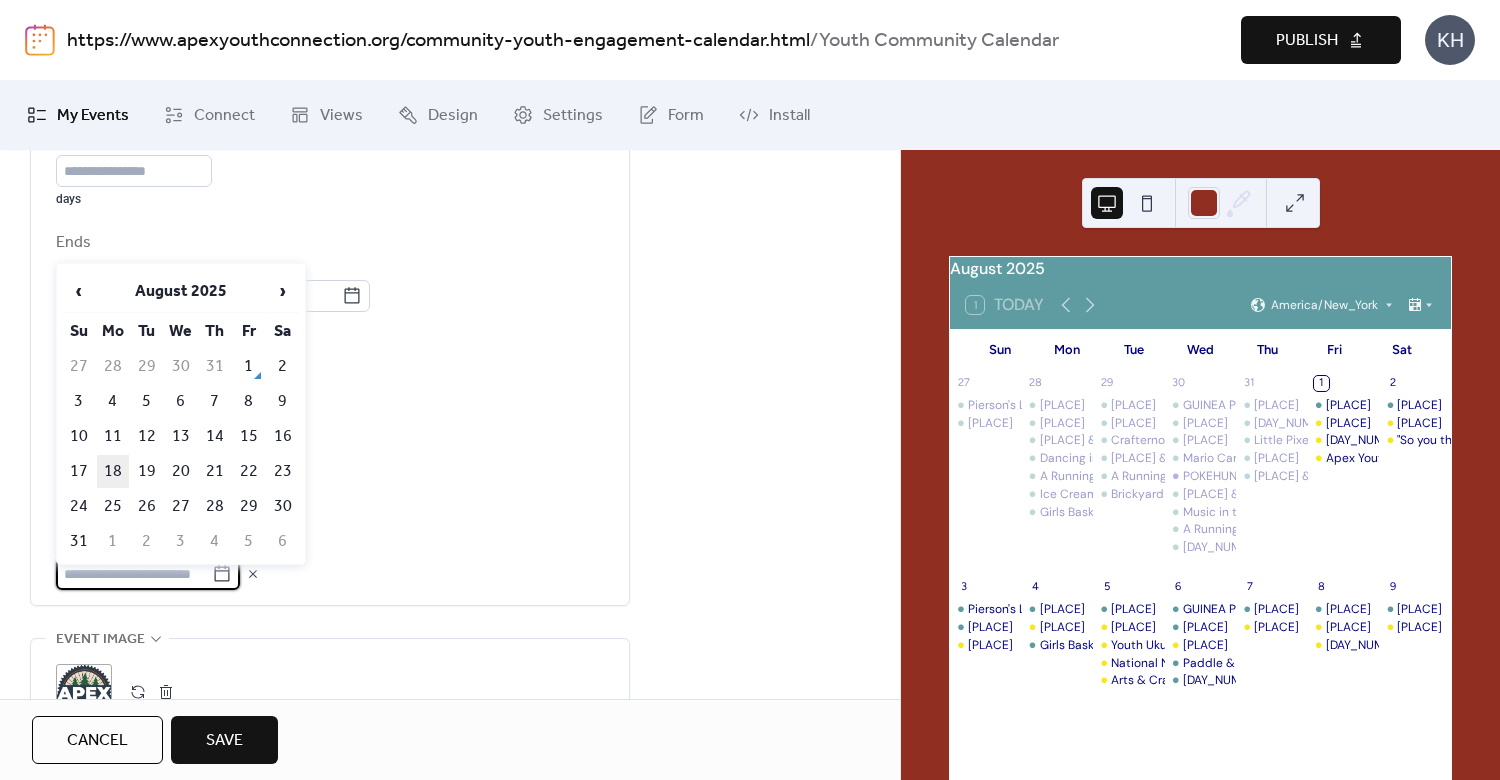 click on "18" at bounding box center (113, 471) 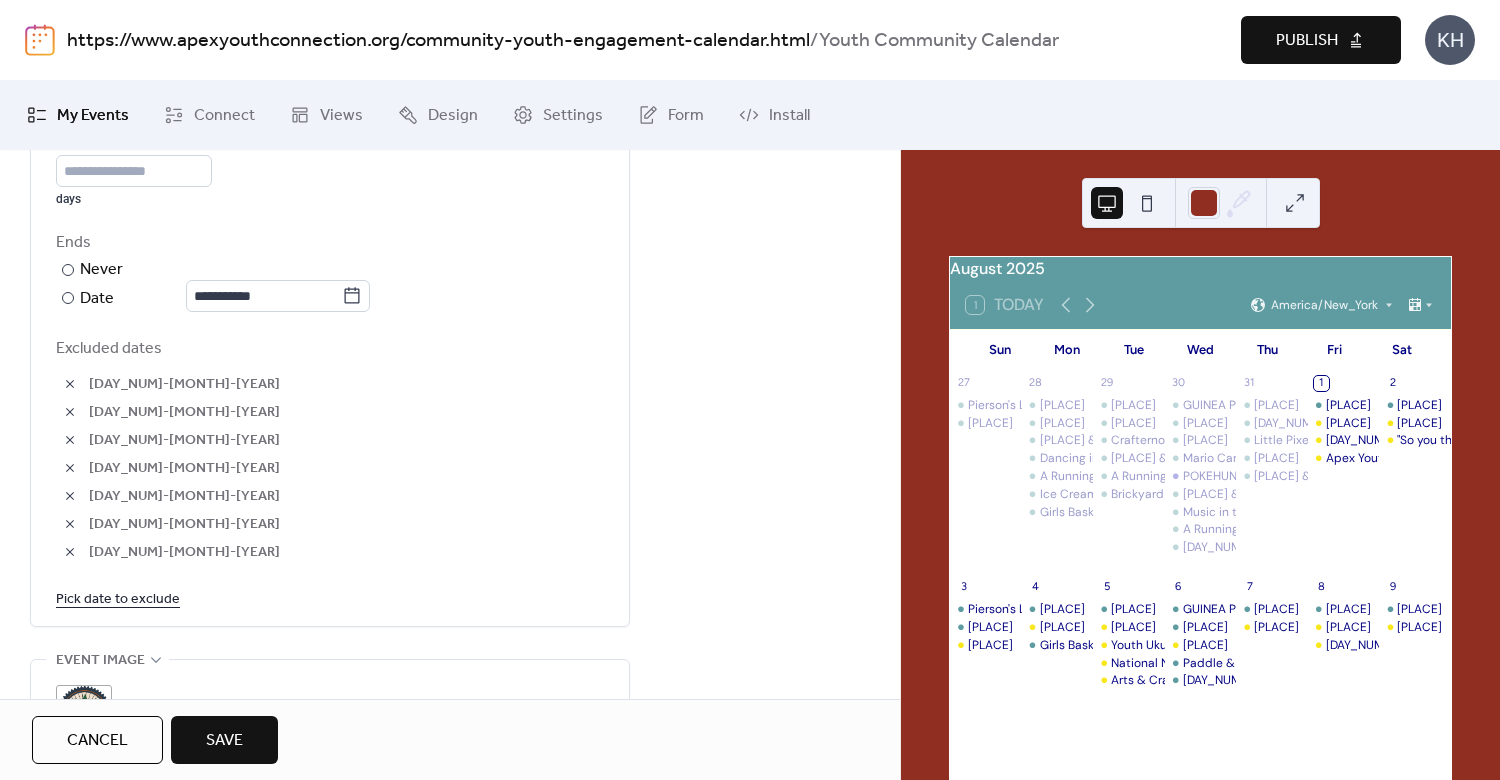 click on "Pick date to exclude" at bounding box center [118, 598] 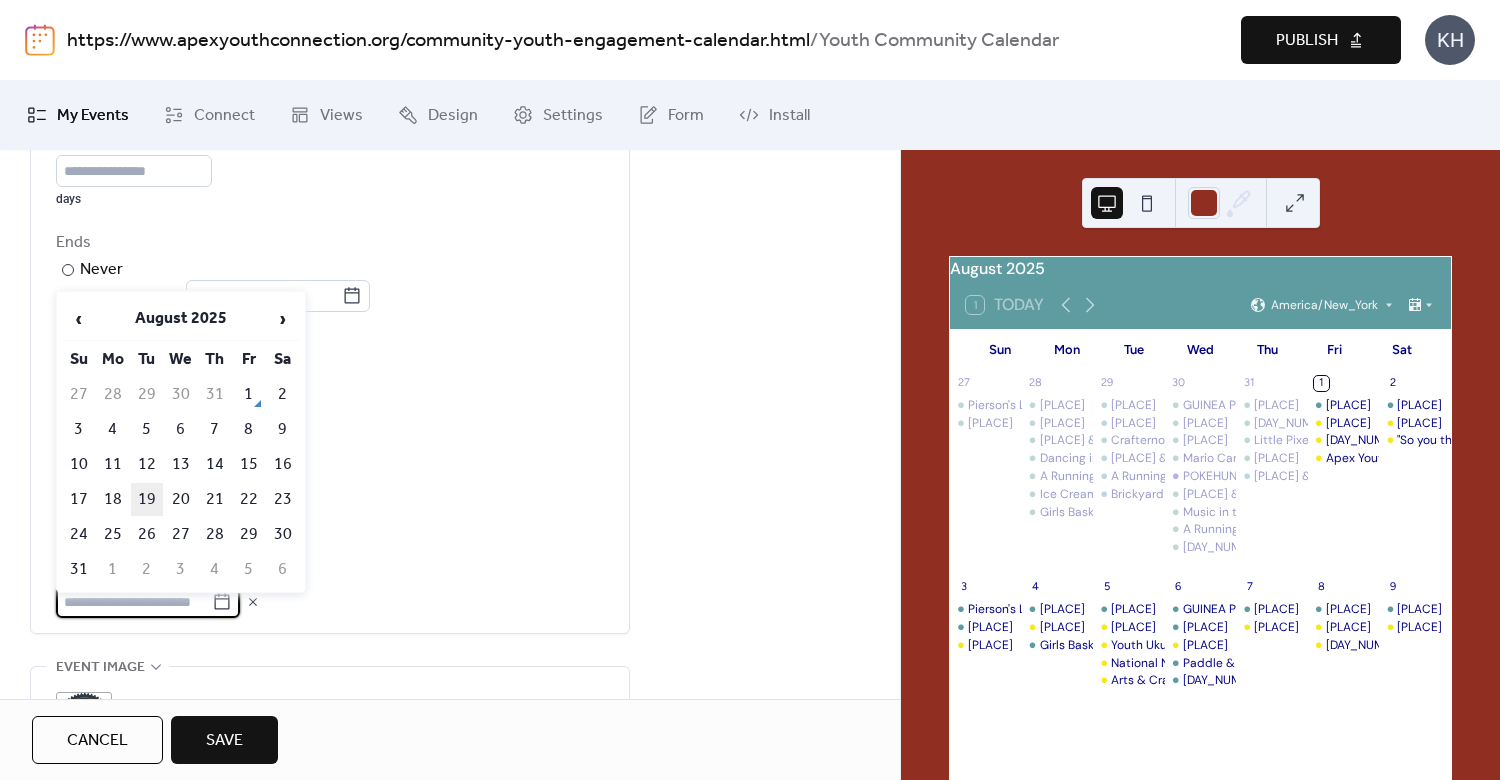 click on "19" at bounding box center (147, 499) 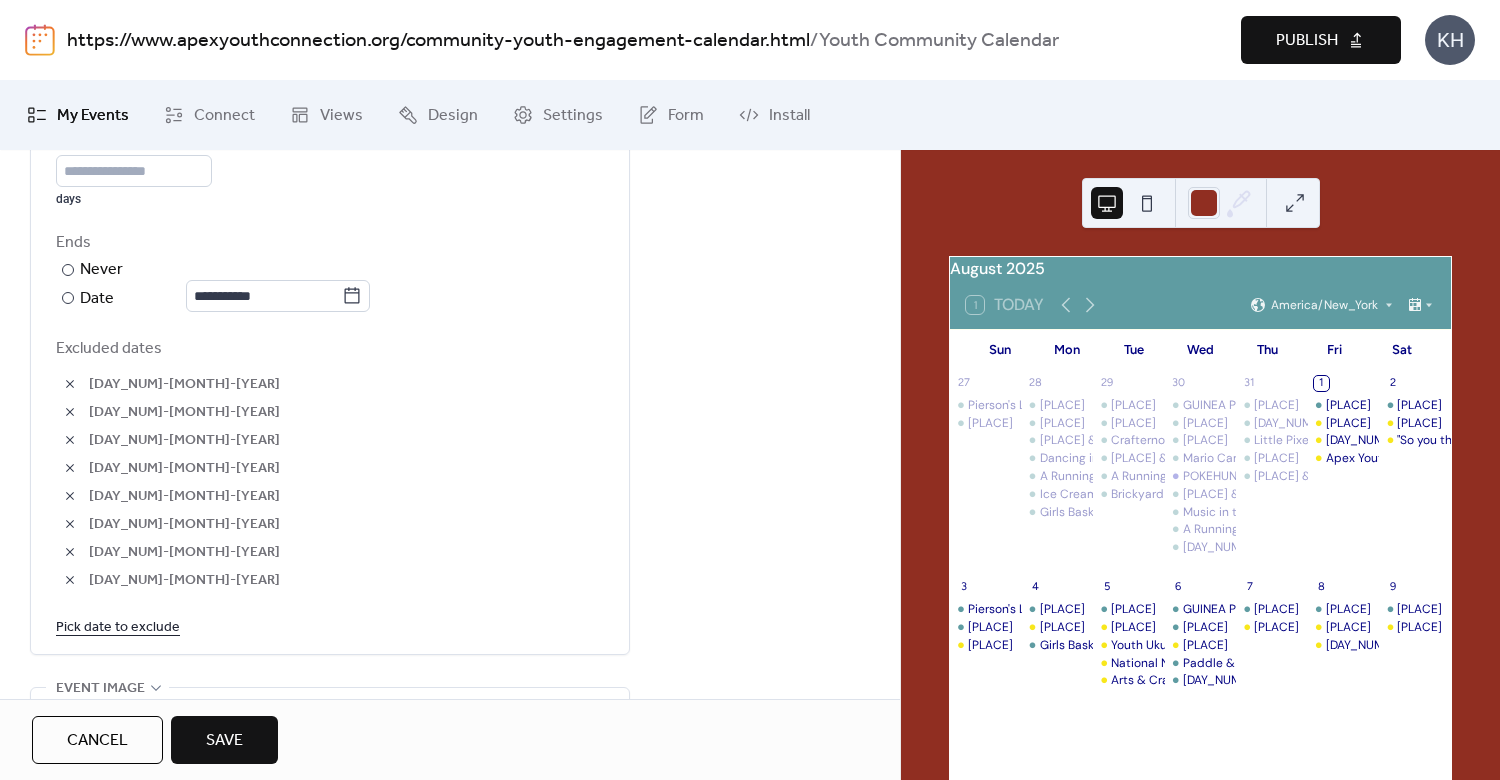 click on "Pick date to exclude" at bounding box center [118, 626] 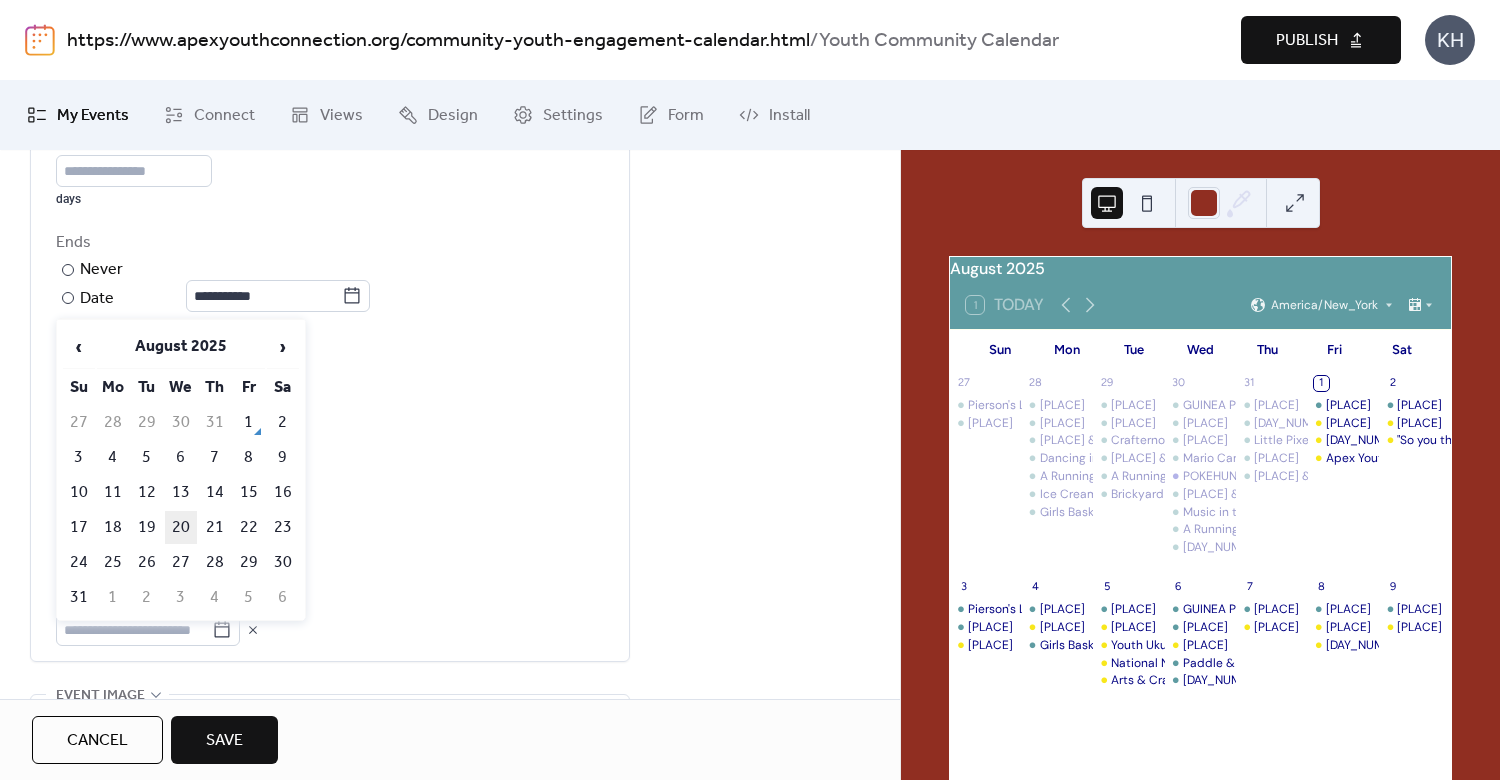click on "20" at bounding box center (181, 527) 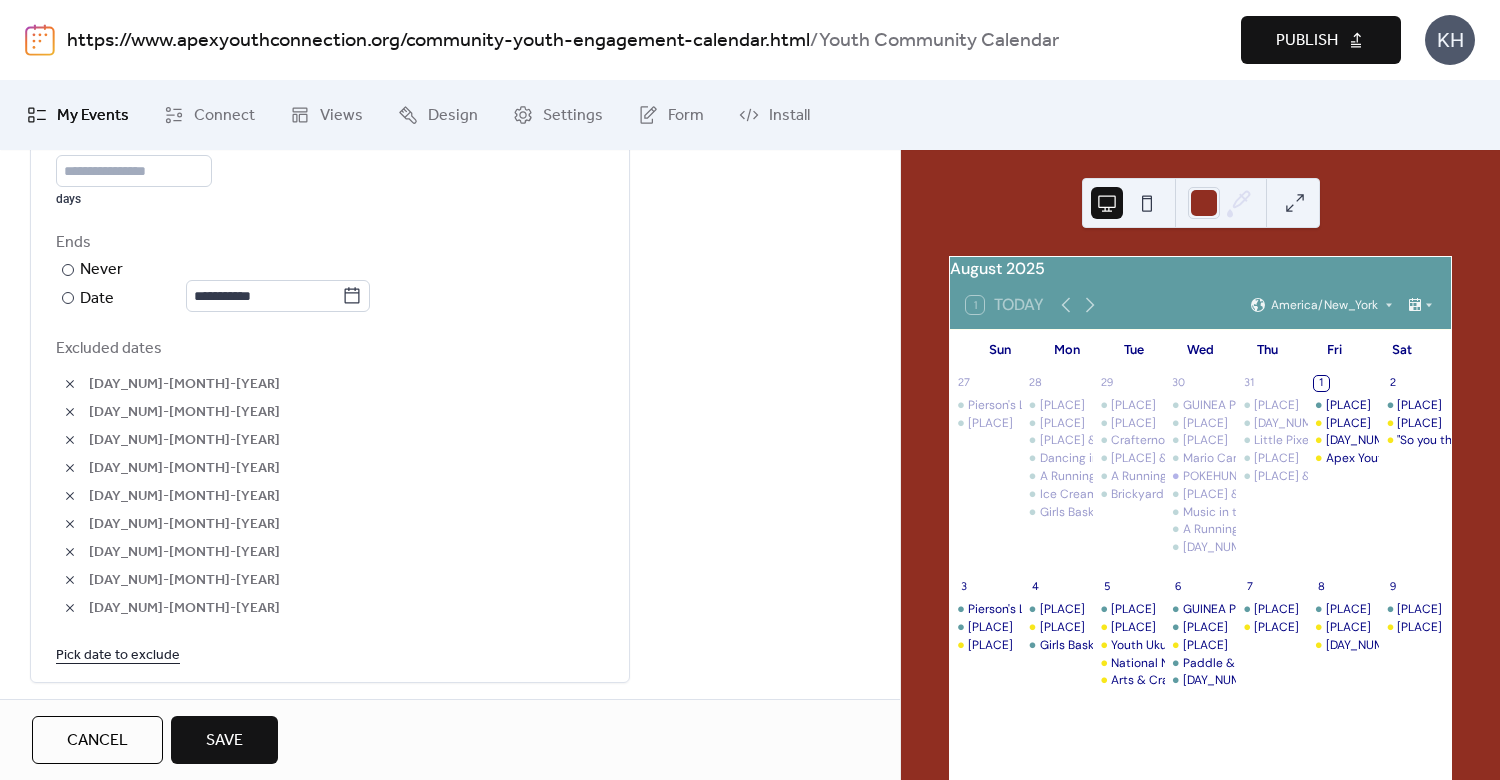 click on "Pick date to exclude" at bounding box center (118, 654) 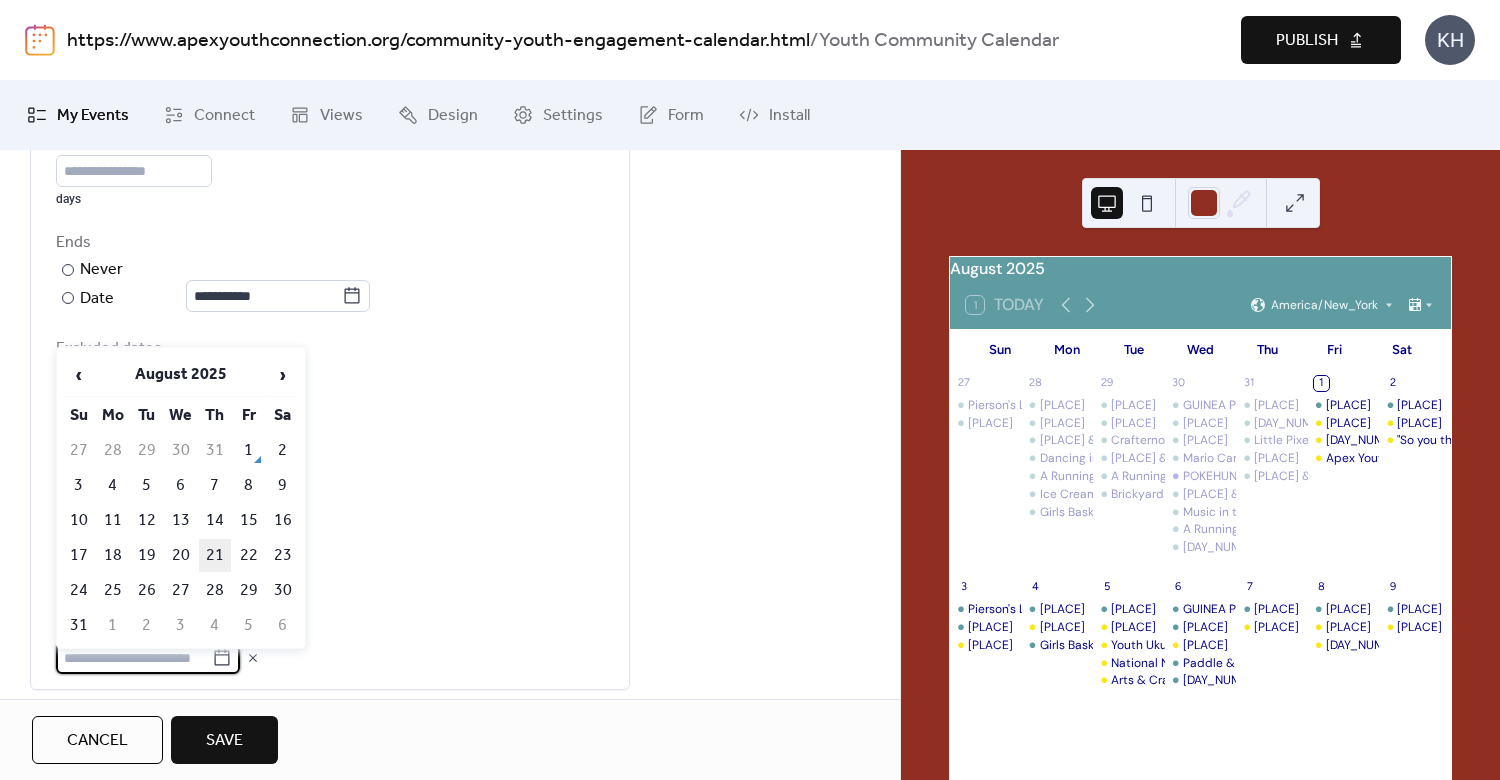 click on "21" at bounding box center (215, 555) 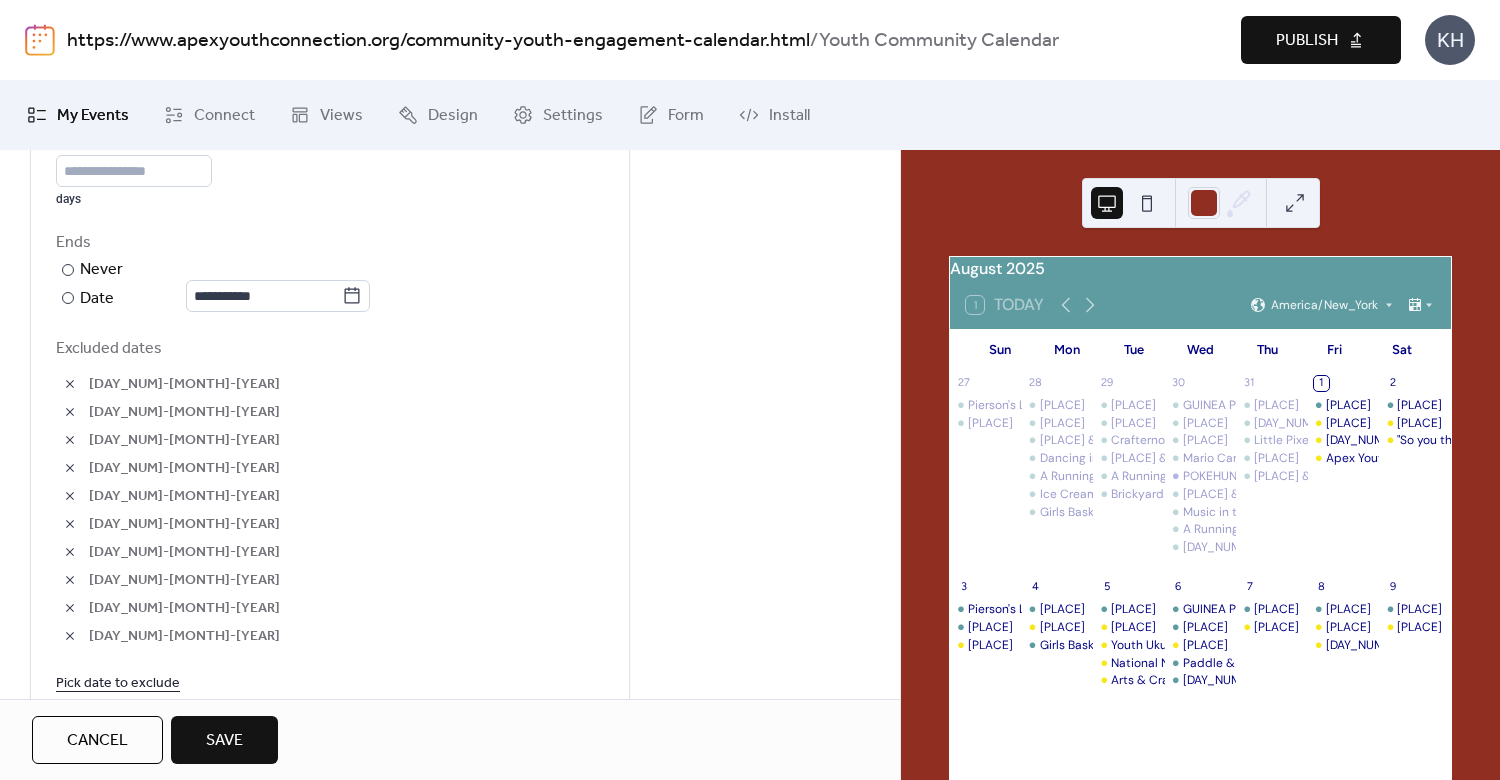 click on "Pick date to exclude" at bounding box center (118, 682) 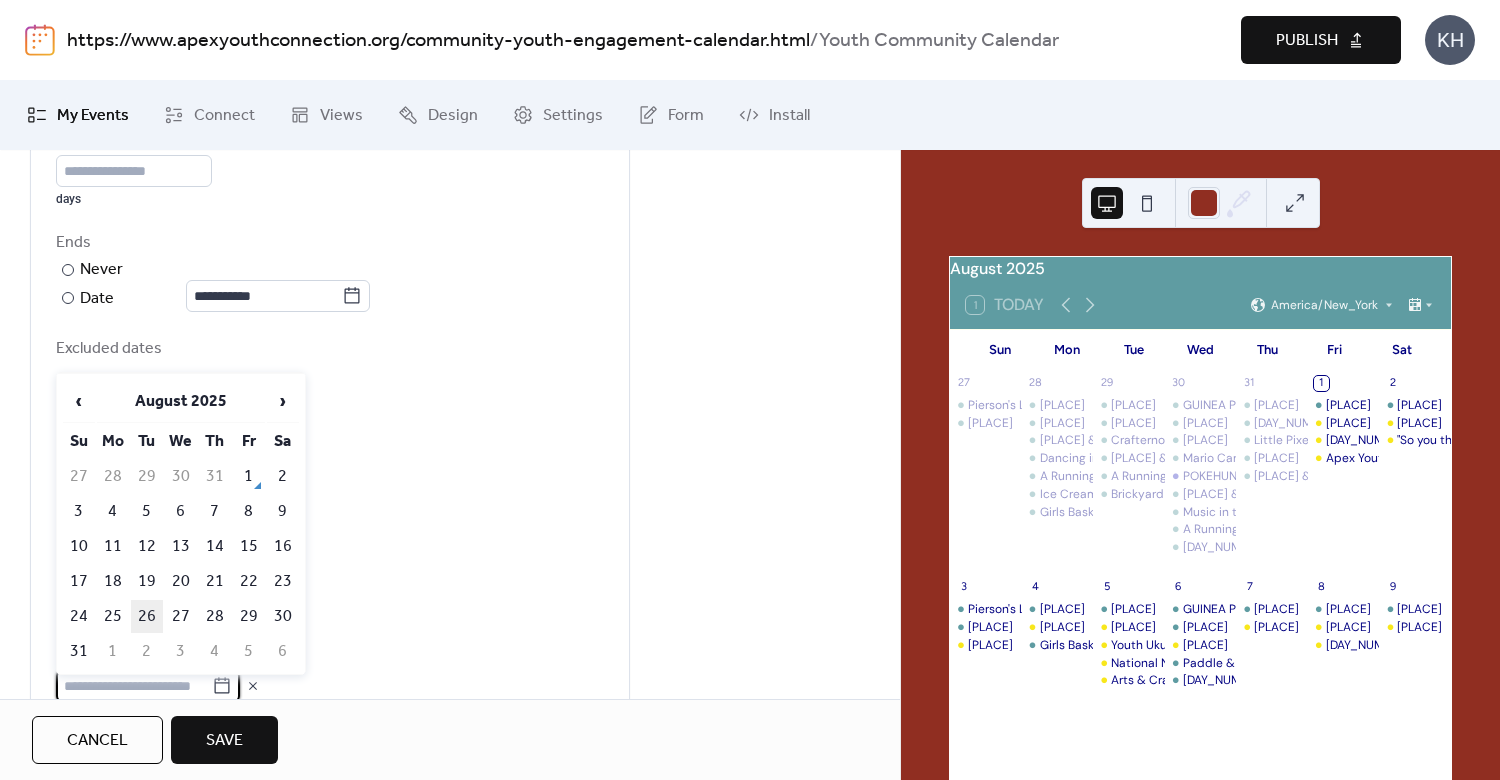 scroll, scrollTop: 1051, scrollLeft: 0, axis: vertical 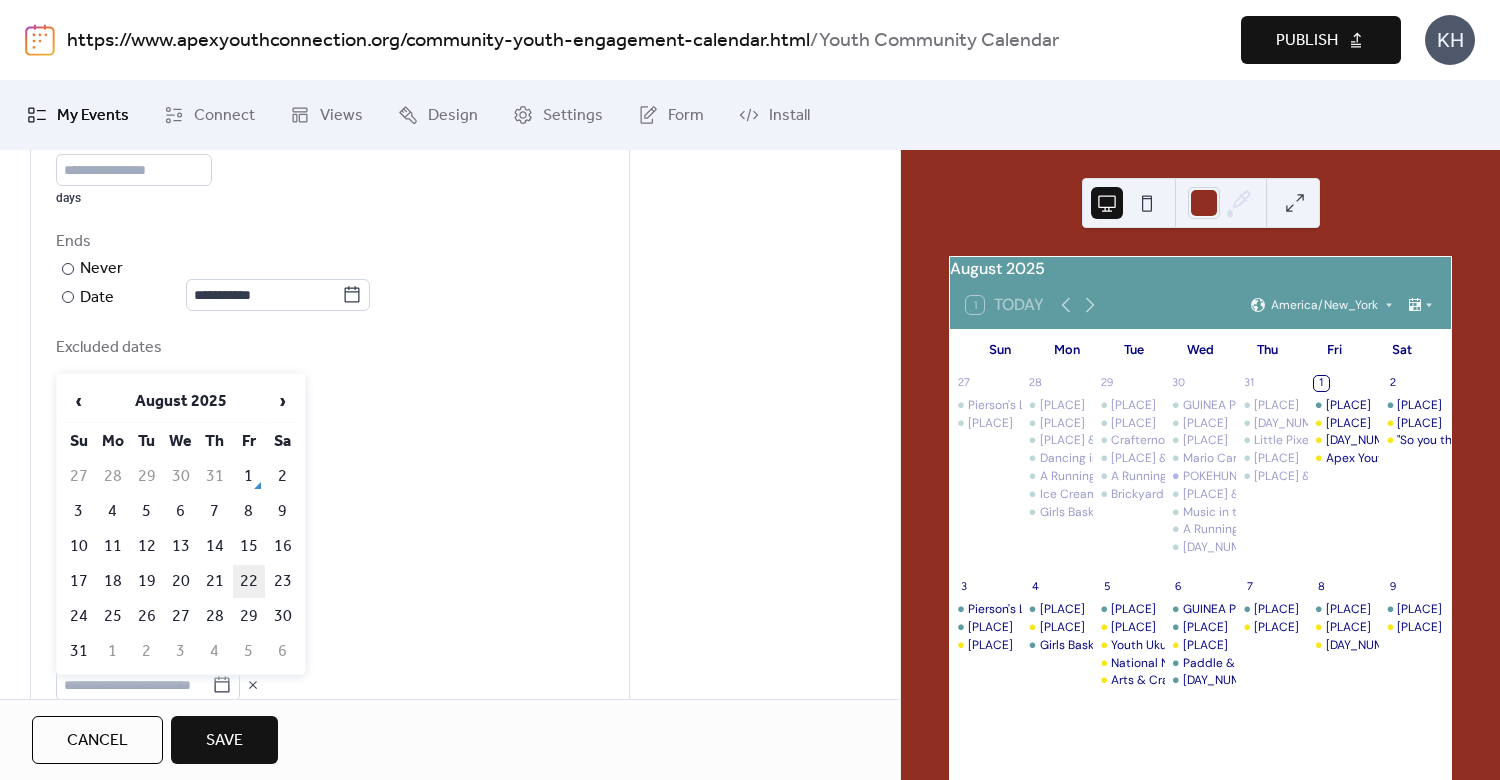 click on "22" at bounding box center (249, 581) 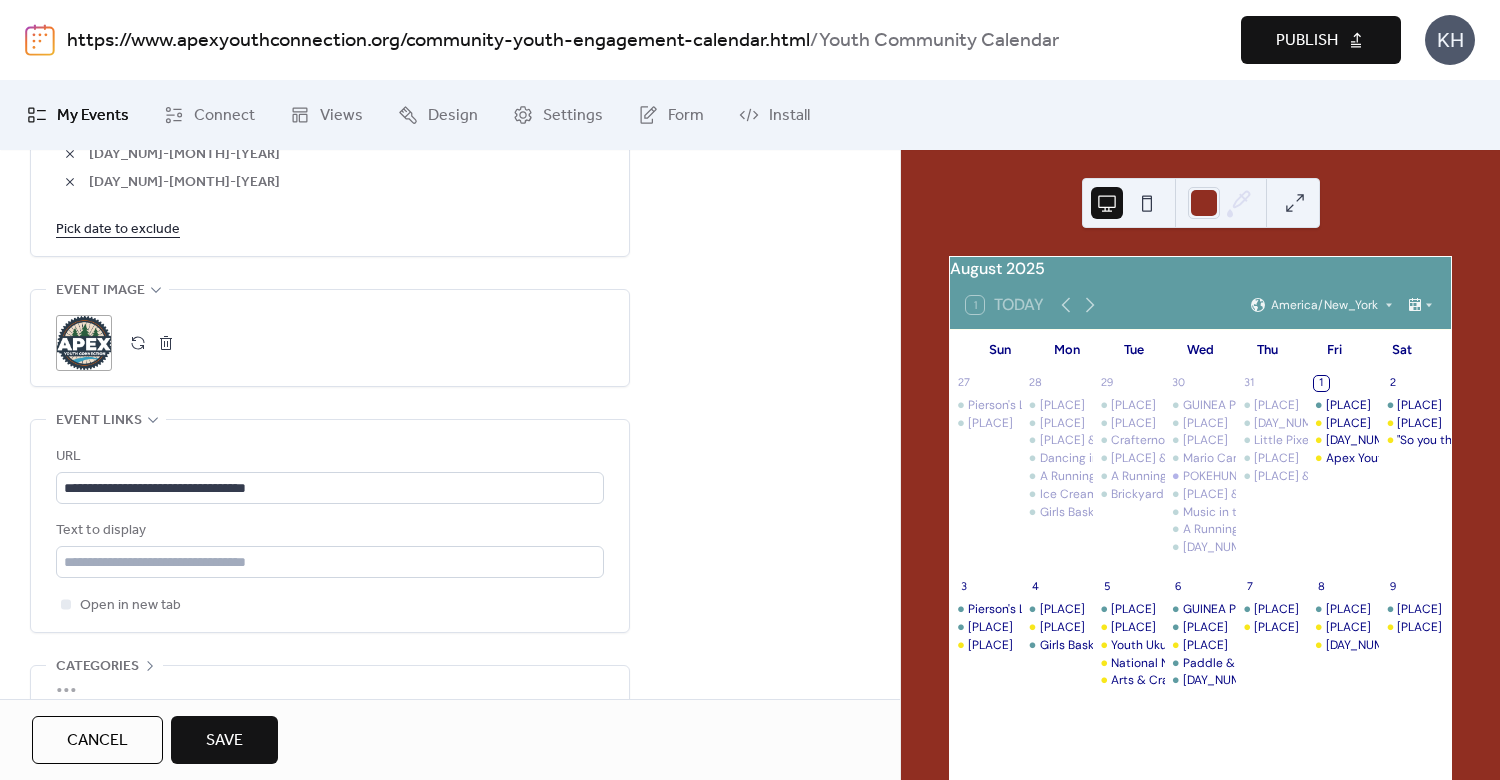 scroll, scrollTop: 1051, scrollLeft: 0, axis: vertical 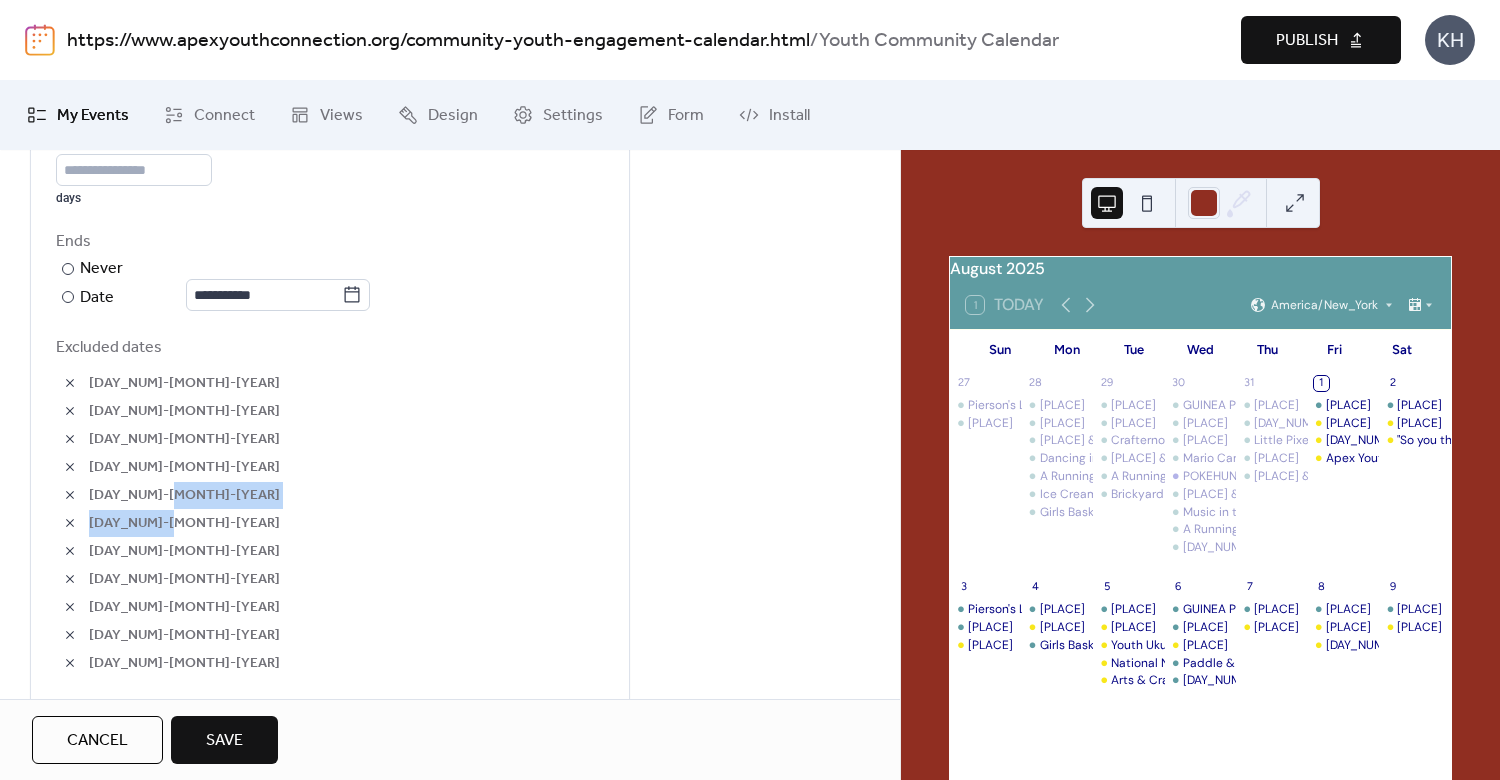 drag, startPoint x: 892, startPoint y: 493, endPoint x: 899, endPoint y: 507, distance: 15.652476 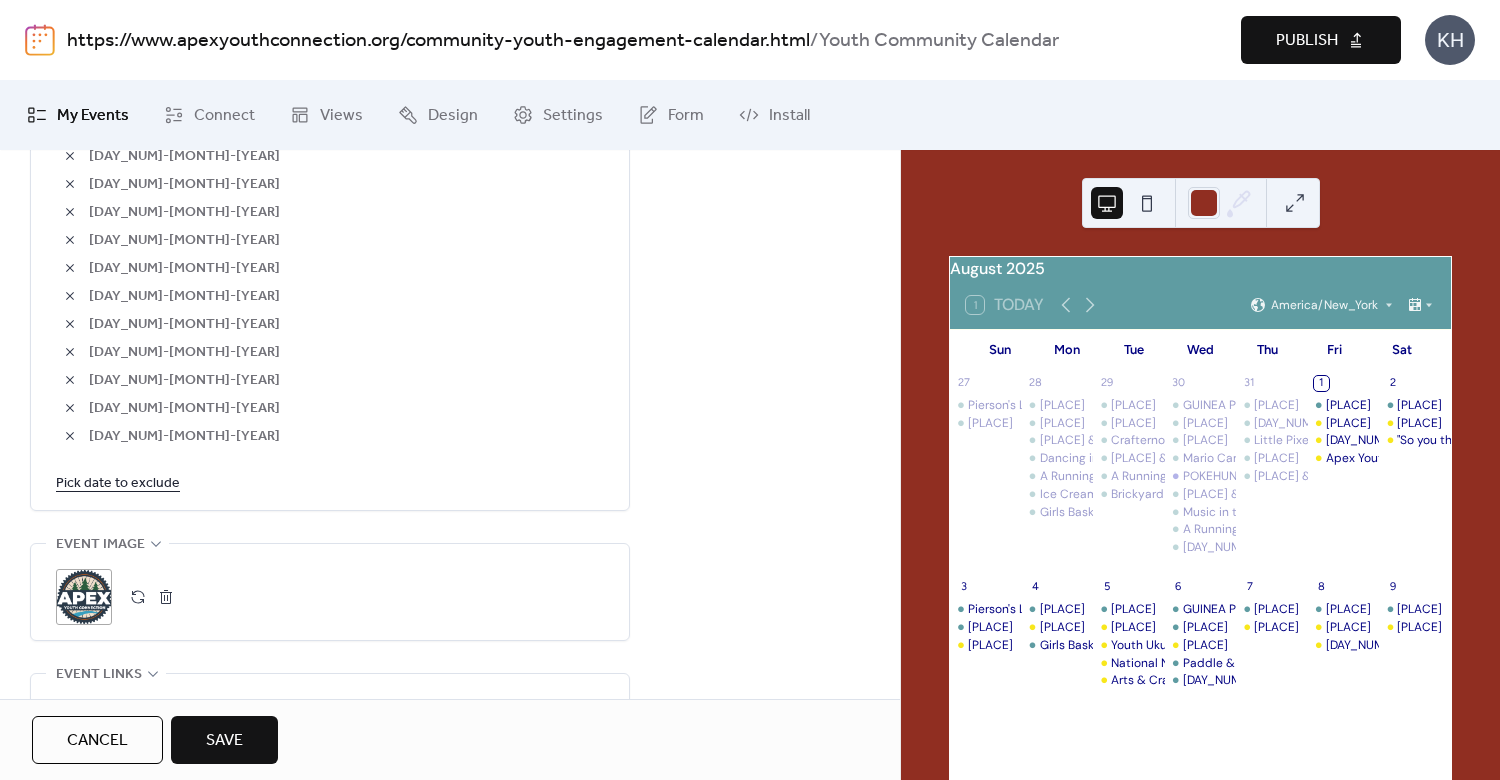 scroll, scrollTop: 1281, scrollLeft: 0, axis: vertical 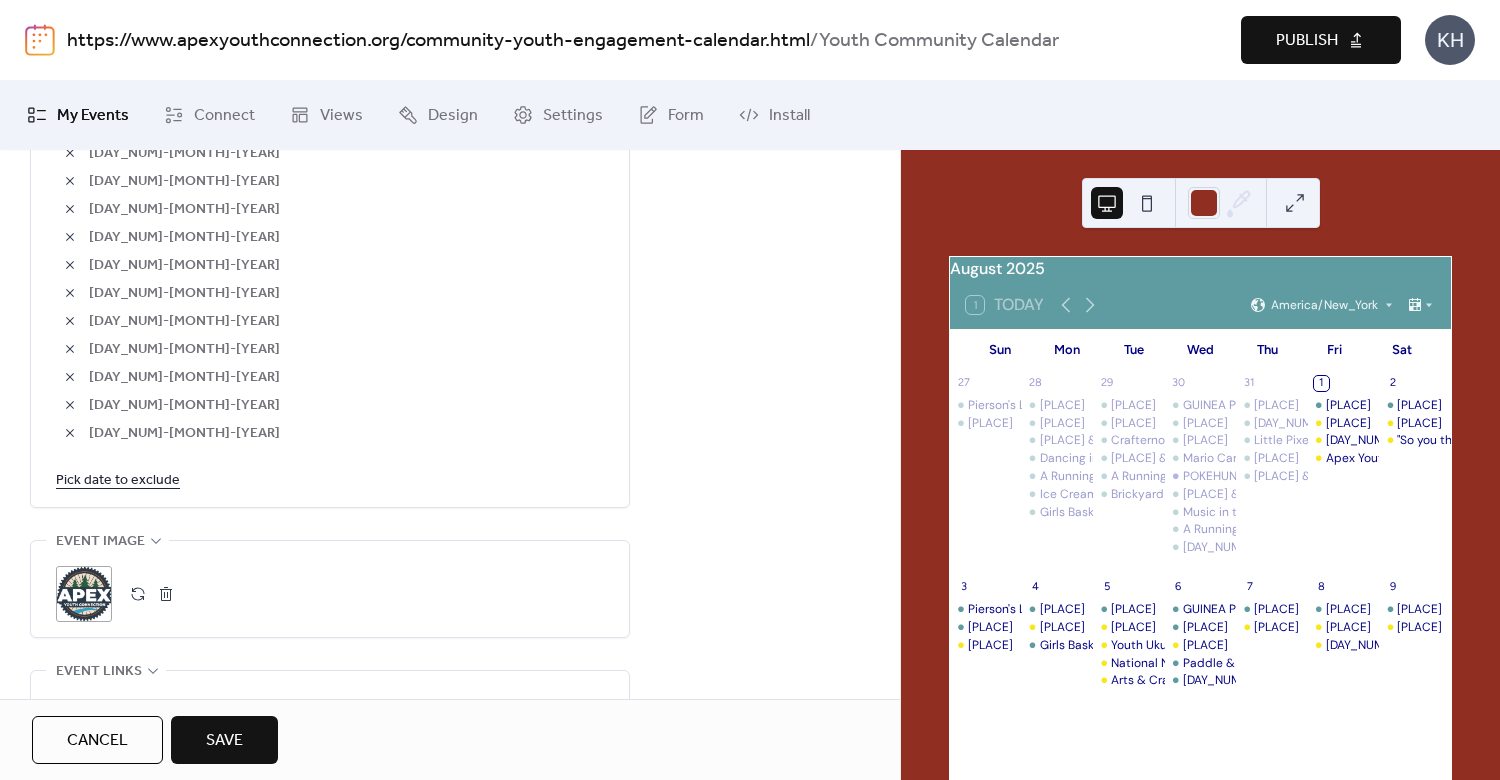 click on "Pick date to exclude" at bounding box center (118, 479) 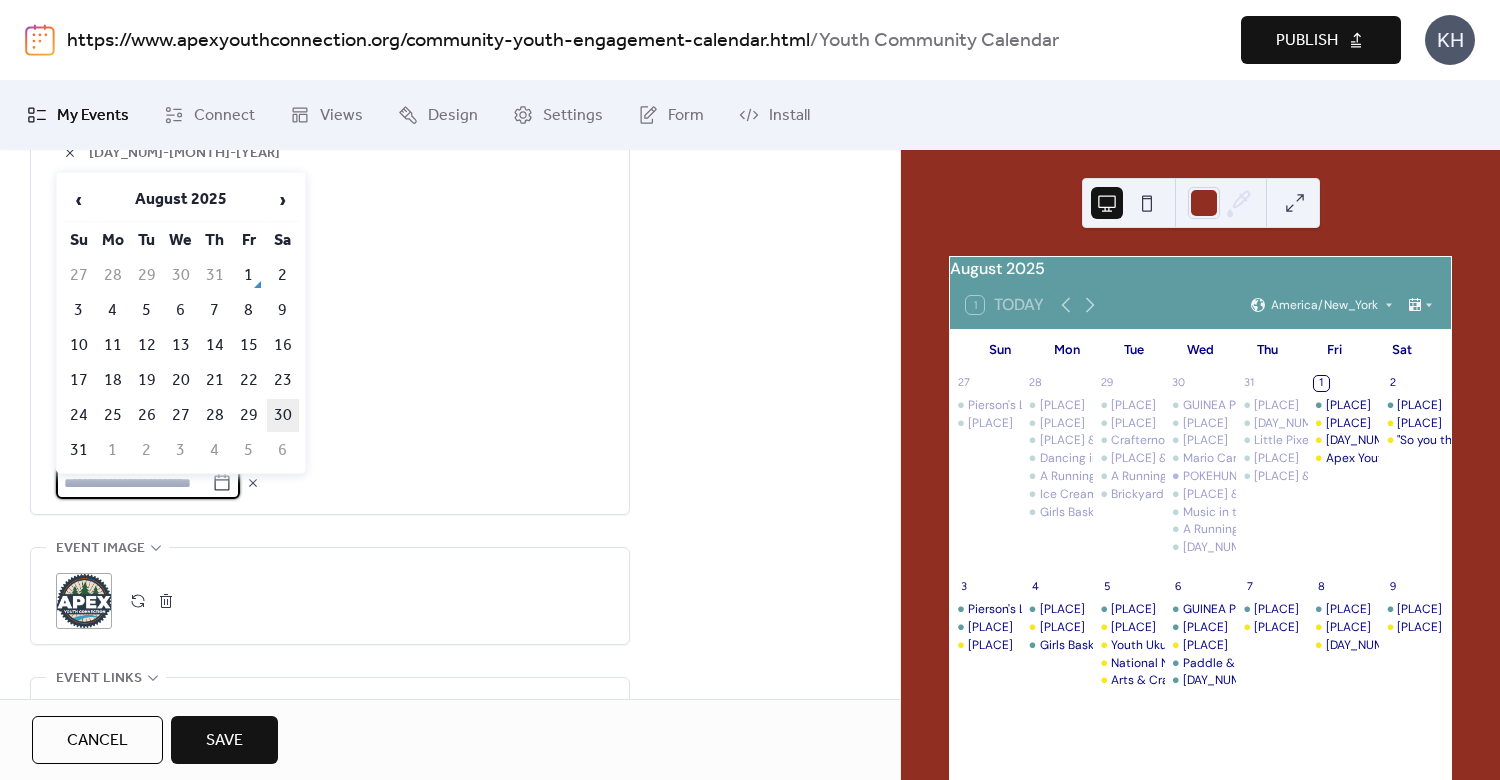 click on "30" at bounding box center [283, 415] 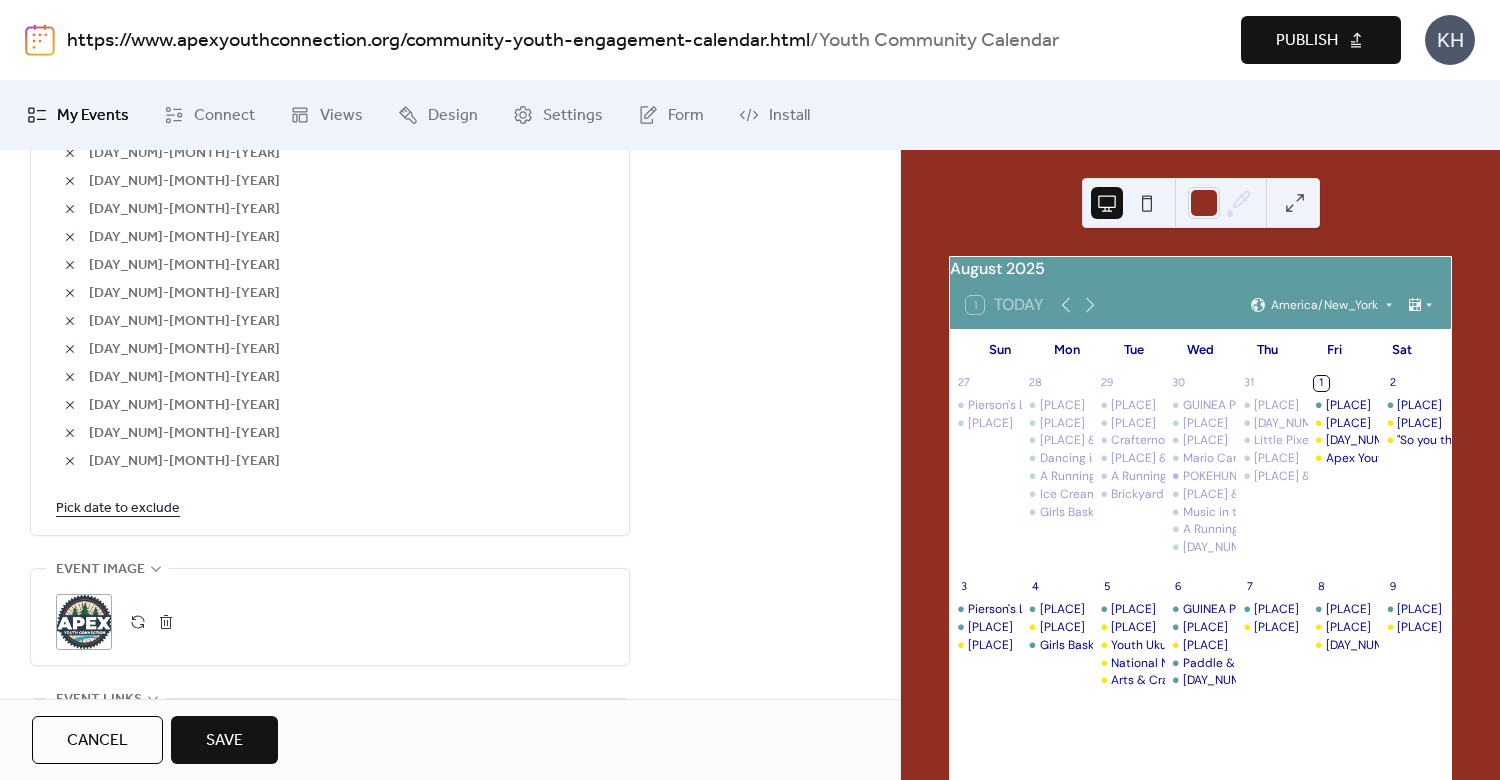click on "Pick date to exclude" at bounding box center [118, 507] 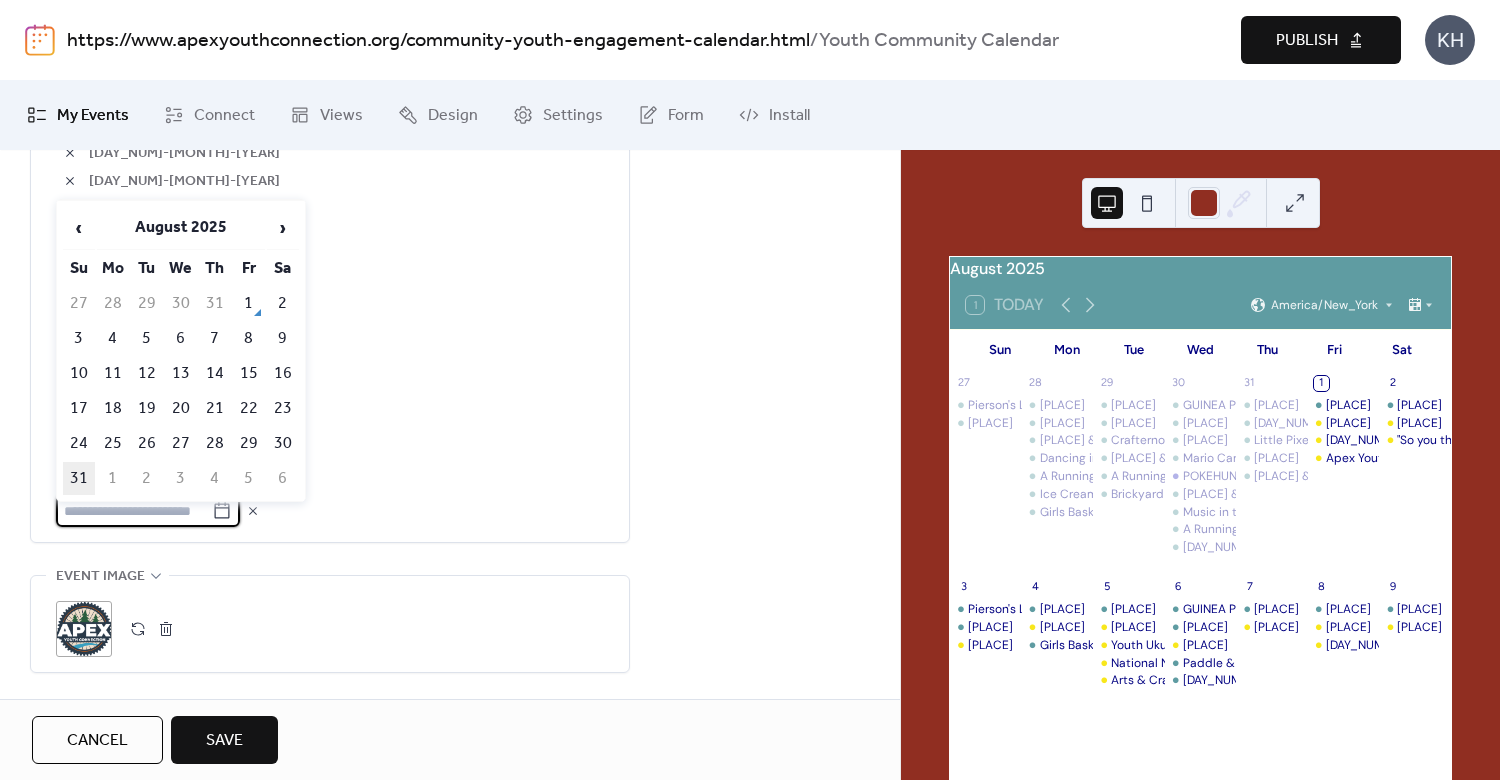 click on "31" at bounding box center (79, 478) 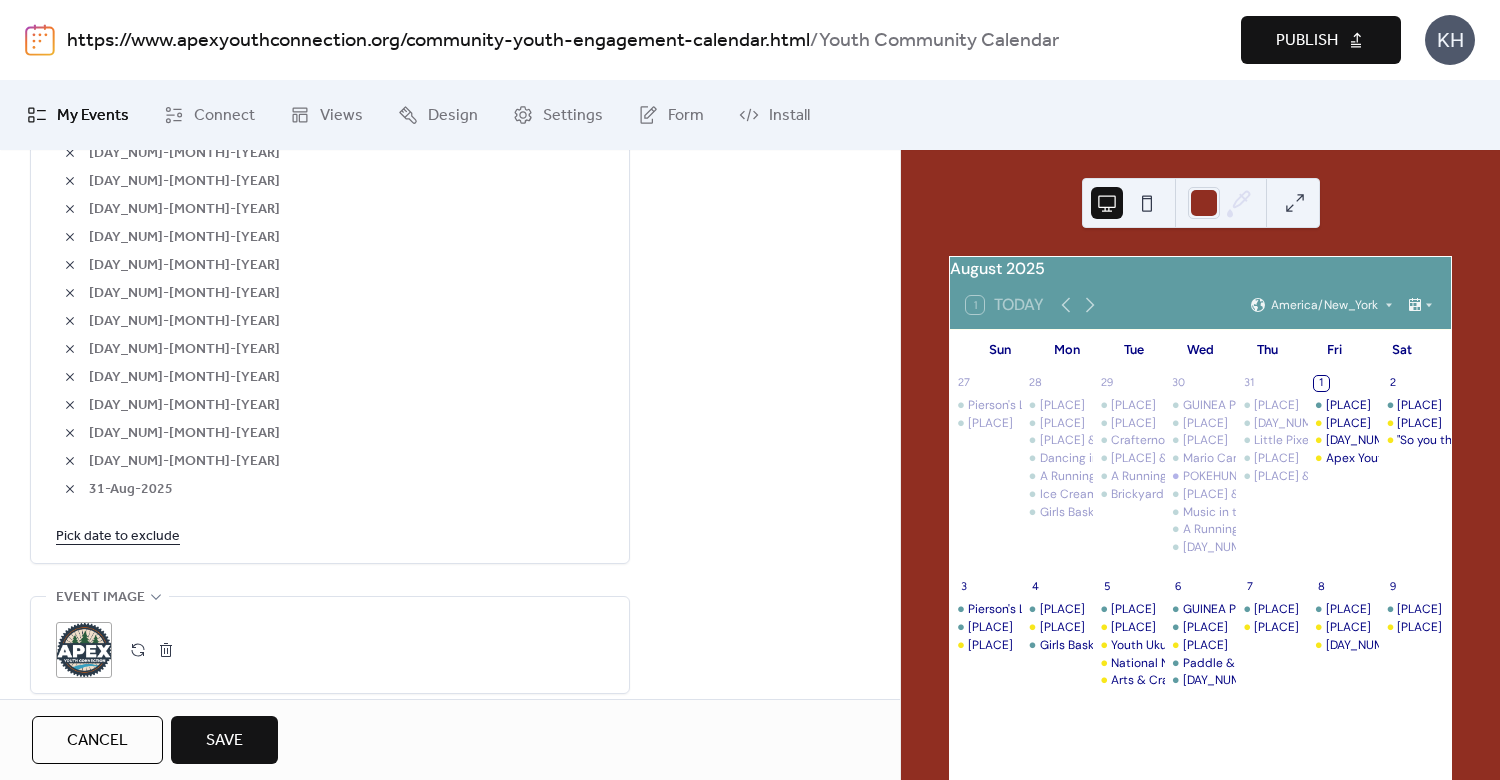 scroll, scrollTop: 1688, scrollLeft: 0, axis: vertical 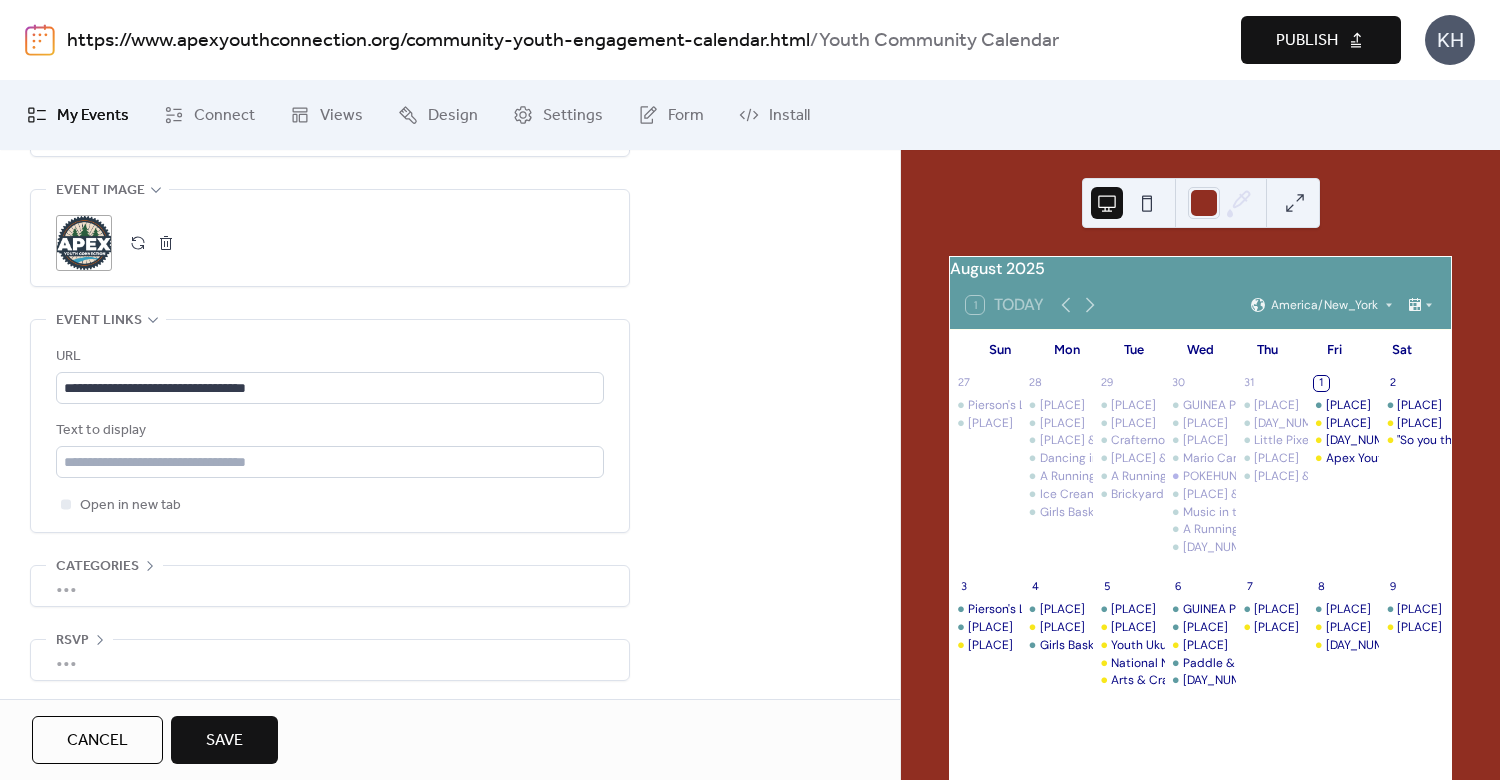click on "Save" at bounding box center (224, 741) 